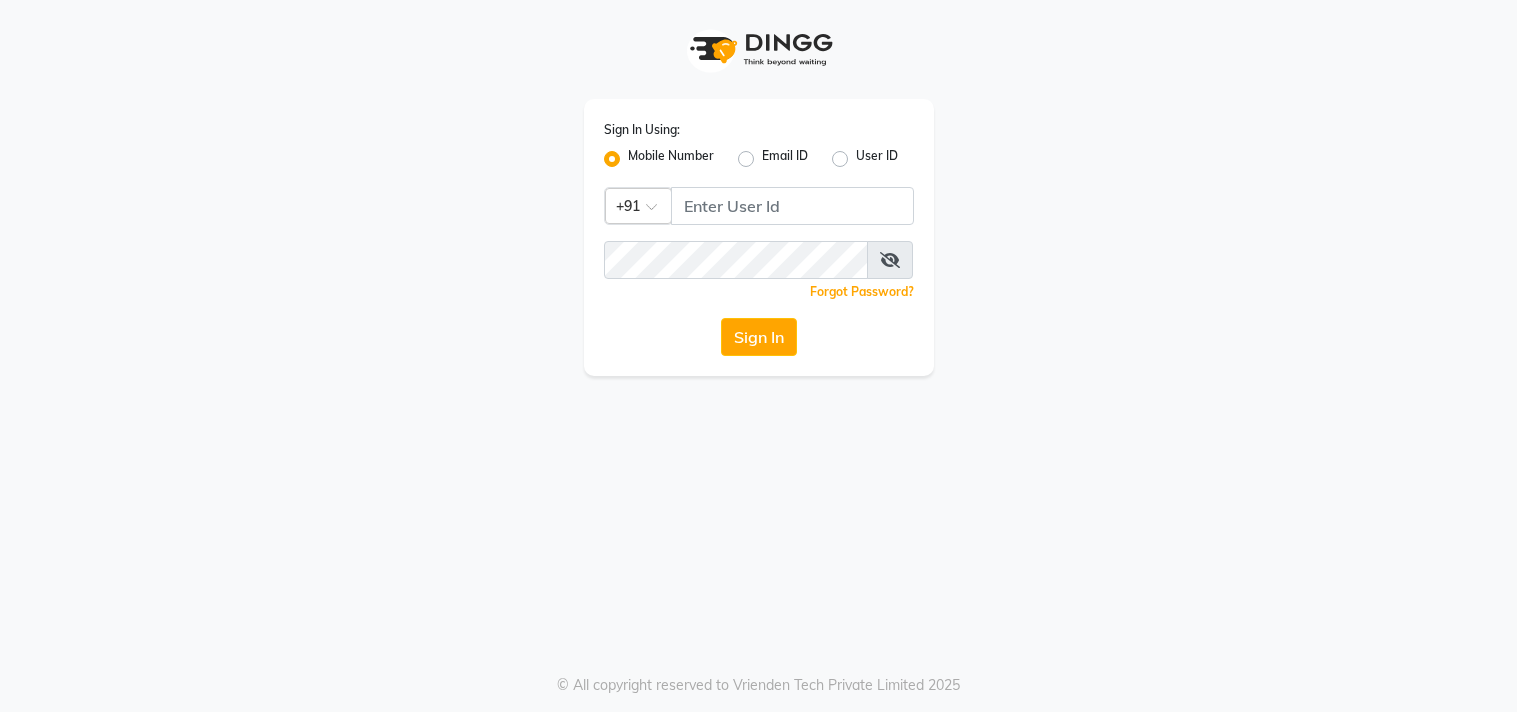 scroll, scrollTop: 0, scrollLeft: 0, axis: both 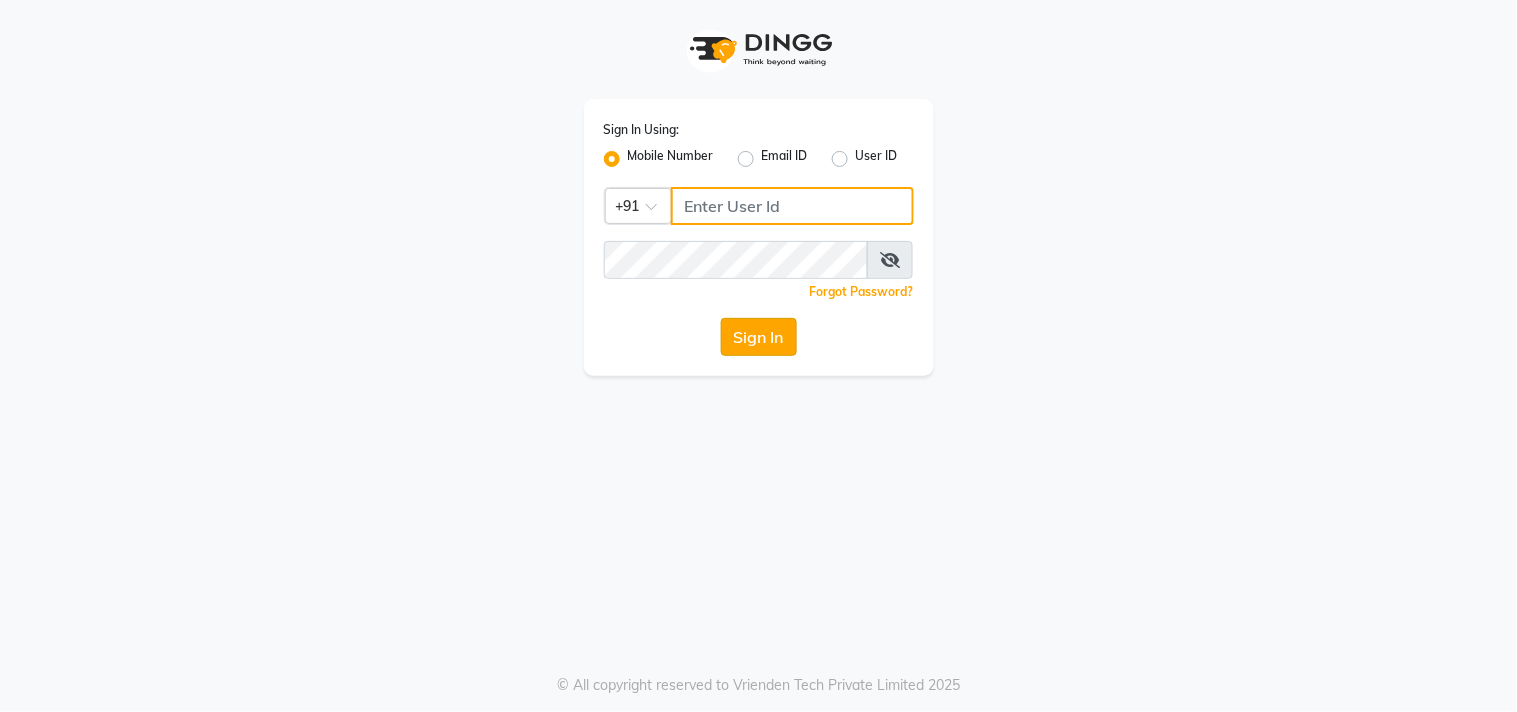 type on "8369581352" 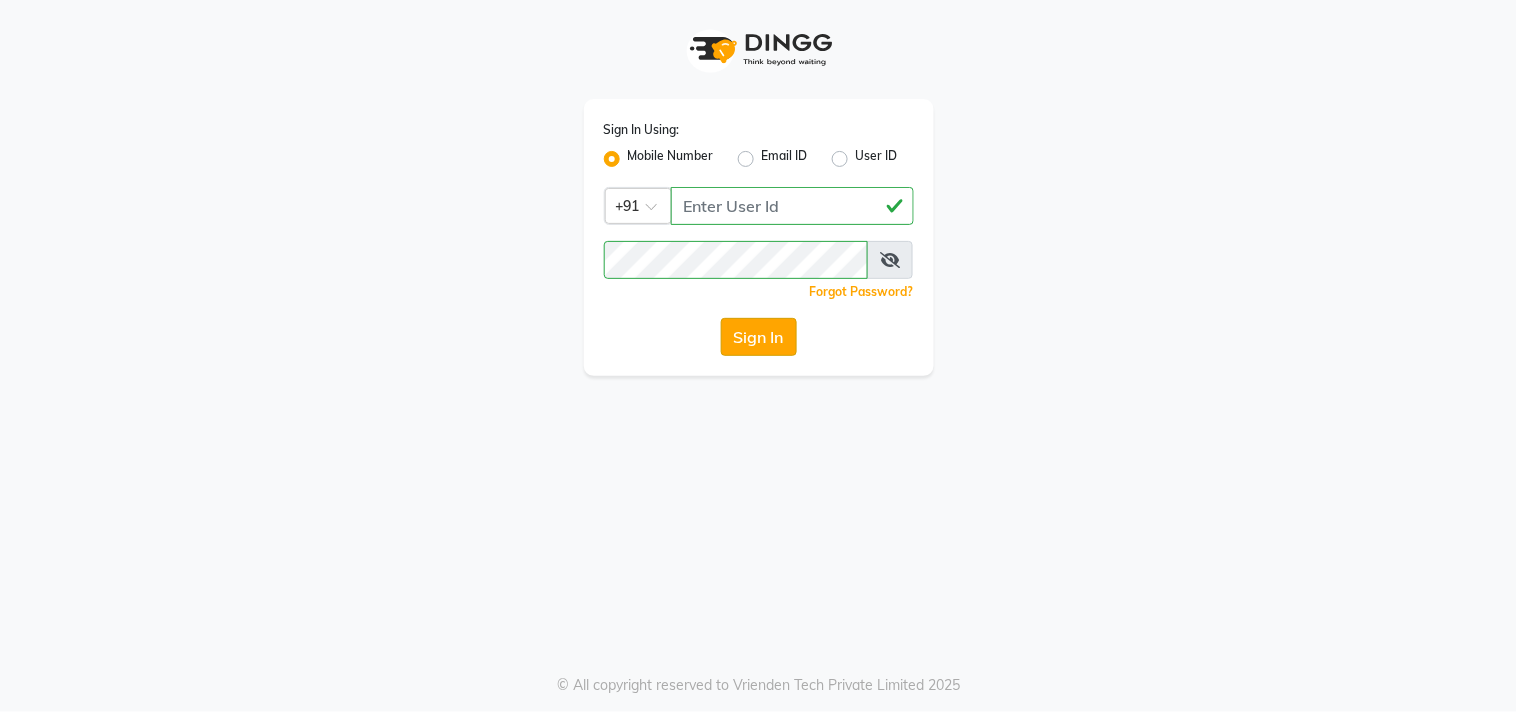 click on "Sign In" 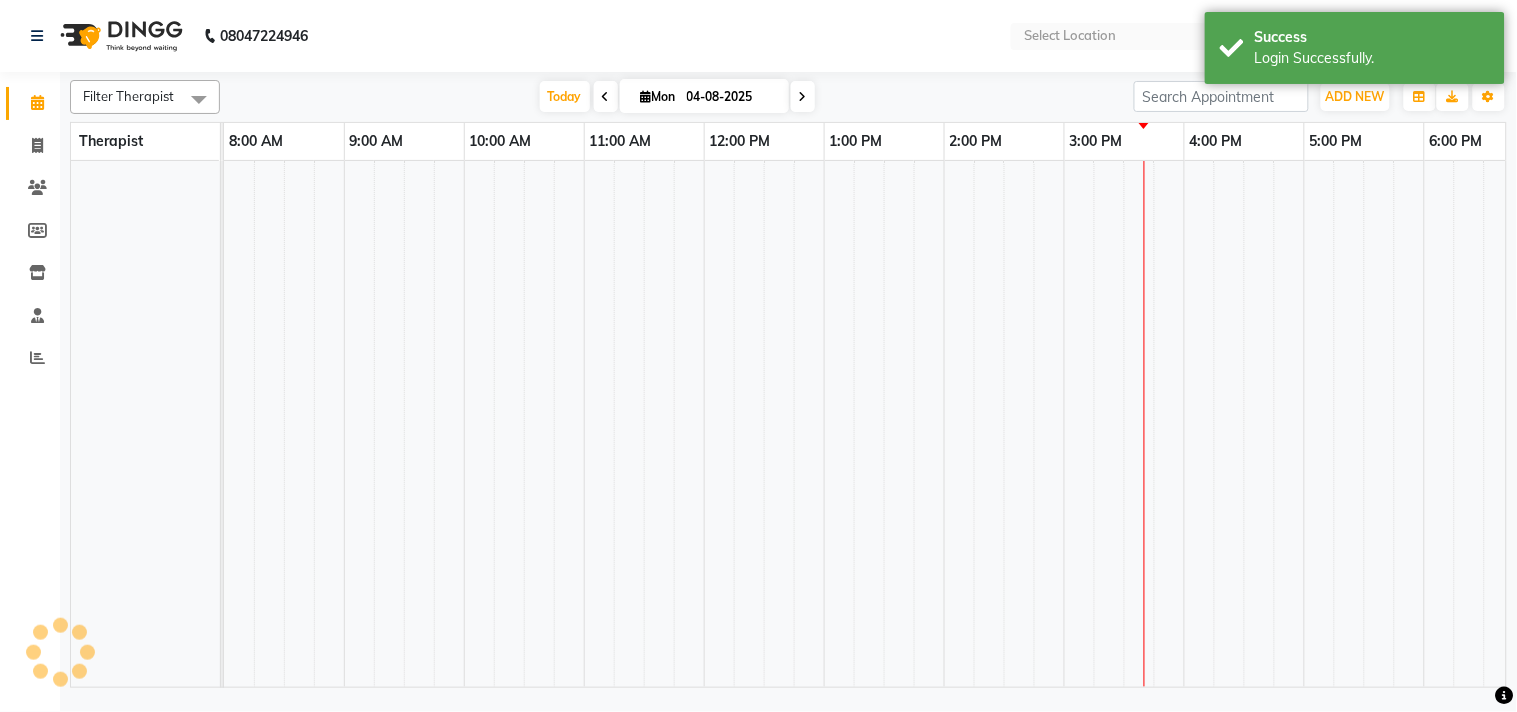 select on "en" 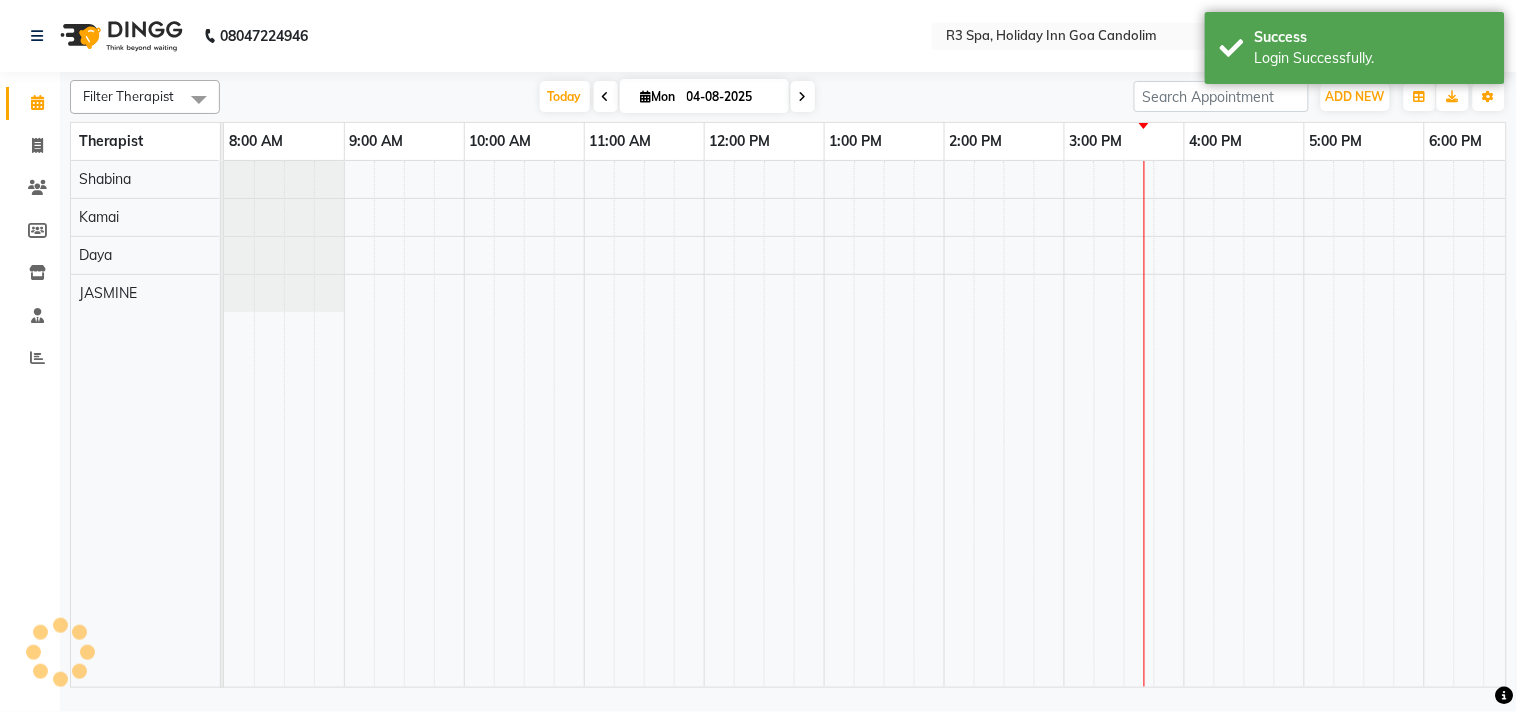 scroll, scrollTop: 0, scrollLeft: 0, axis: both 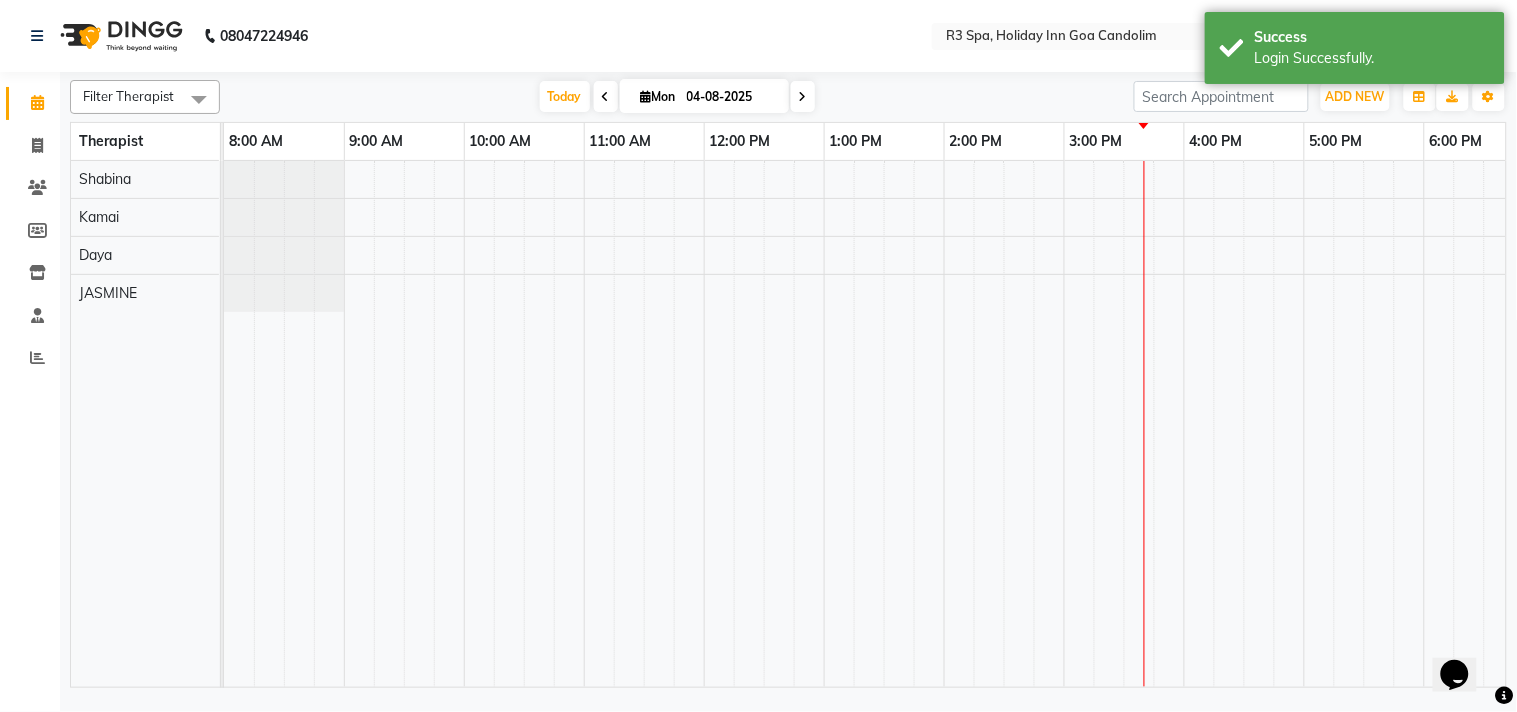 click on "Opens Chat This icon Opens the chat window." at bounding box center [1454, 674] 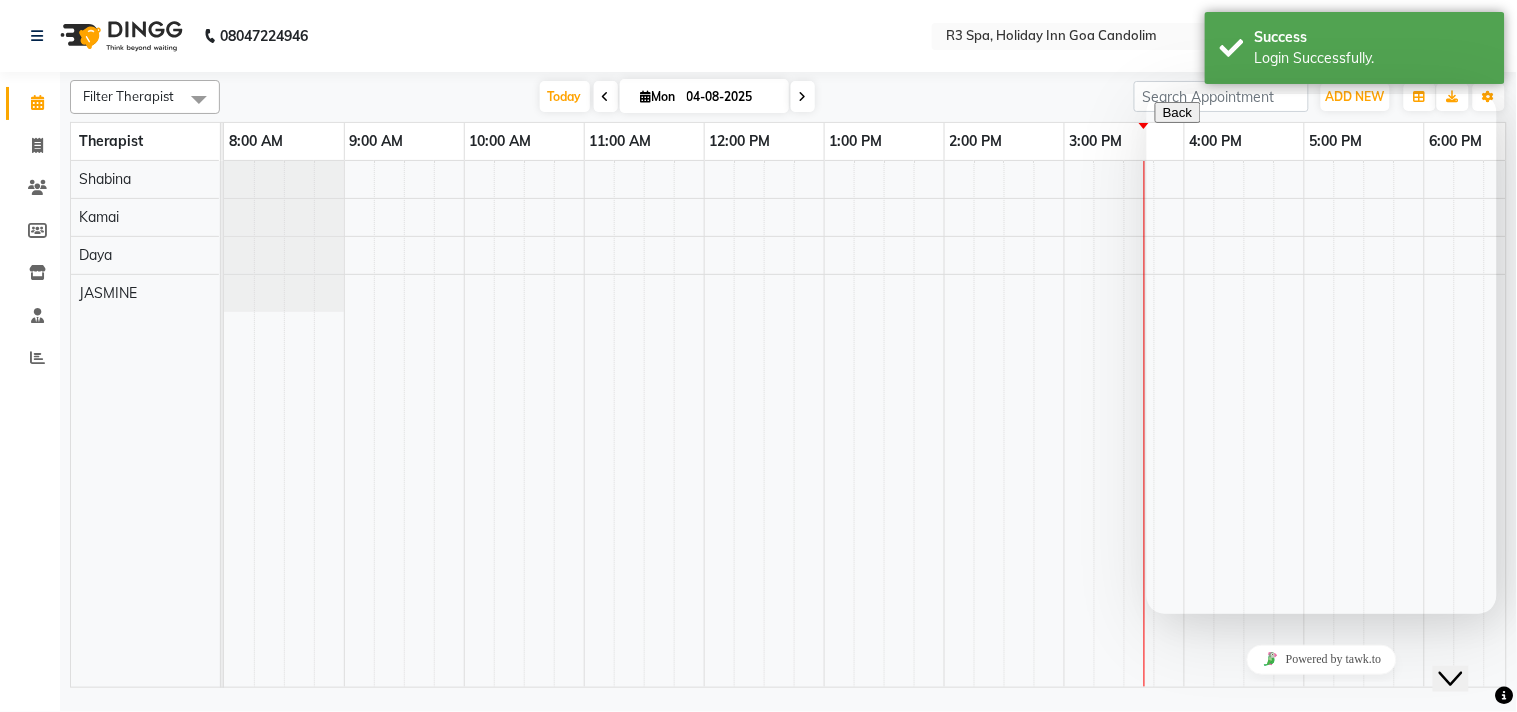 click at bounding box center [1349, 424] 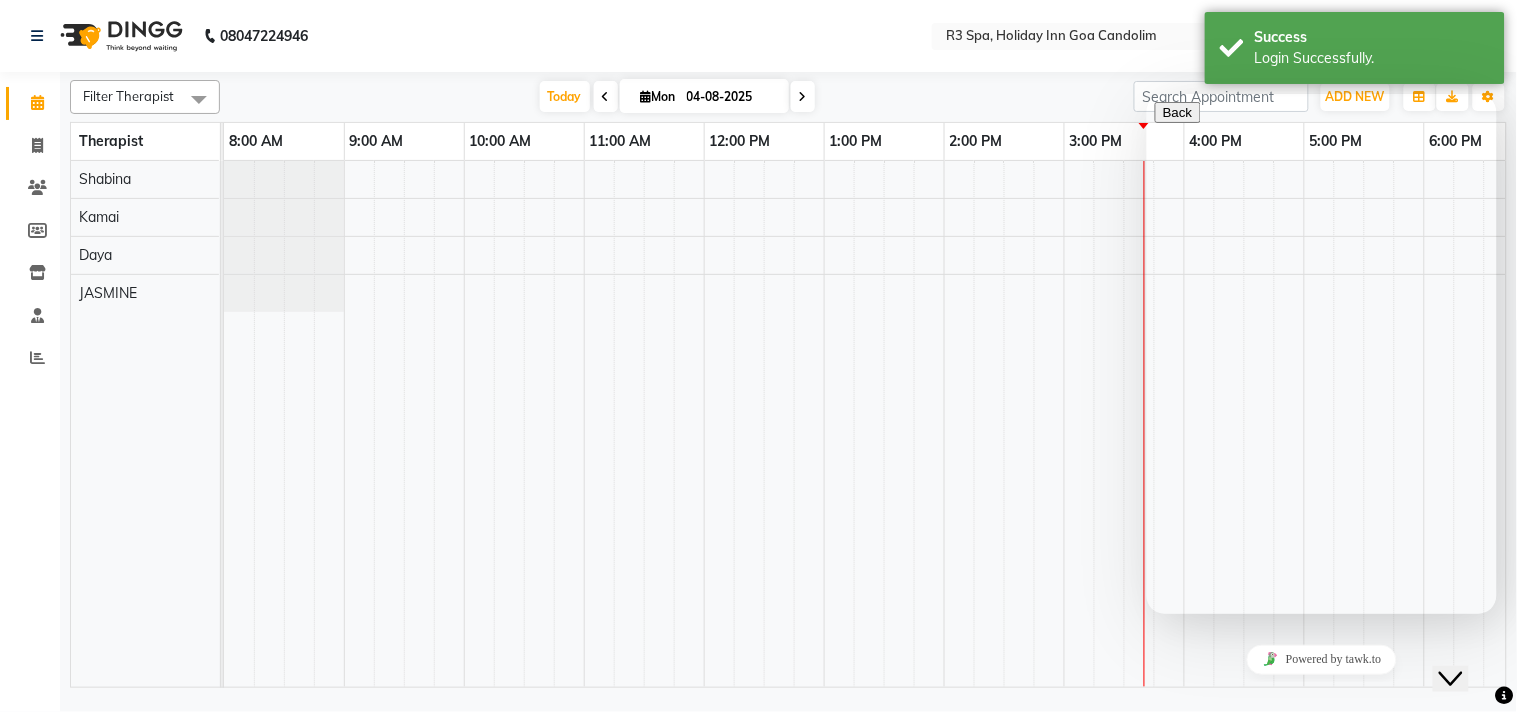 click at bounding box center (989, 424) 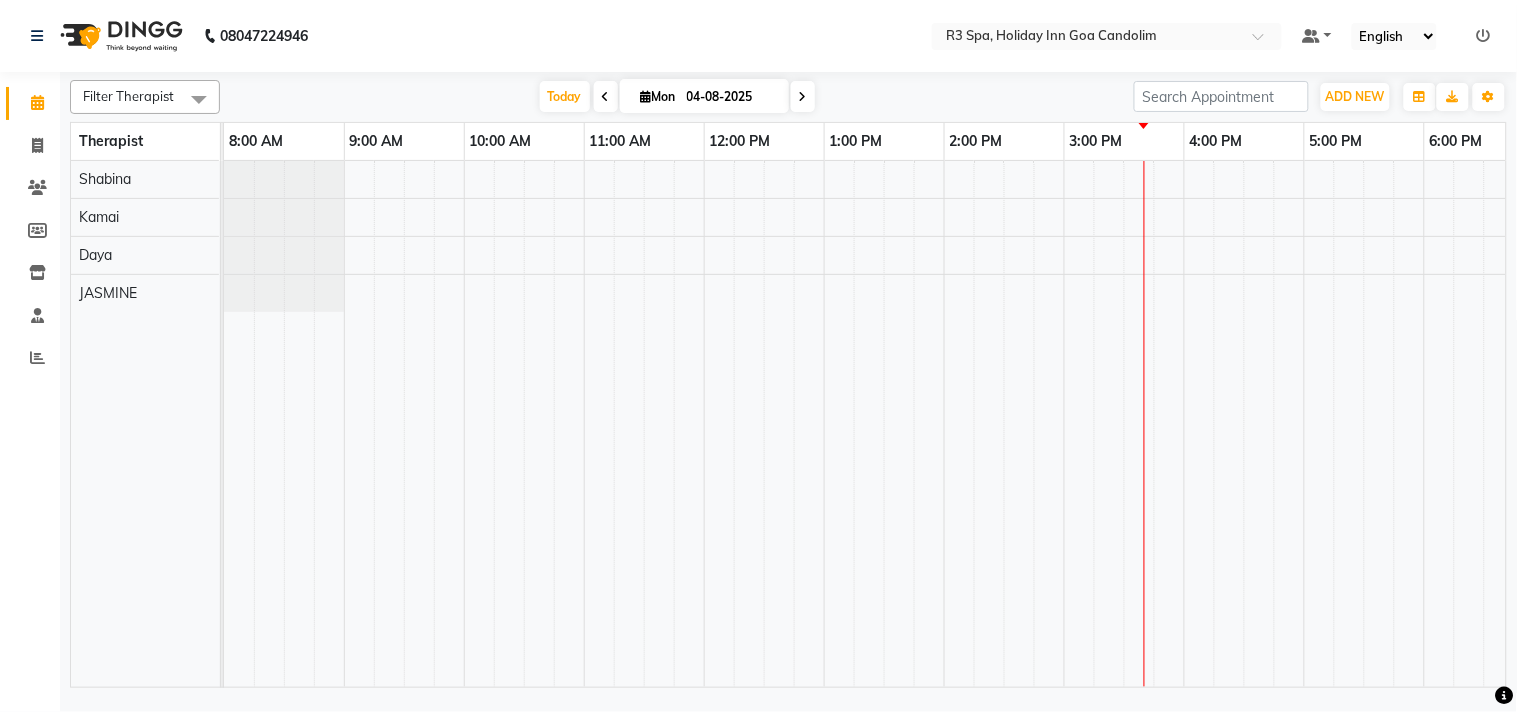 scroll, scrollTop: 0, scrollLeft: 43, axis: horizontal 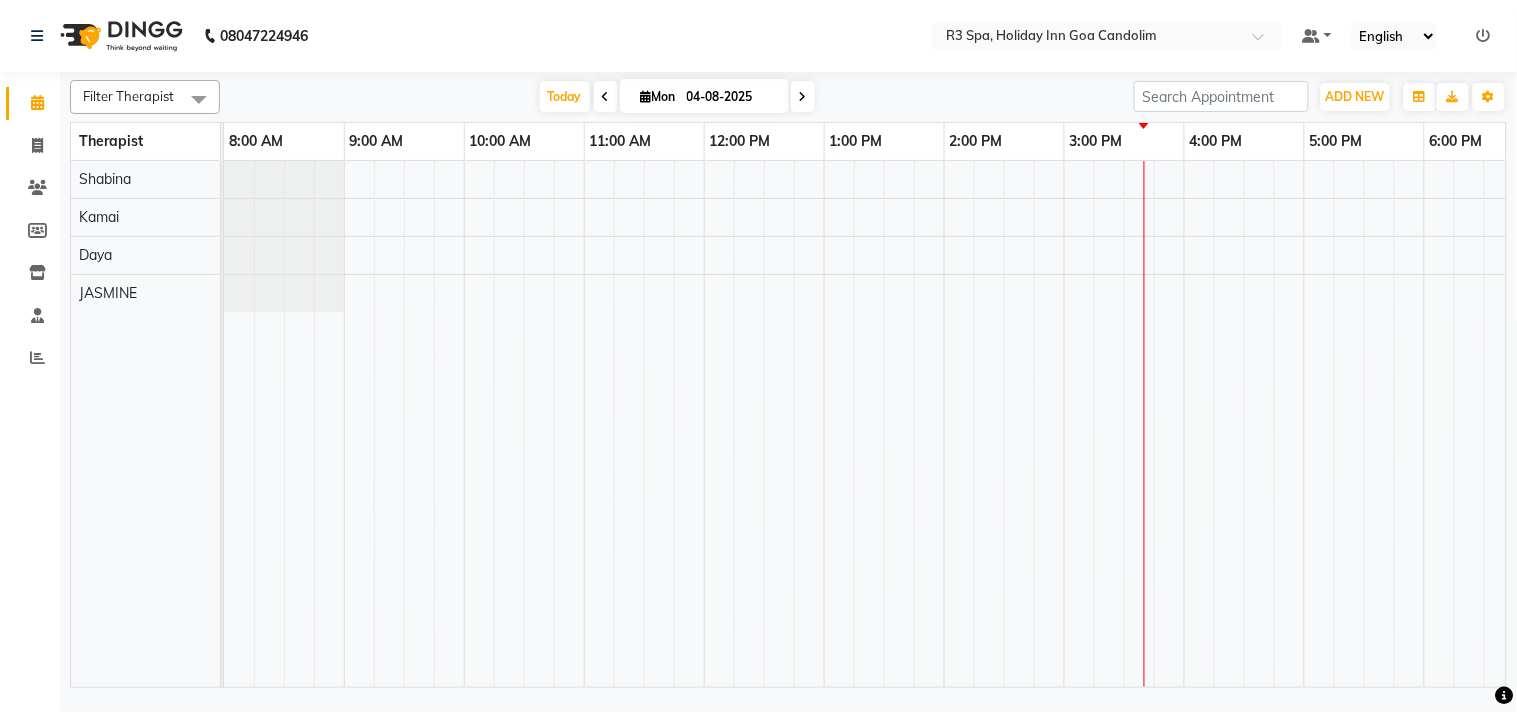 click at bounding box center (1184, 424) 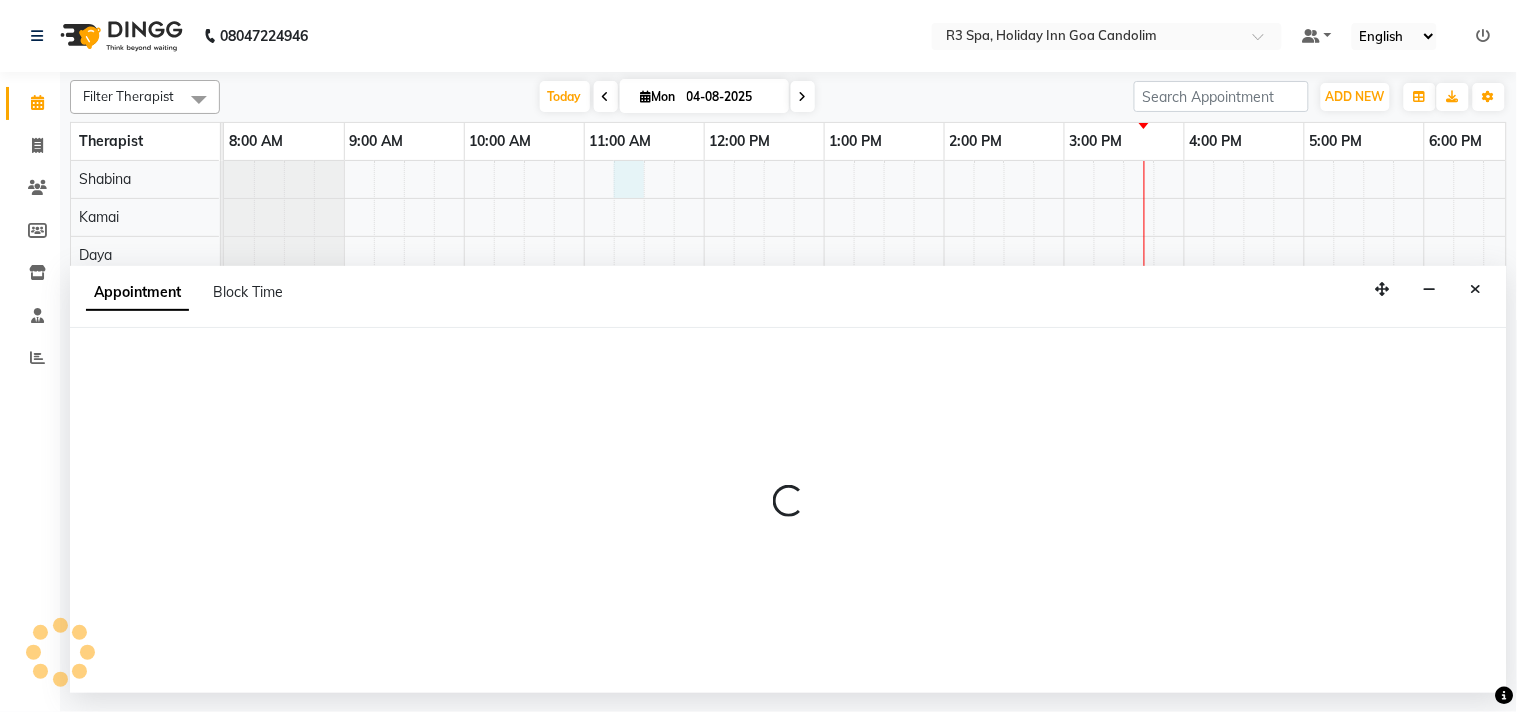 select on "71357" 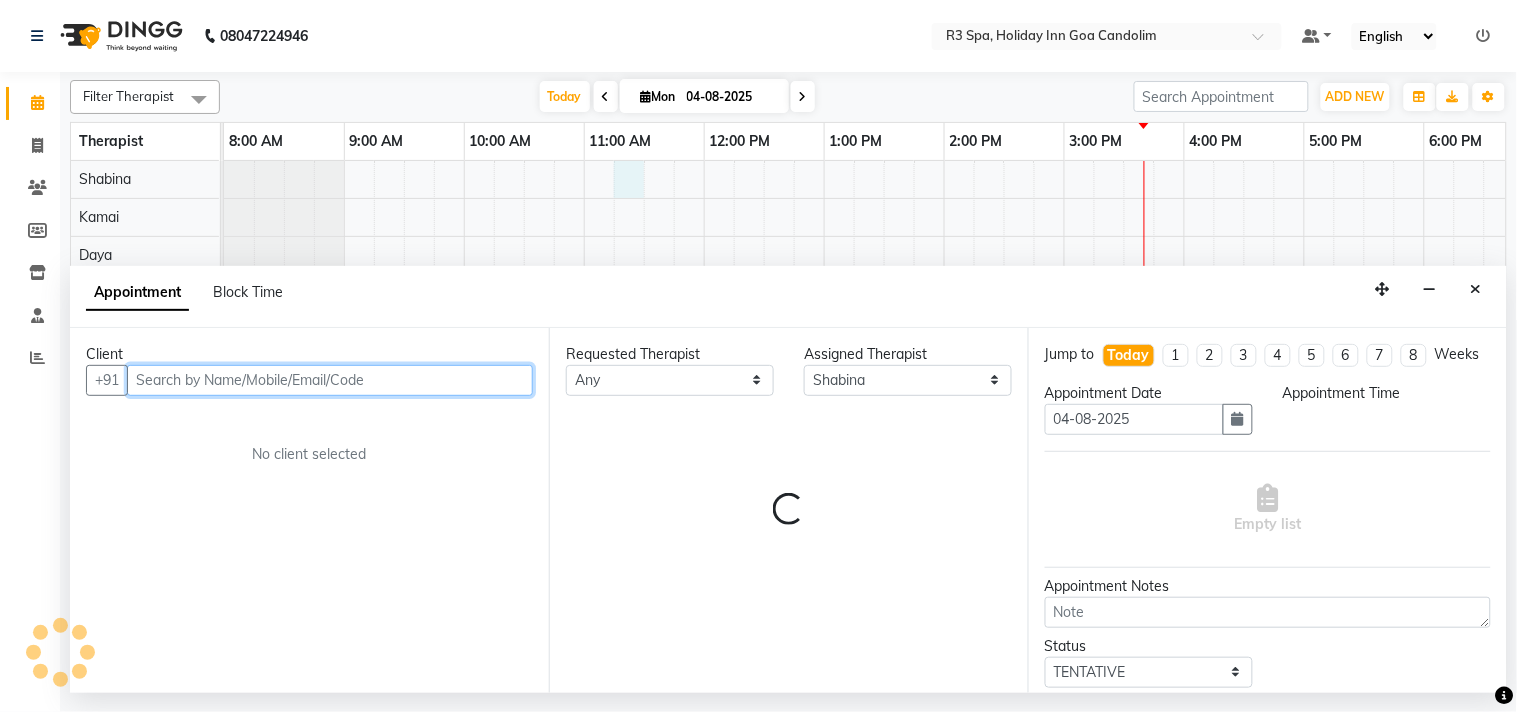 select on "675" 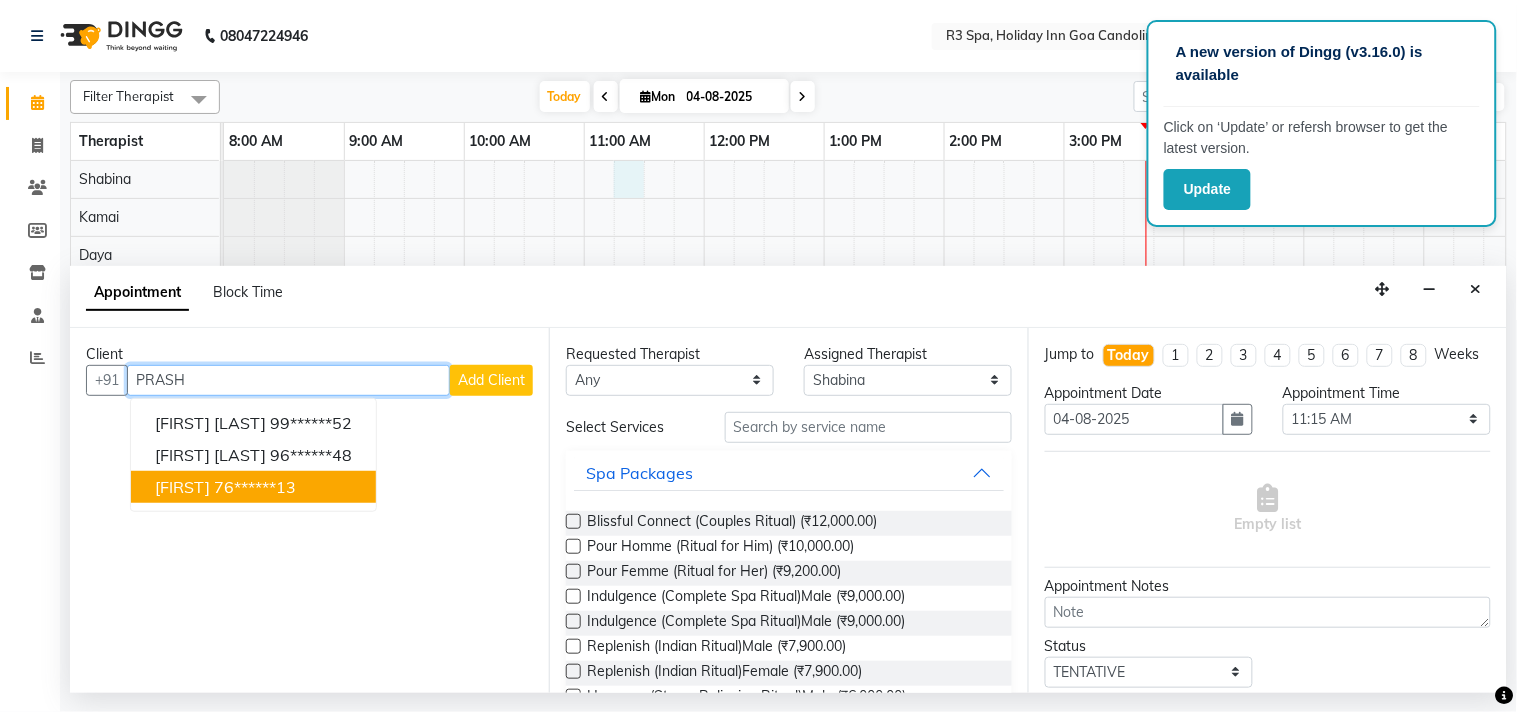 drag, startPoint x: 315, startPoint y: 484, endPoint x: 410, endPoint y: 443, distance: 103.4698 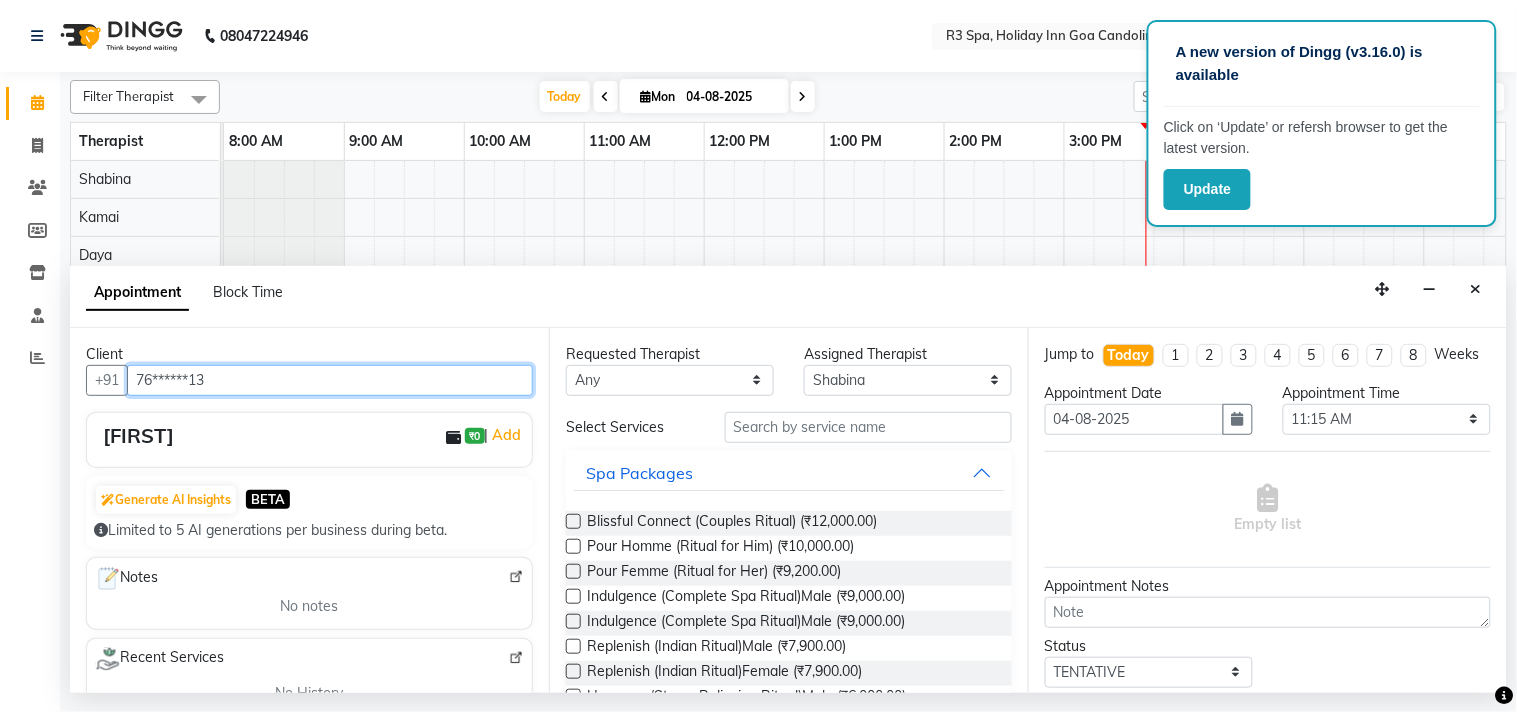 type on "76******13" 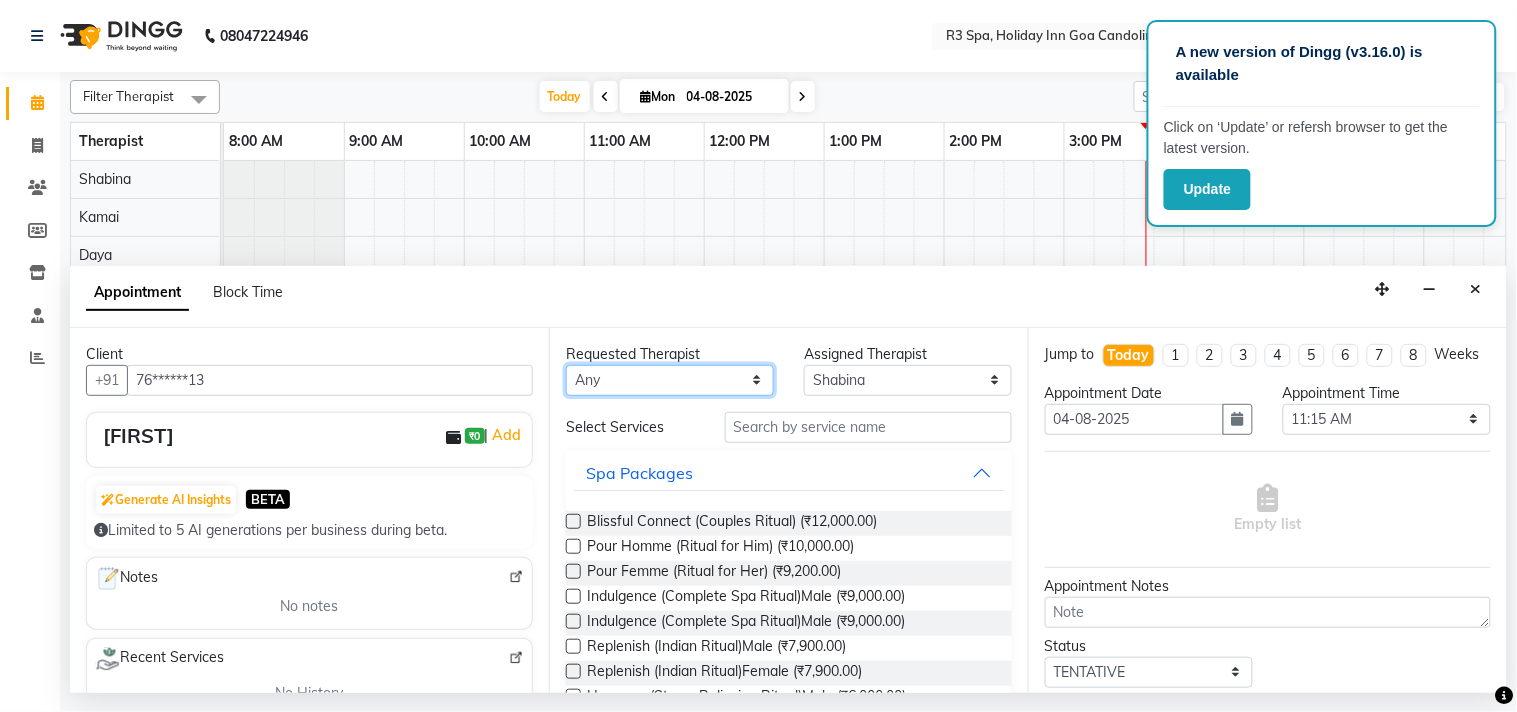 click on "Any Daya JASMINE Kamai Shabina" at bounding box center (670, 380) 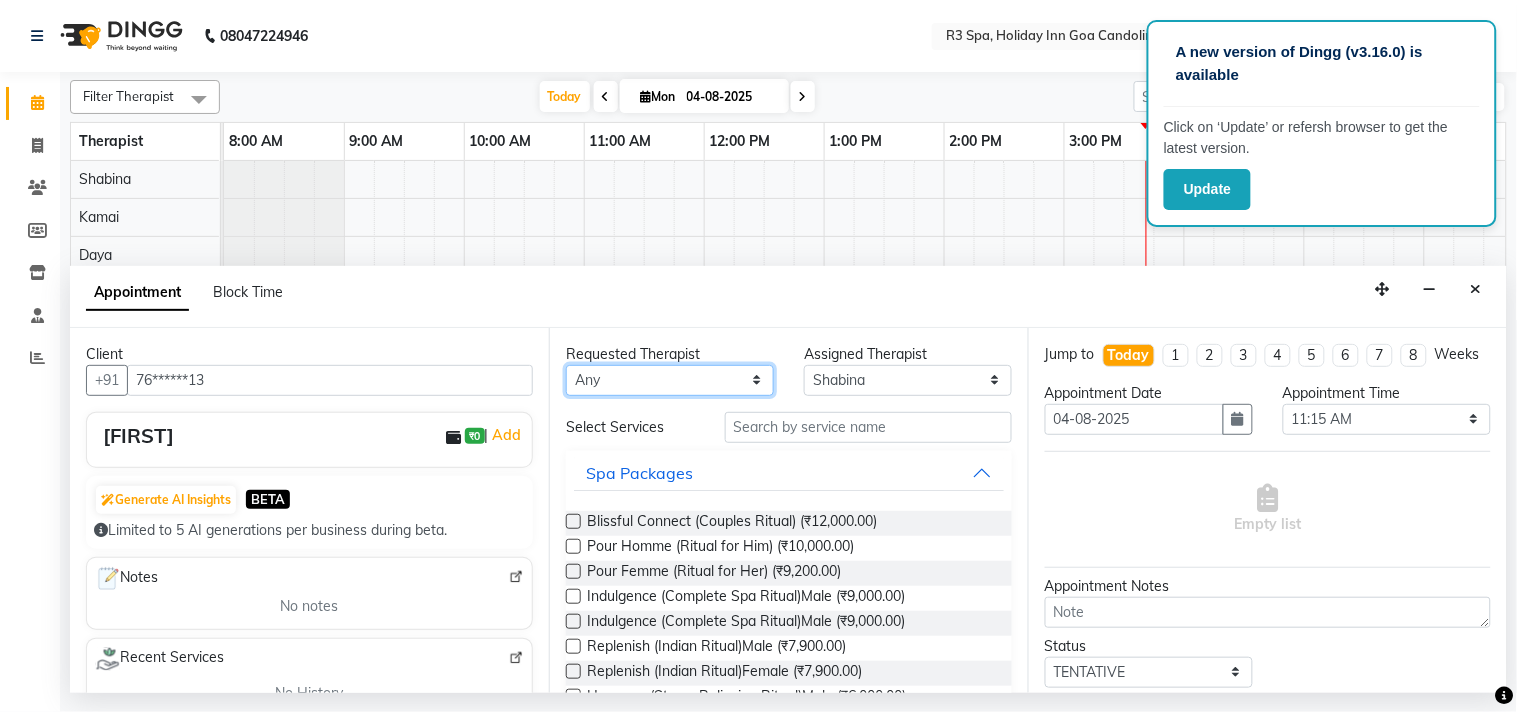 select on "71357" 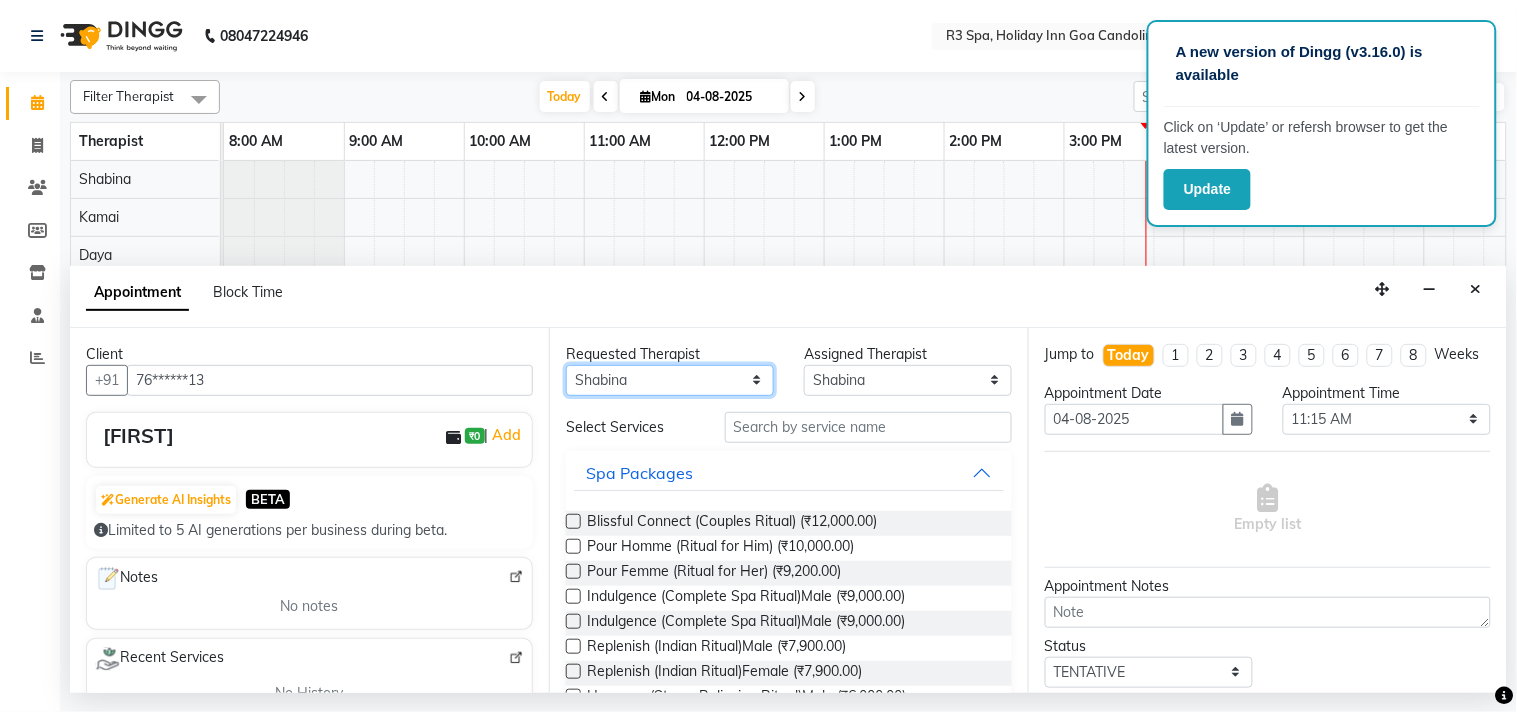 click on "Any Daya JASMINE Kamai Shabina" at bounding box center (670, 380) 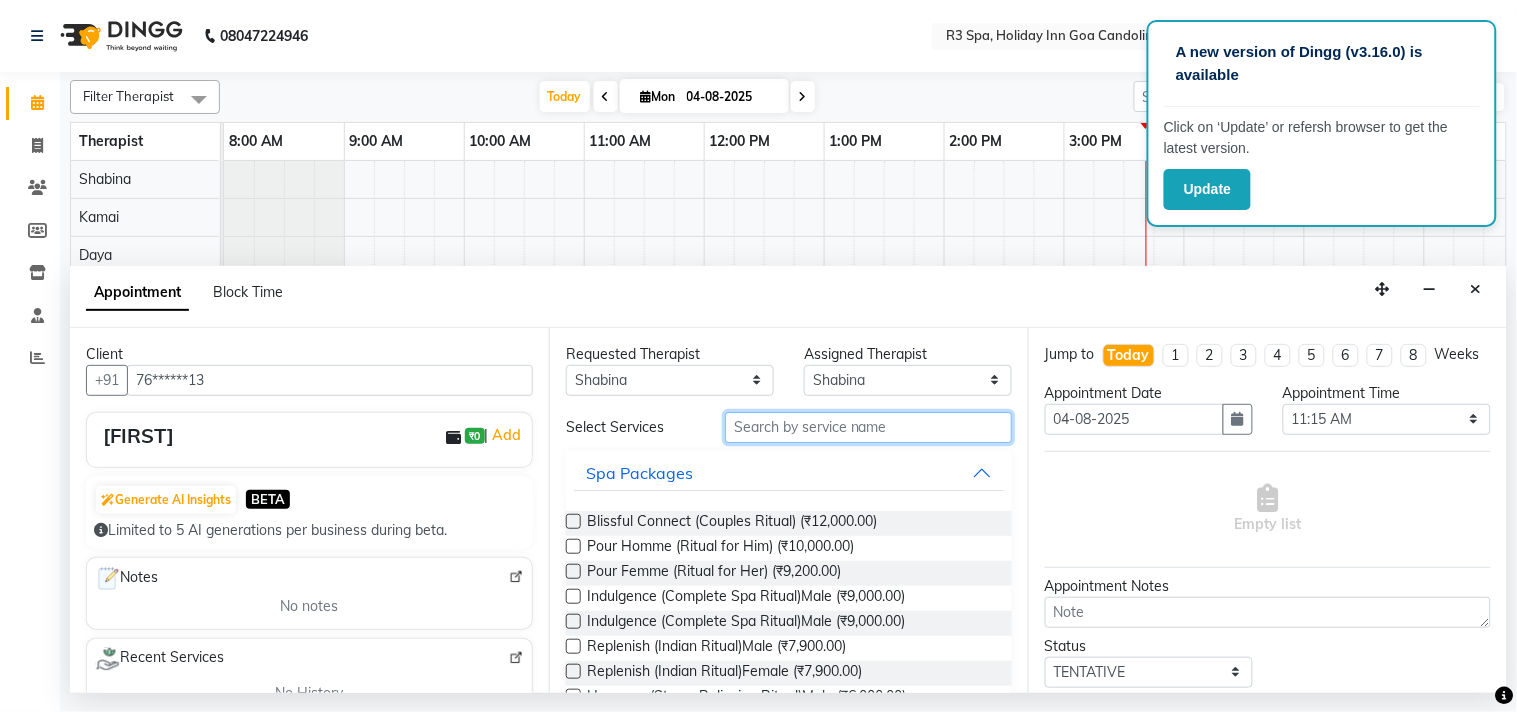 click at bounding box center (868, 427) 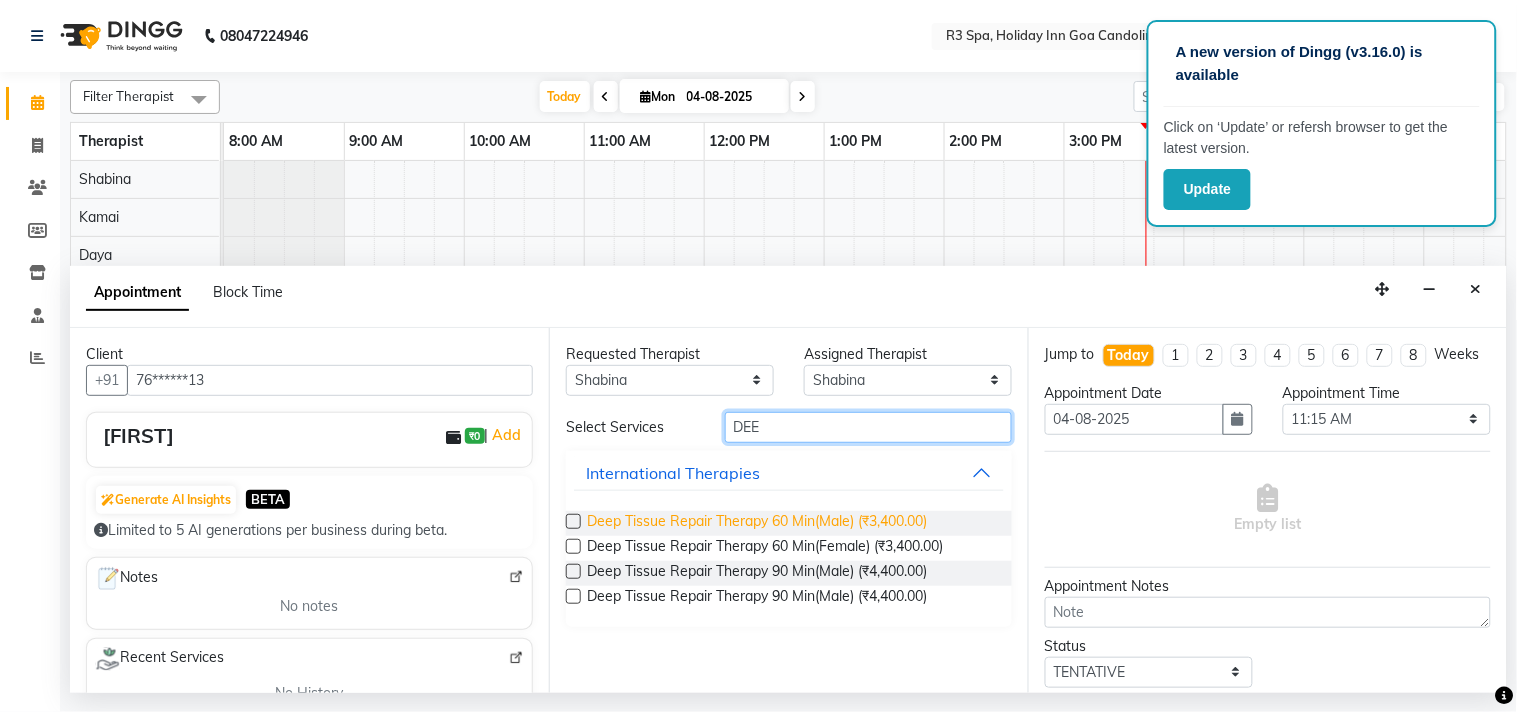 type on "DEE" 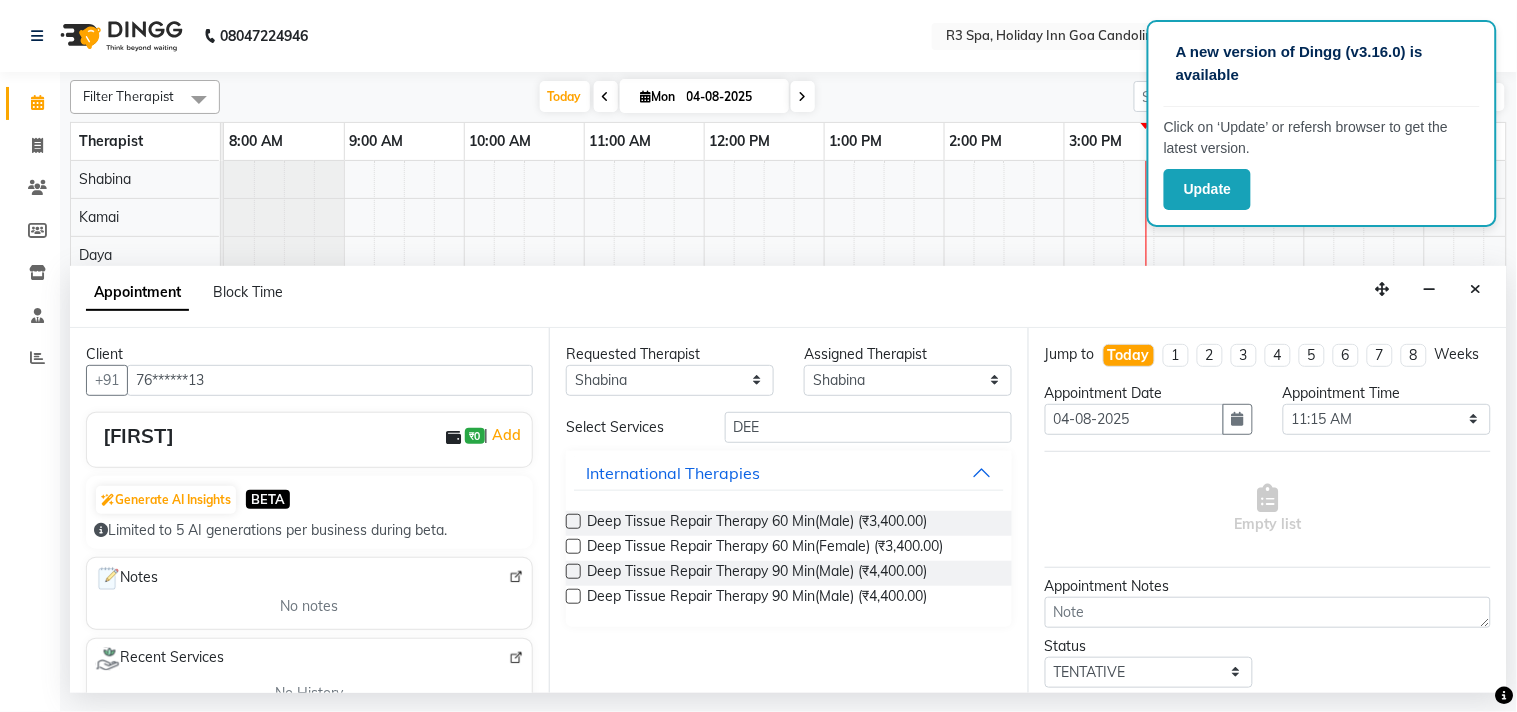 drag, startPoint x: 875, startPoint y: 518, endPoint x: 1193, endPoint y: 465, distance: 322.3864 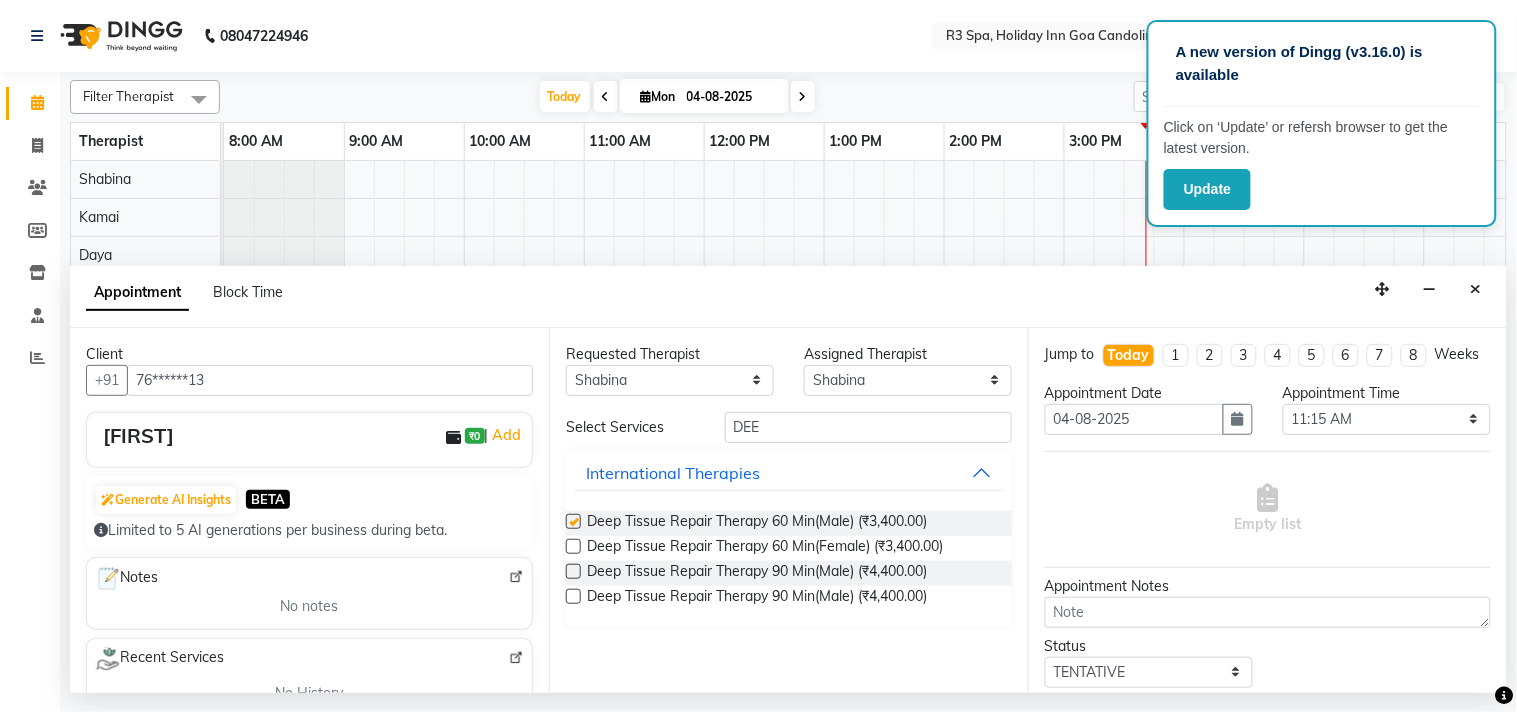 checkbox on "false" 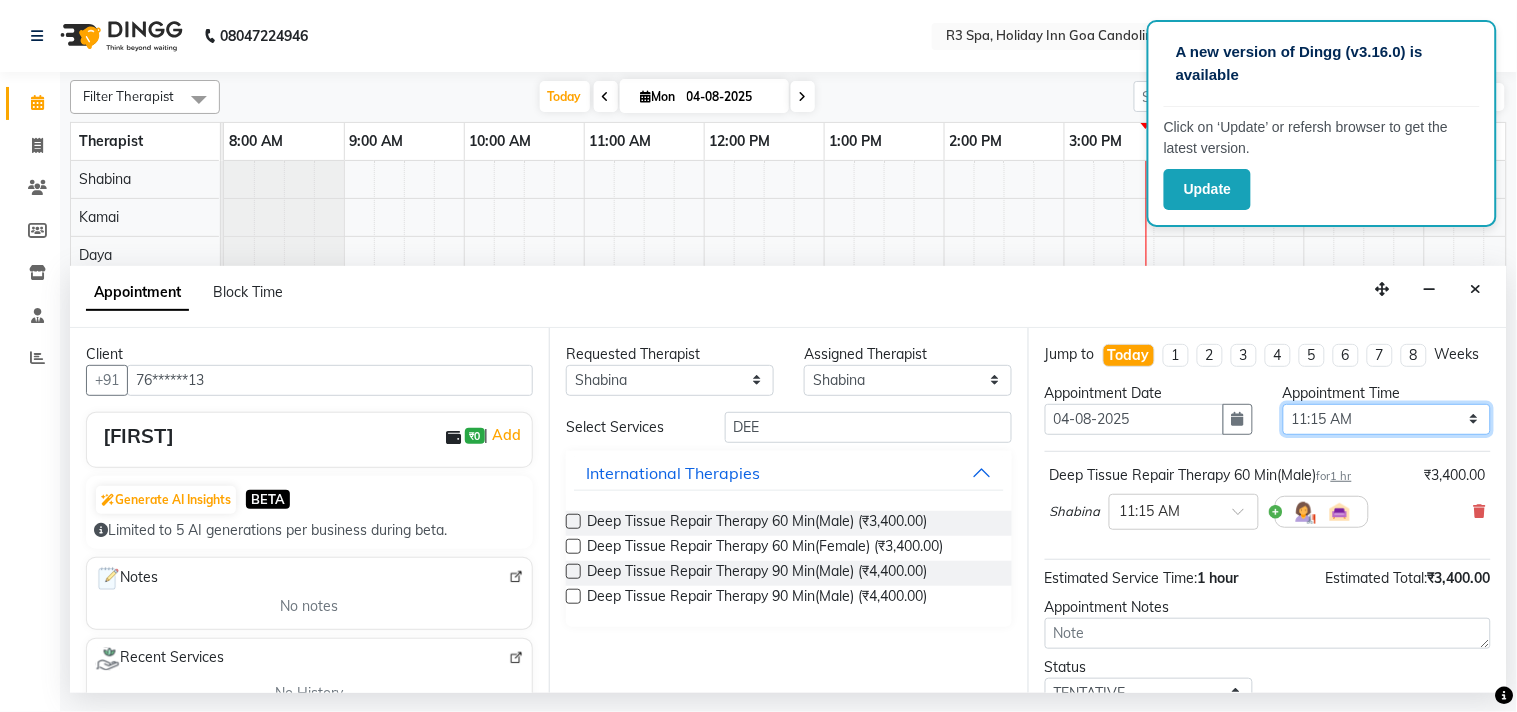 click on "Select 09:00 AM 09:15 AM 09:30 AM 09:45 AM 10:00 AM 10:15 AM 10:30 AM 10:45 AM 11:00 AM 11:15 AM 11:30 AM 11:45 AM 12:00 PM 12:15 PM 12:30 PM 12:45 PM 01:00 PM 01:15 PM 01:30 PM 01:45 PM 02:00 PM 02:15 PM 02:30 PM 02:45 PM 03:00 PM 03:15 PM 03:30 PM 03:45 PM 04:00 PM 04:15 PM 04:30 PM 04:45 PM 05:00 PM 05:15 PM 05:30 PM 05:45 PM 06:00 PM 06:15 PM 06:30 PM 06:45 PM 07:00 PM 07:15 PM 07:30 PM 07:45 PM 08:00 PM 08:15 PM 08:30 PM 08:45 PM 09:00 PM 09:15 PM 09:30 PM 09:45 PM 10:00 PM 10:15 PM 10:30 PM 10:45 PM 11:00 PM" at bounding box center (1387, 419) 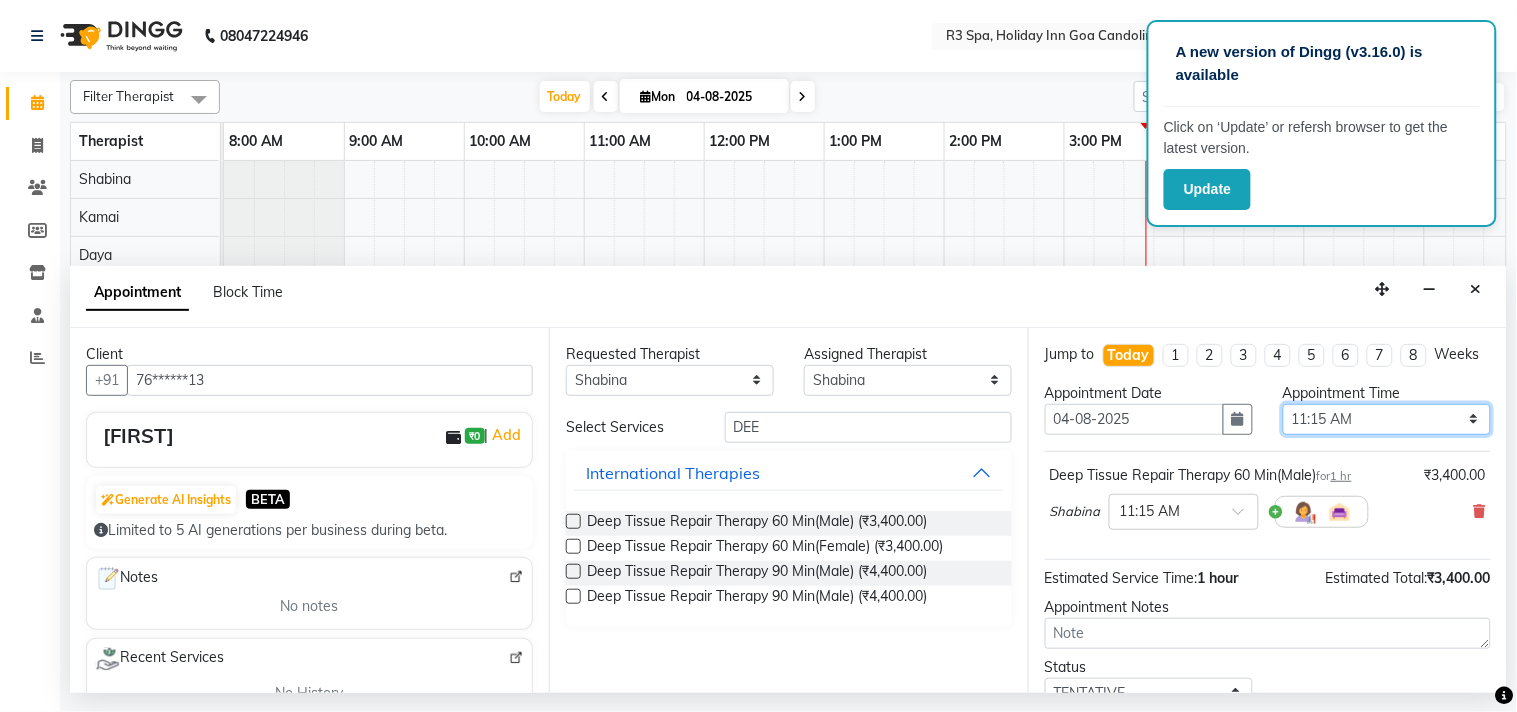 select on "705" 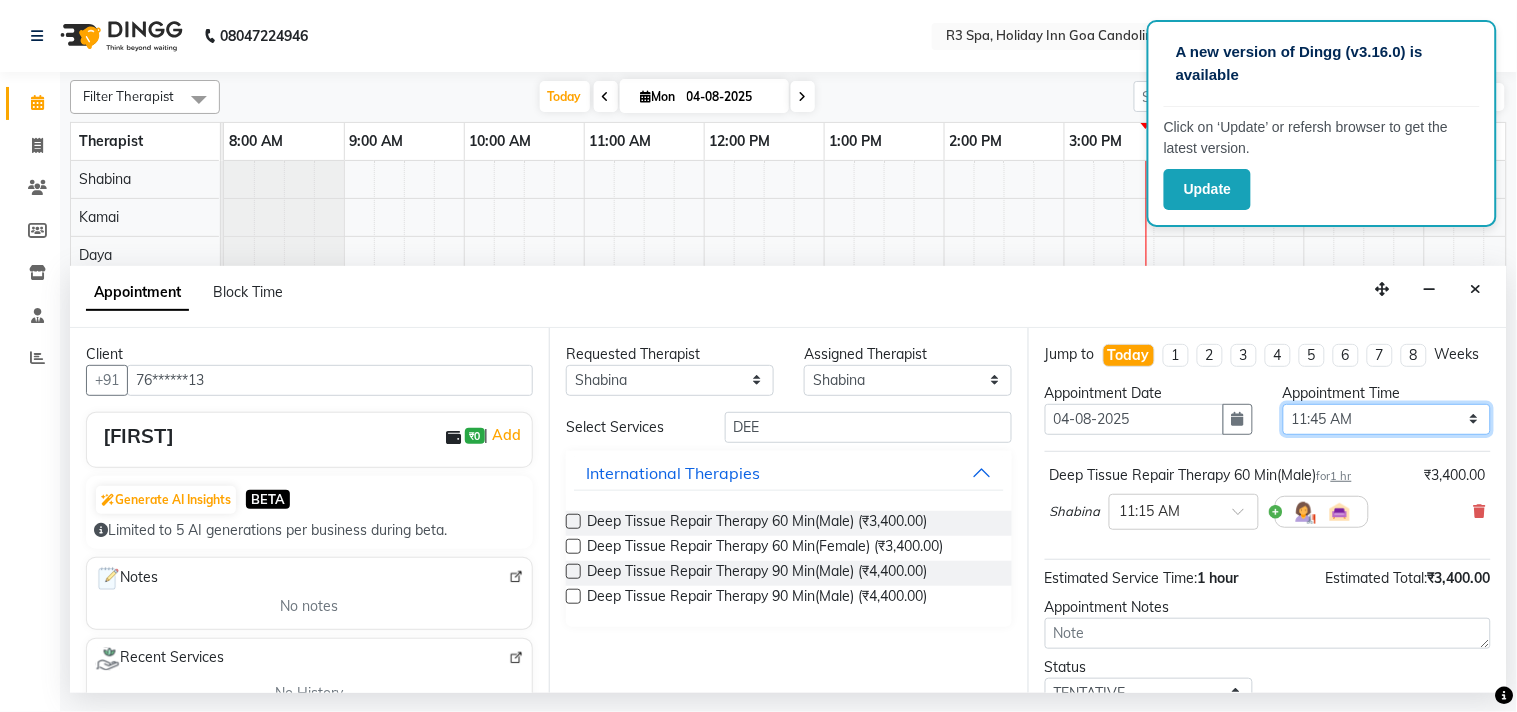 click on "Select 09:00 AM 09:15 AM 09:30 AM 09:45 AM 10:00 AM 10:15 AM 10:30 AM 10:45 AM 11:00 AM 11:15 AM 11:30 AM 11:45 AM 12:00 PM 12:15 PM 12:30 PM 12:45 PM 01:00 PM 01:15 PM 01:30 PM 01:45 PM 02:00 PM 02:15 PM 02:30 PM 02:45 PM 03:00 PM 03:15 PM 03:30 PM 03:45 PM 04:00 PM 04:15 PM 04:30 PM 04:45 PM 05:00 PM 05:15 PM 05:30 PM 05:45 PM 06:00 PM 06:15 PM 06:30 PM 06:45 PM 07:00 PM 07:15 PM 07:30 PM 07:45 PM 08:00 PM 08:15 PM 08:30 PM 08:45 PM 09:00 PM 09:15 PM 09:30 PM 09:45 PM 10:00 PM 10:15 PM 10:30 PM 10:45 PM 11:00 PM" at bounding box center [1387, 419] 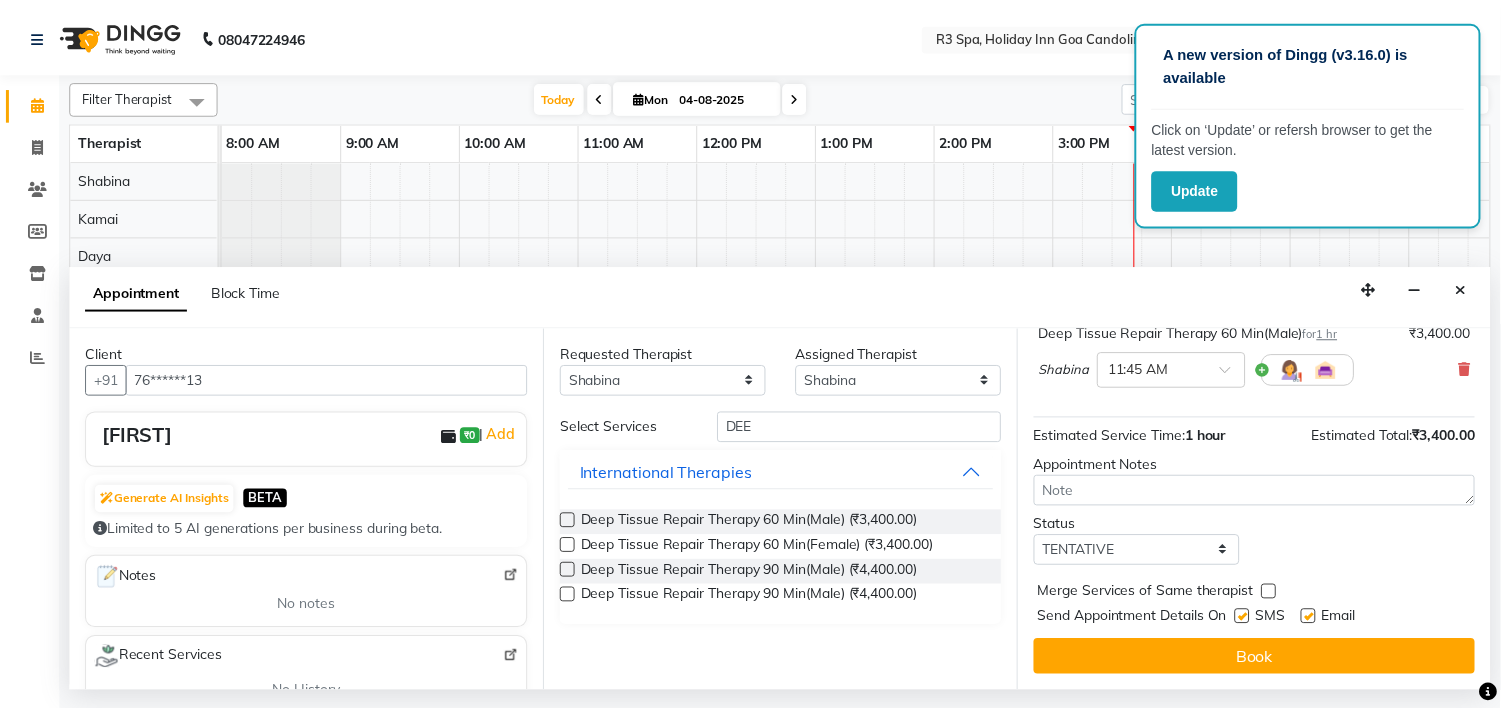 scroll, scrollTop: 161, scrollLeft: 0, axis: vertical 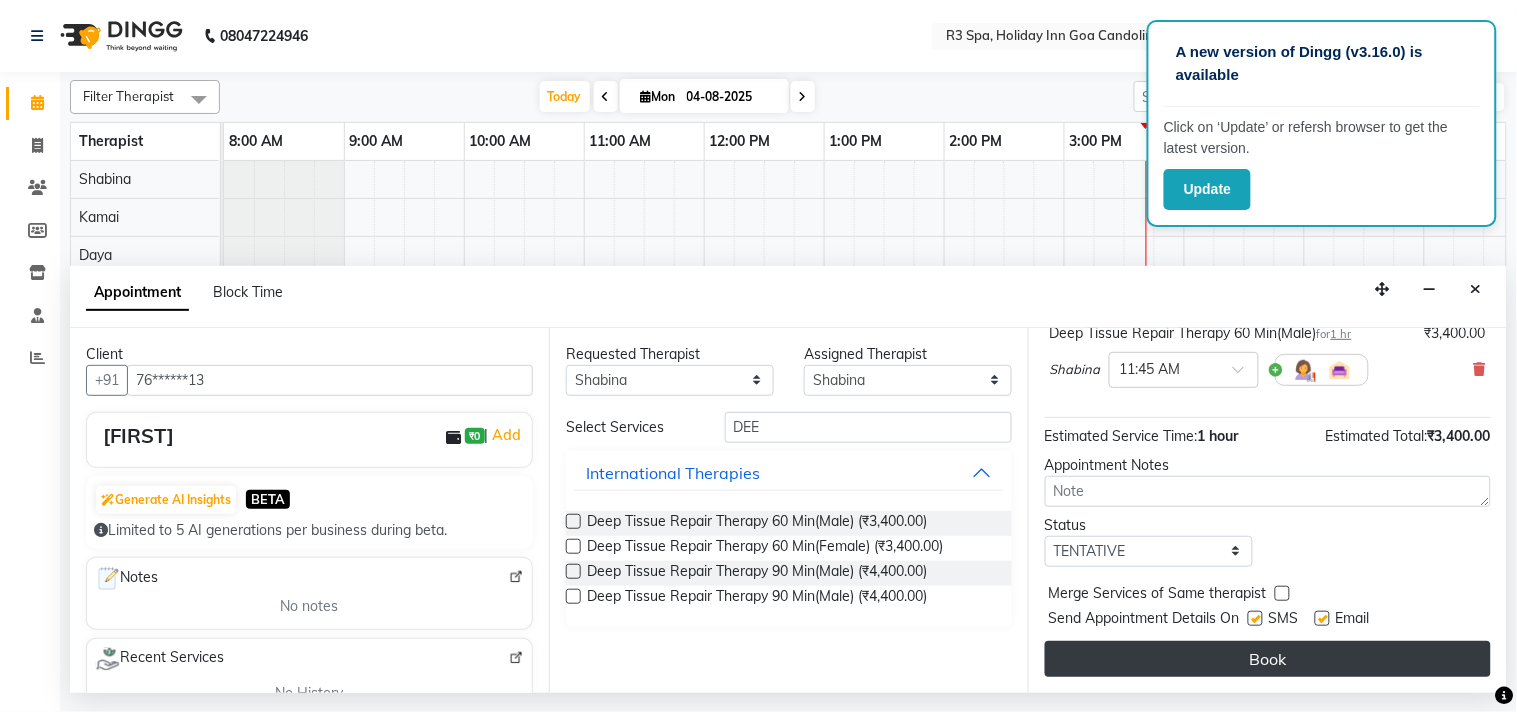 click on "Book" at bounding box center [1268, 659] 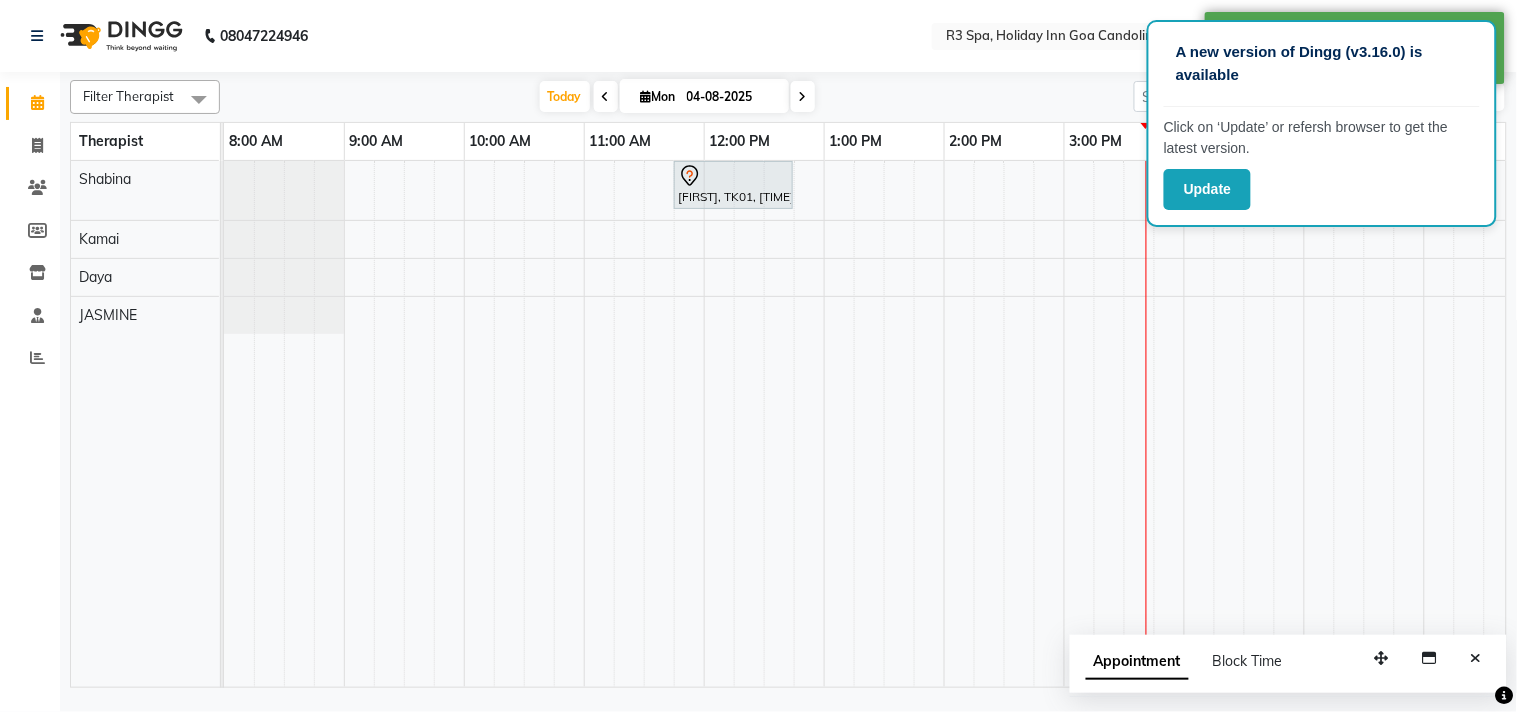 click at bounding box center [733, 176] 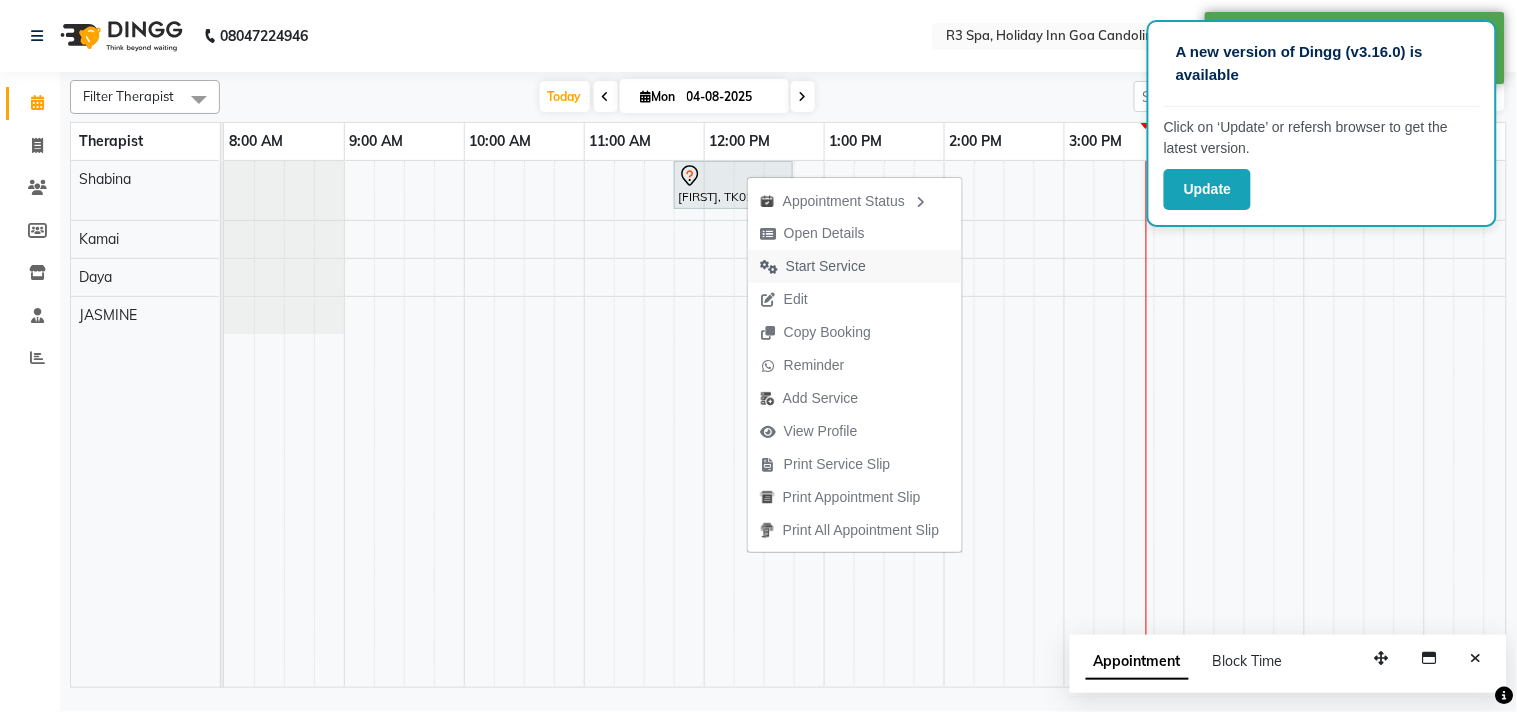 click on "Start Service" at bounding box center [826, 266] 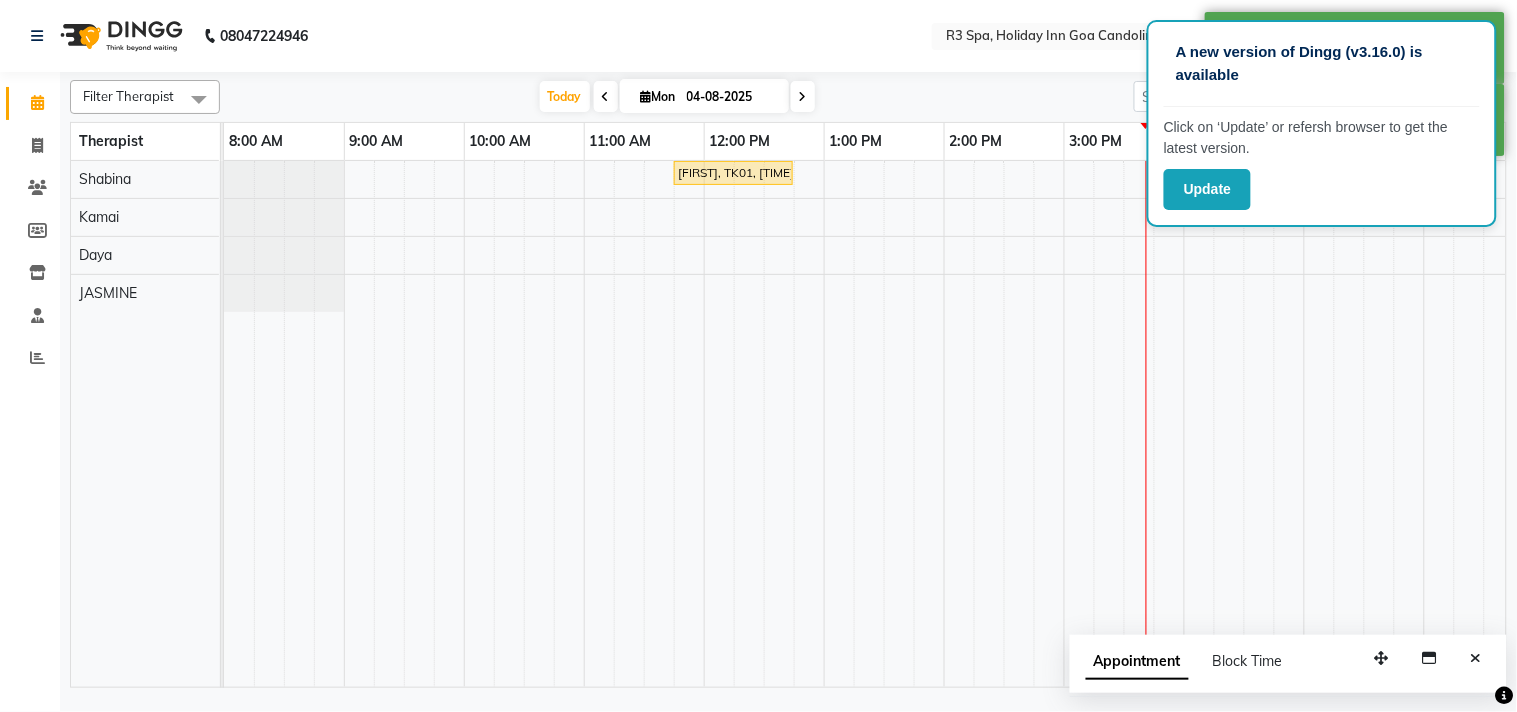click on "[LAST], TK01, [TIME]-[TIME], Deep Tissue Repair Therapy 60 Min(Male)" at bounding box center (733, 173) 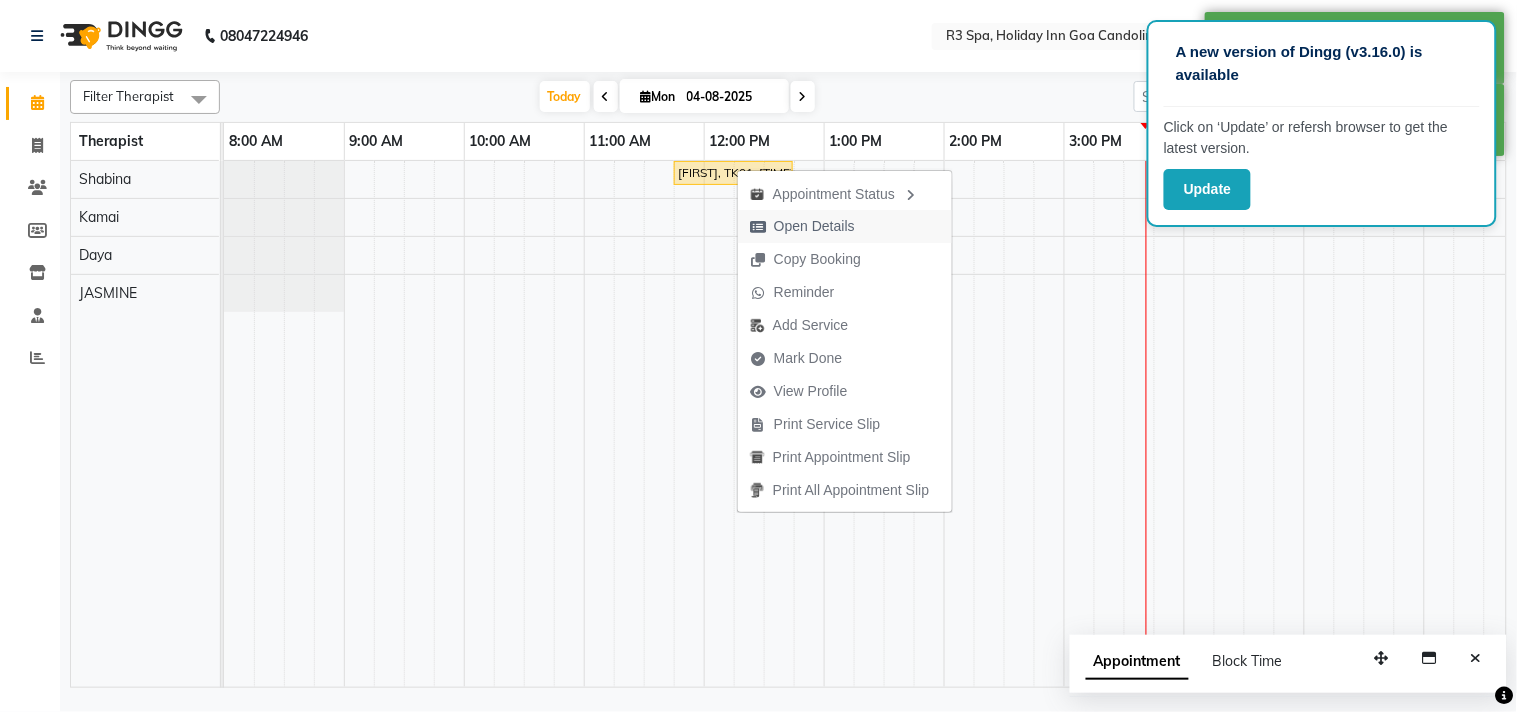 click on "Open Details" at bounding box center [814, 226] 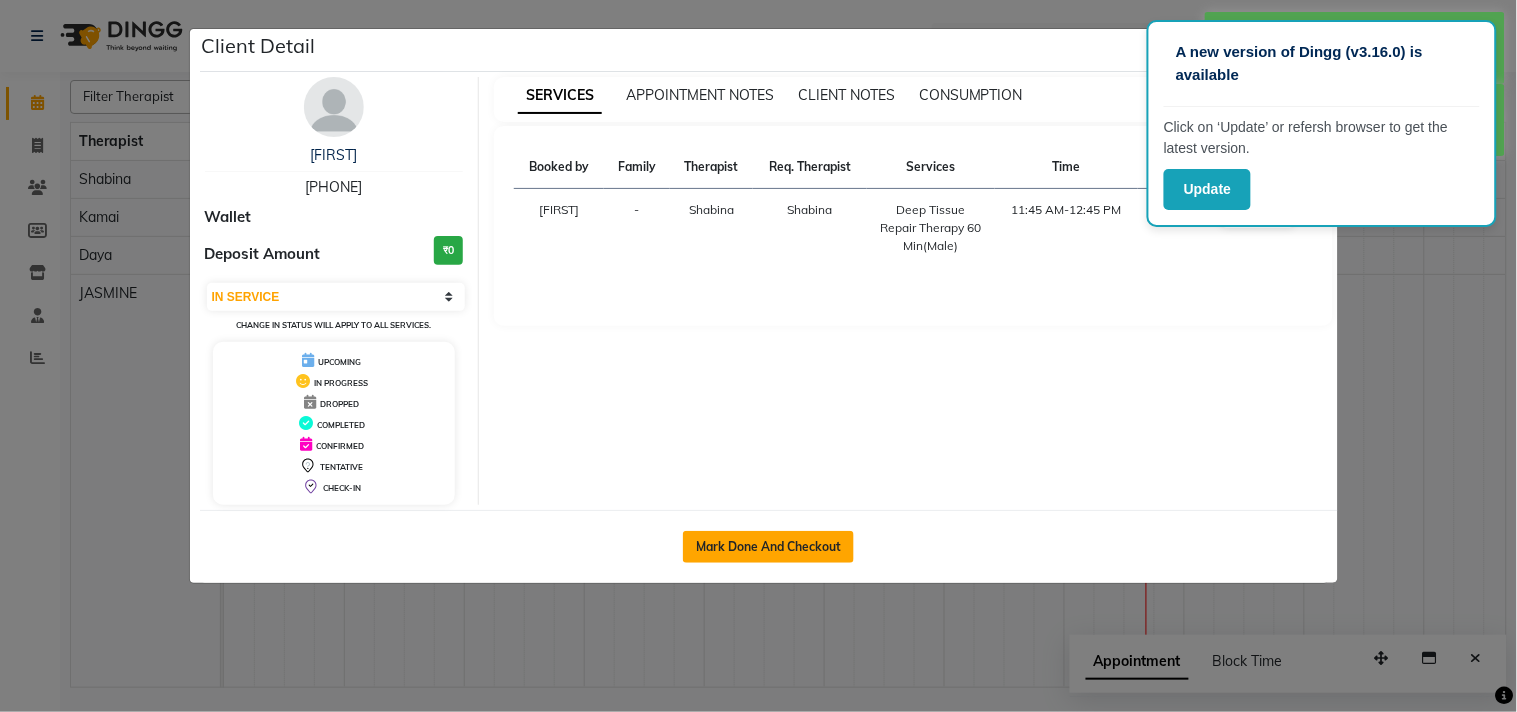 click on "Mark Done And Checkout" 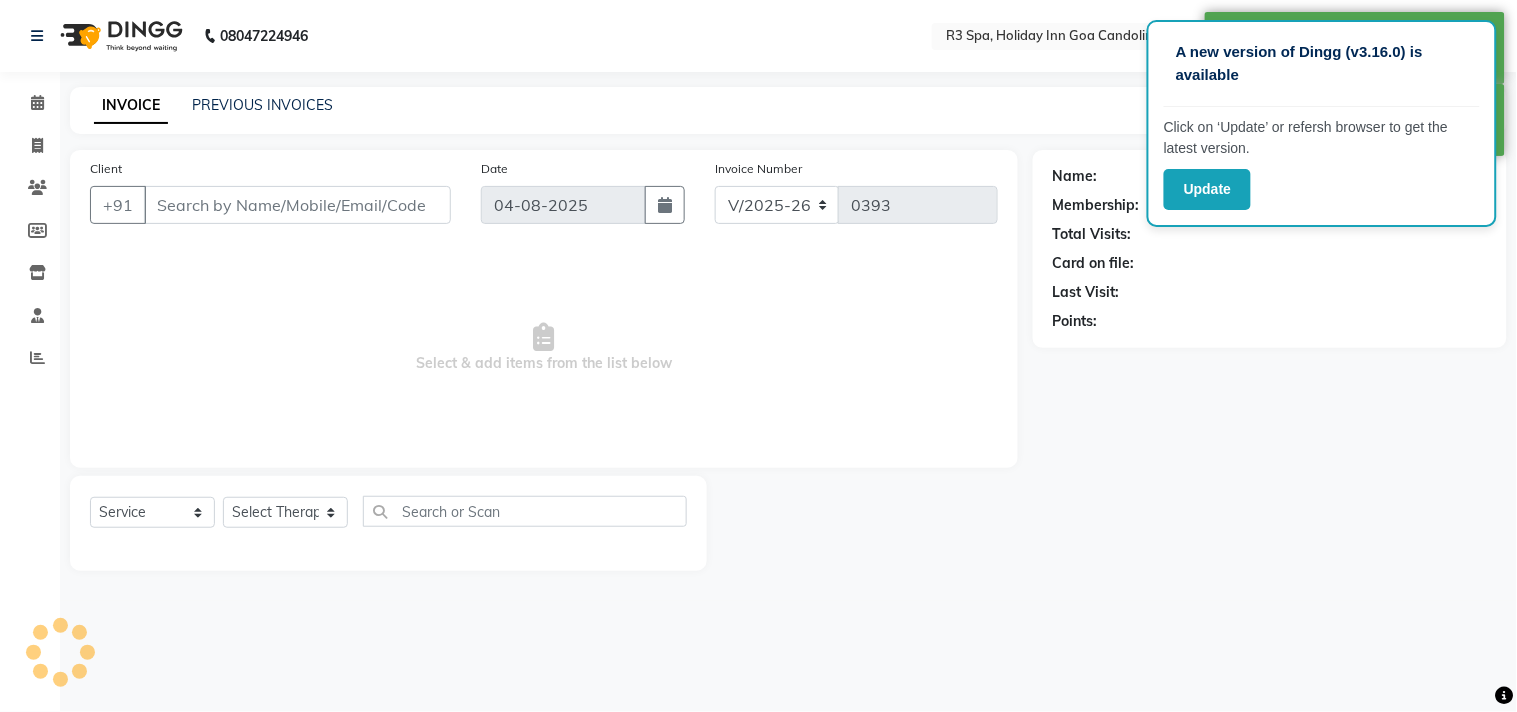 type on "76******13" 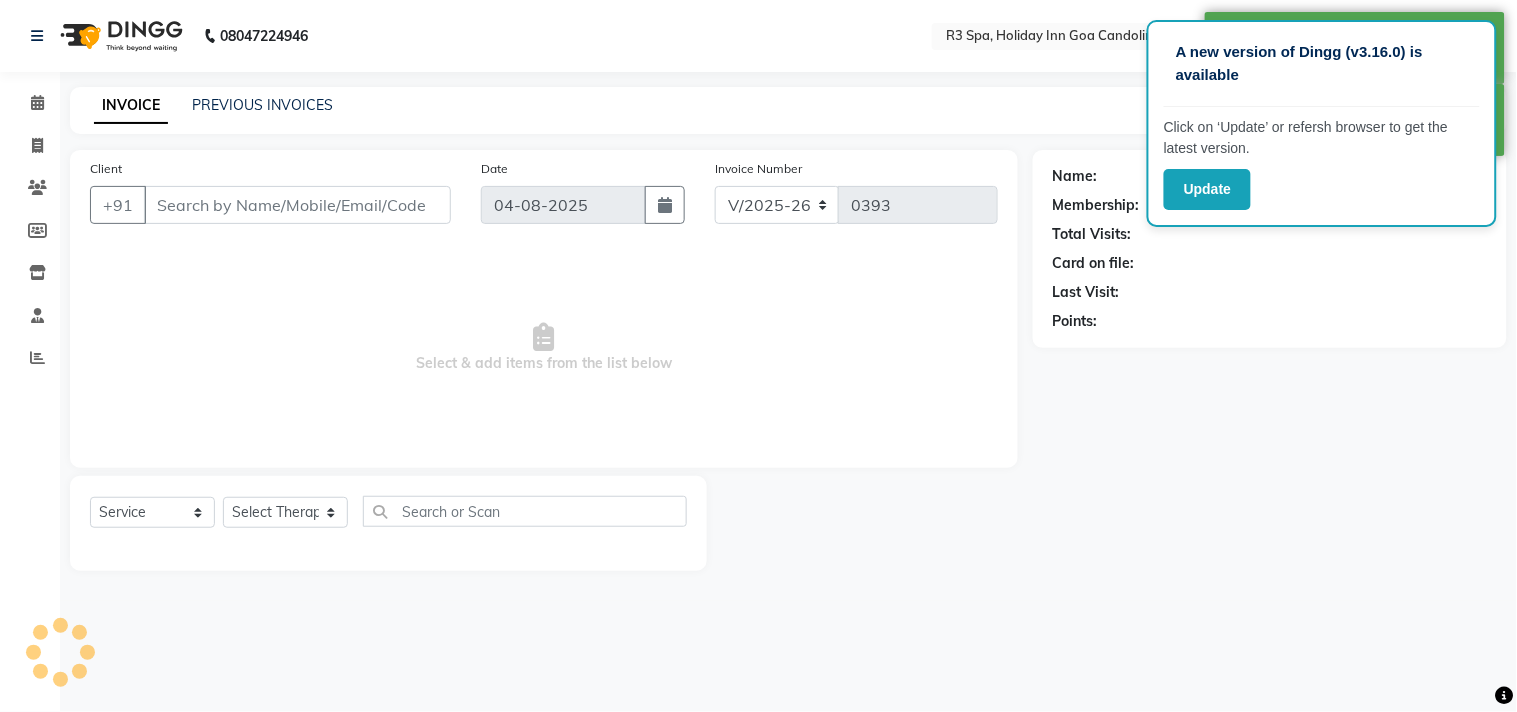 select on "71357" 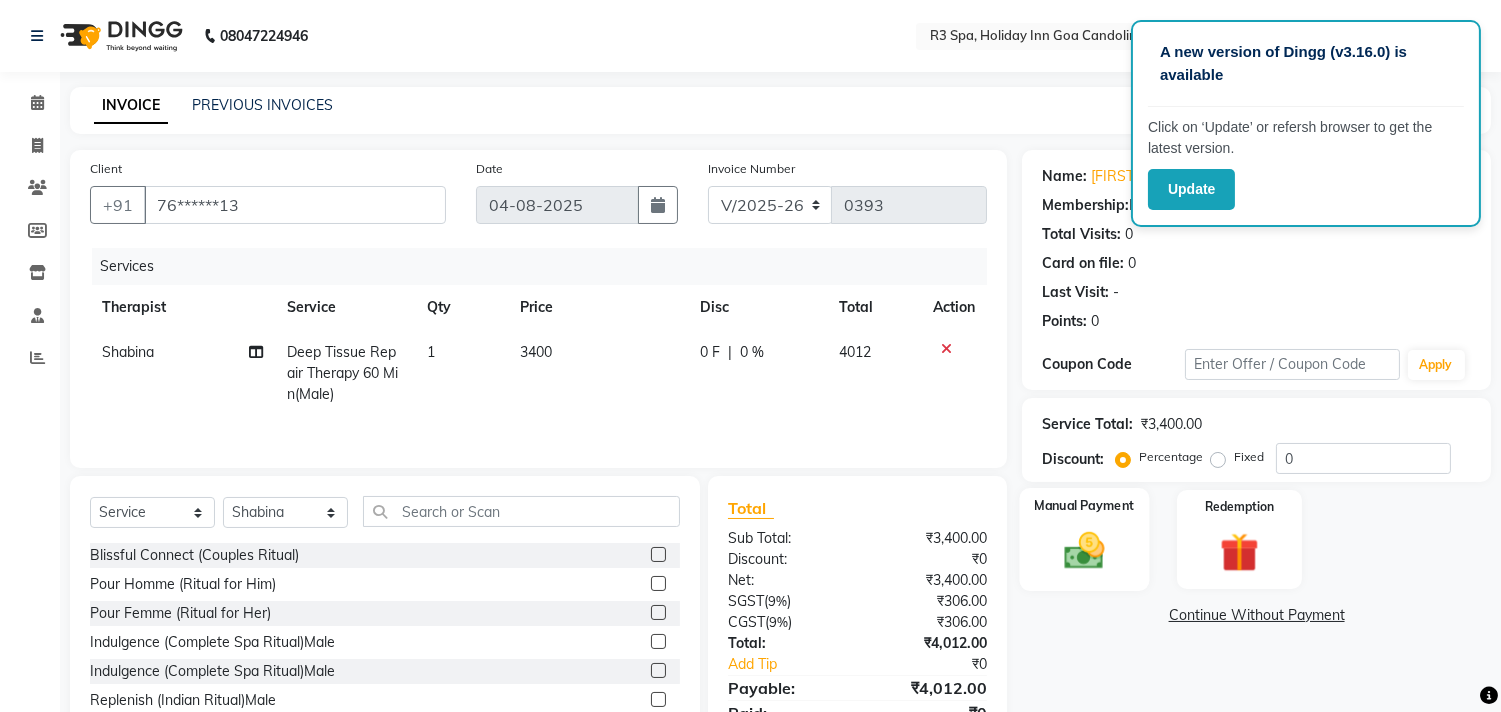 click 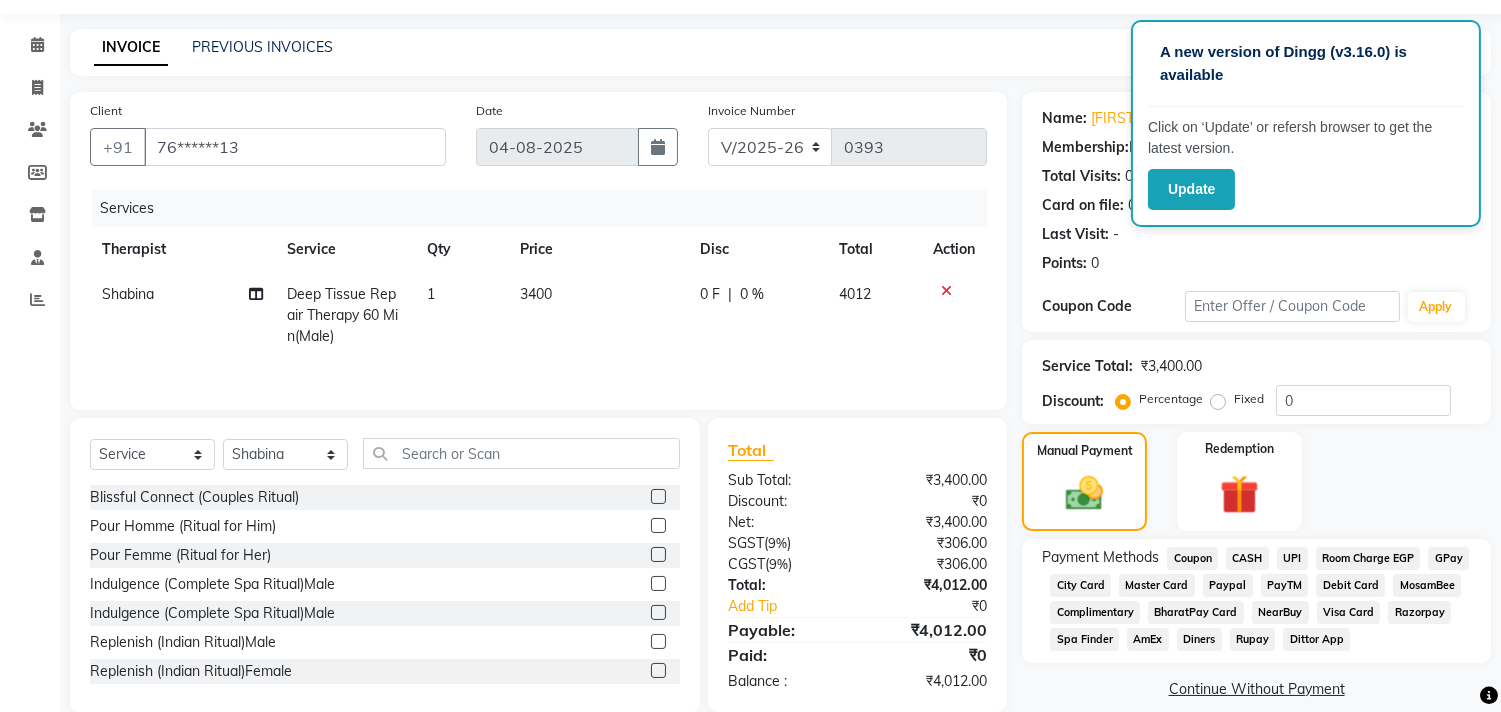 scroll, scrollTop: 91, scrollLeft: 0, axis: vertical 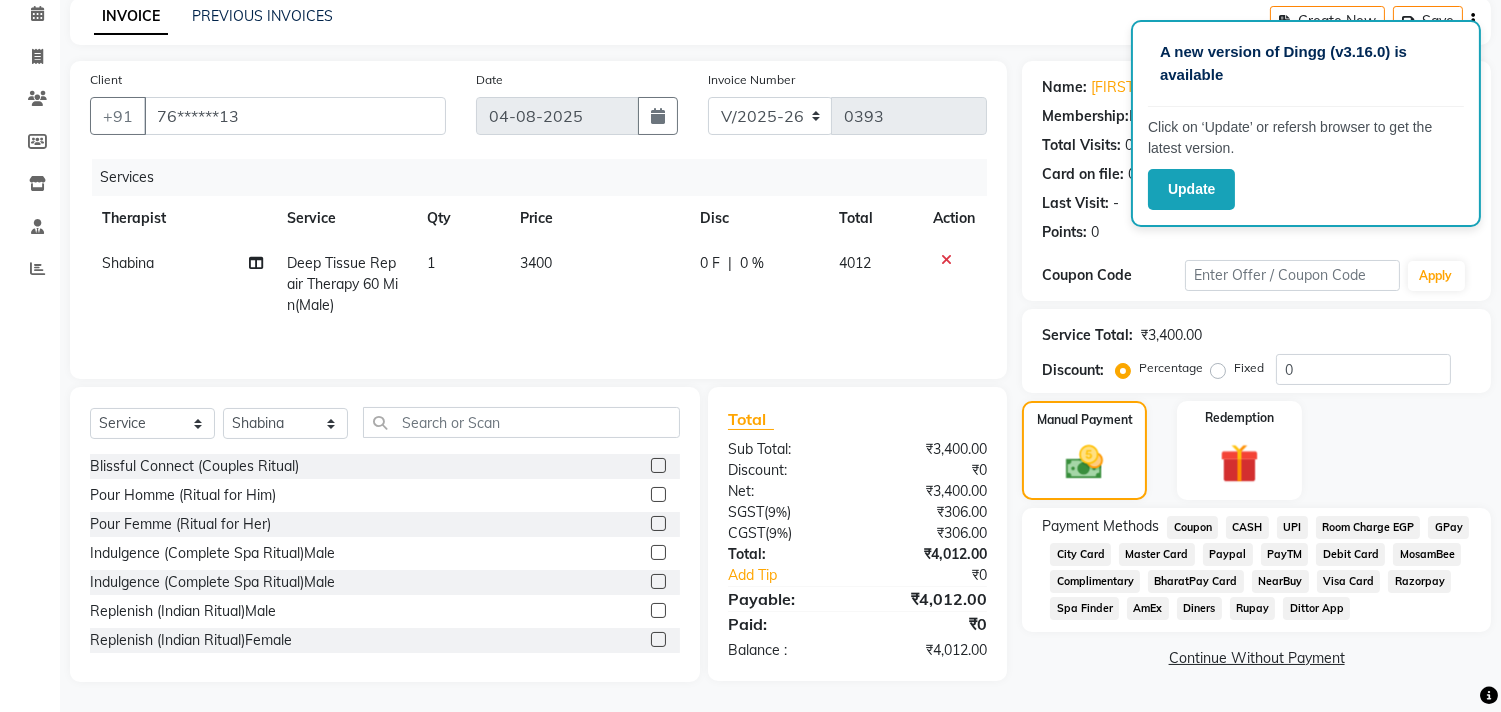 click on "Room Charge EGP" 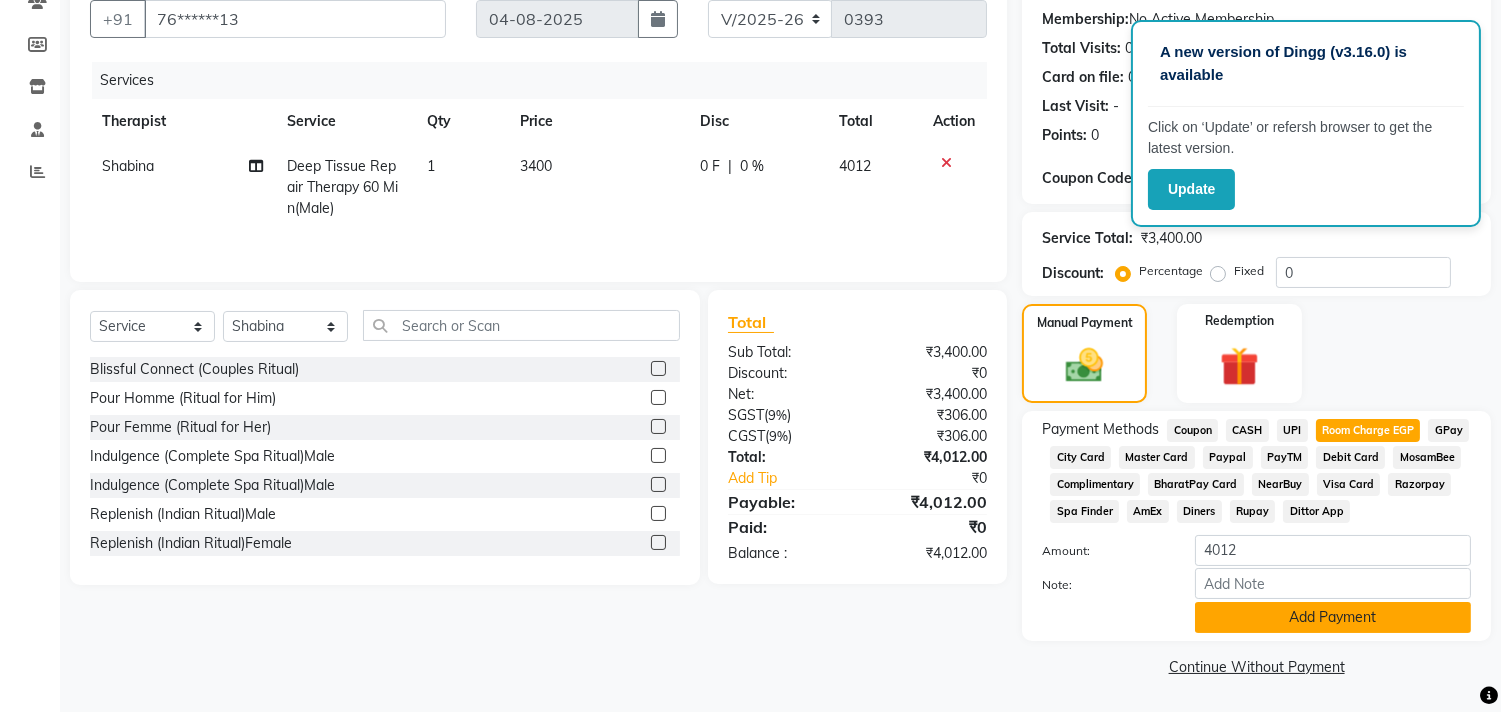 click on "Add Payment" 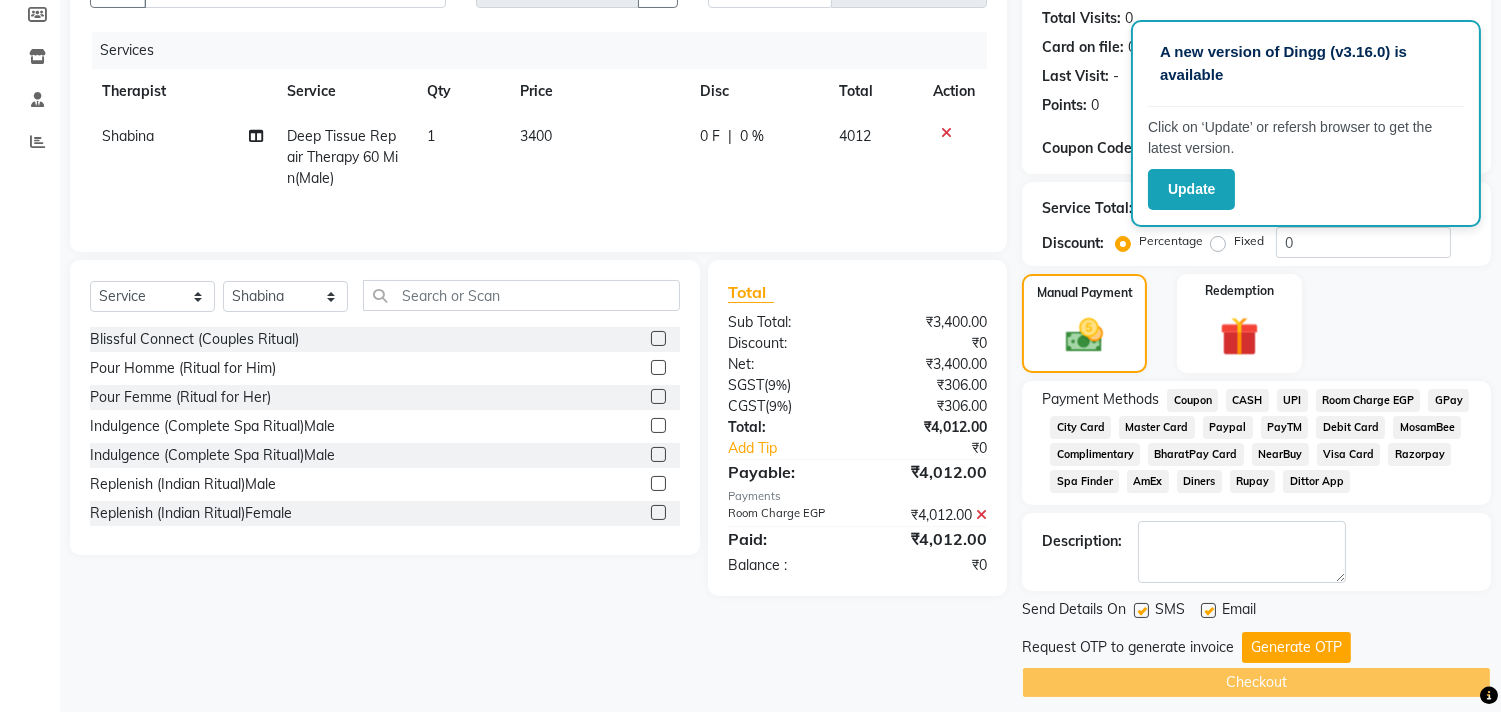 scroll, scrollTop: 232, scrollLeft: 0, axis: vertical 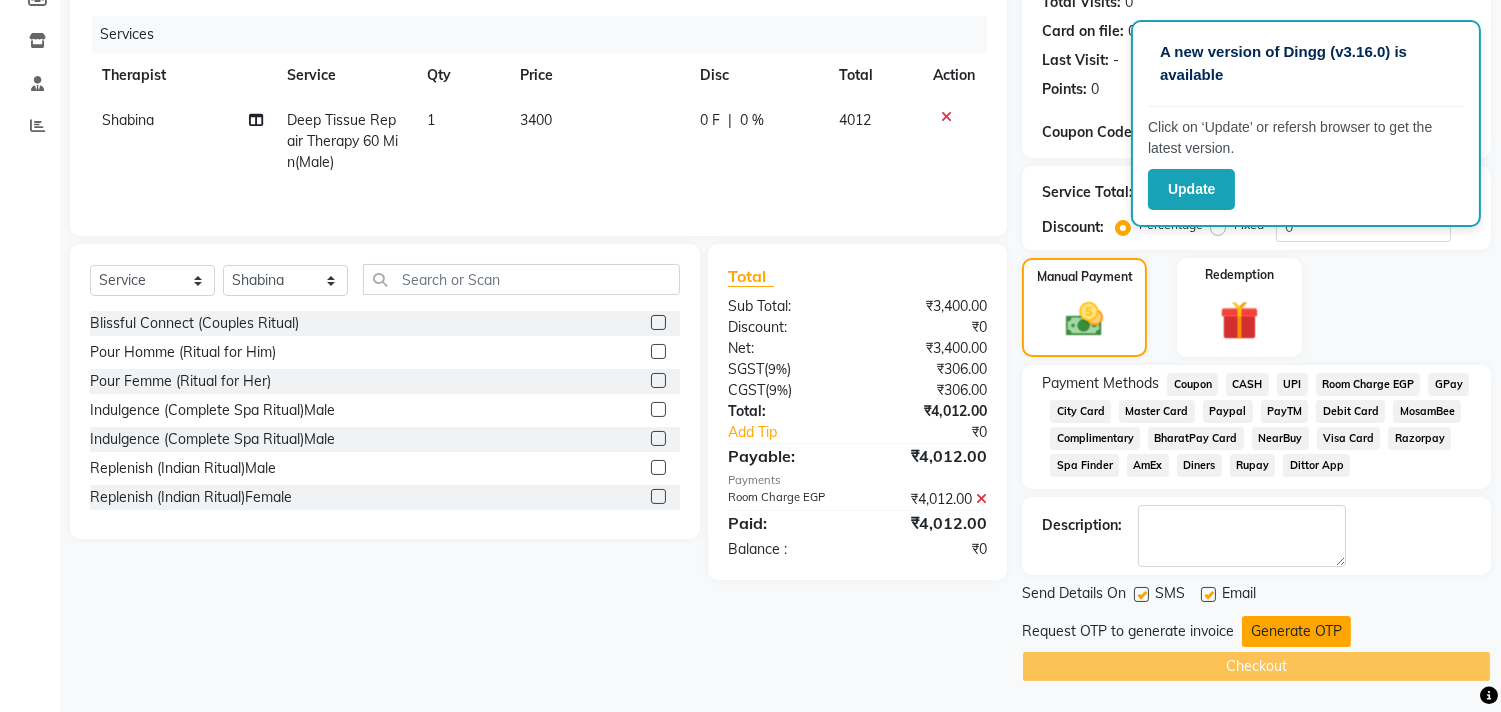 click on "Generate OTP" 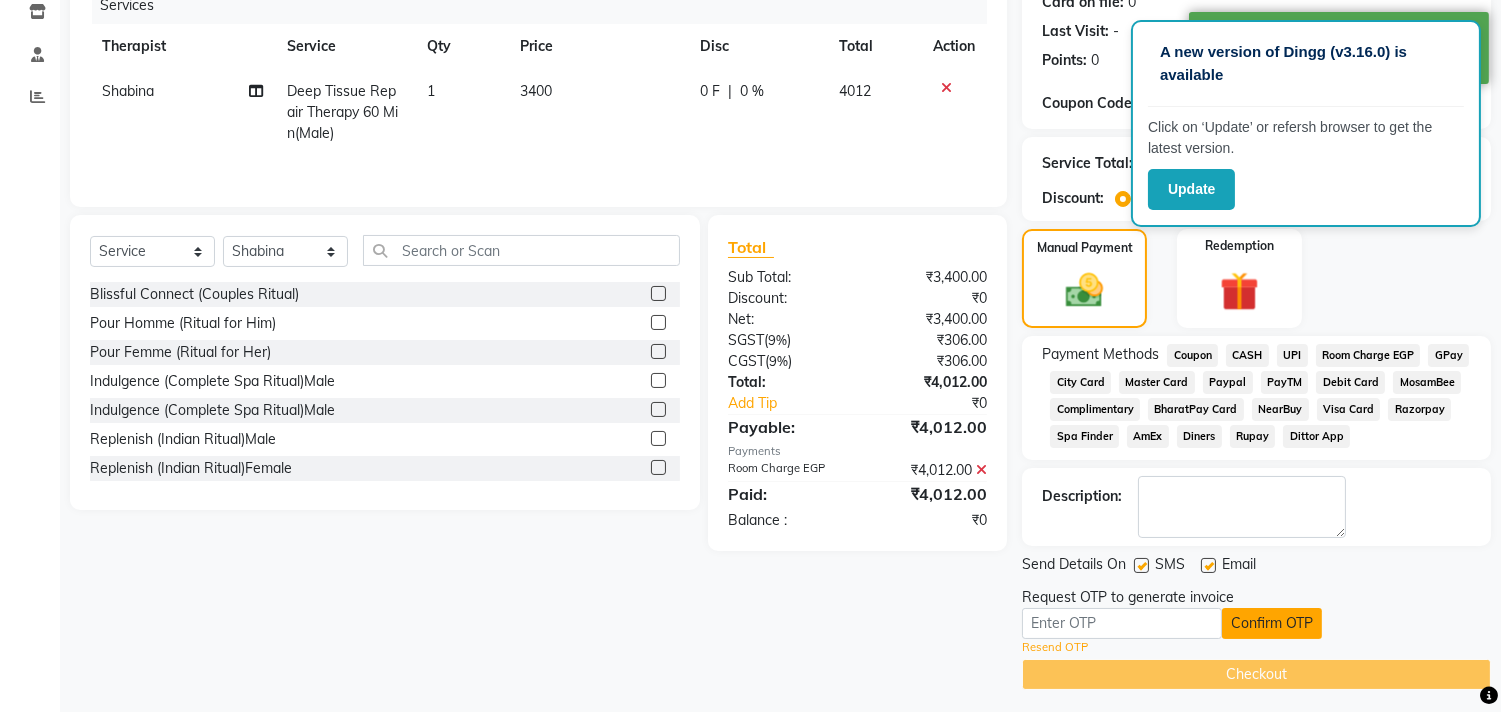 scroll, scrollTop: 270, scrollLeft: 0, axis: vertical 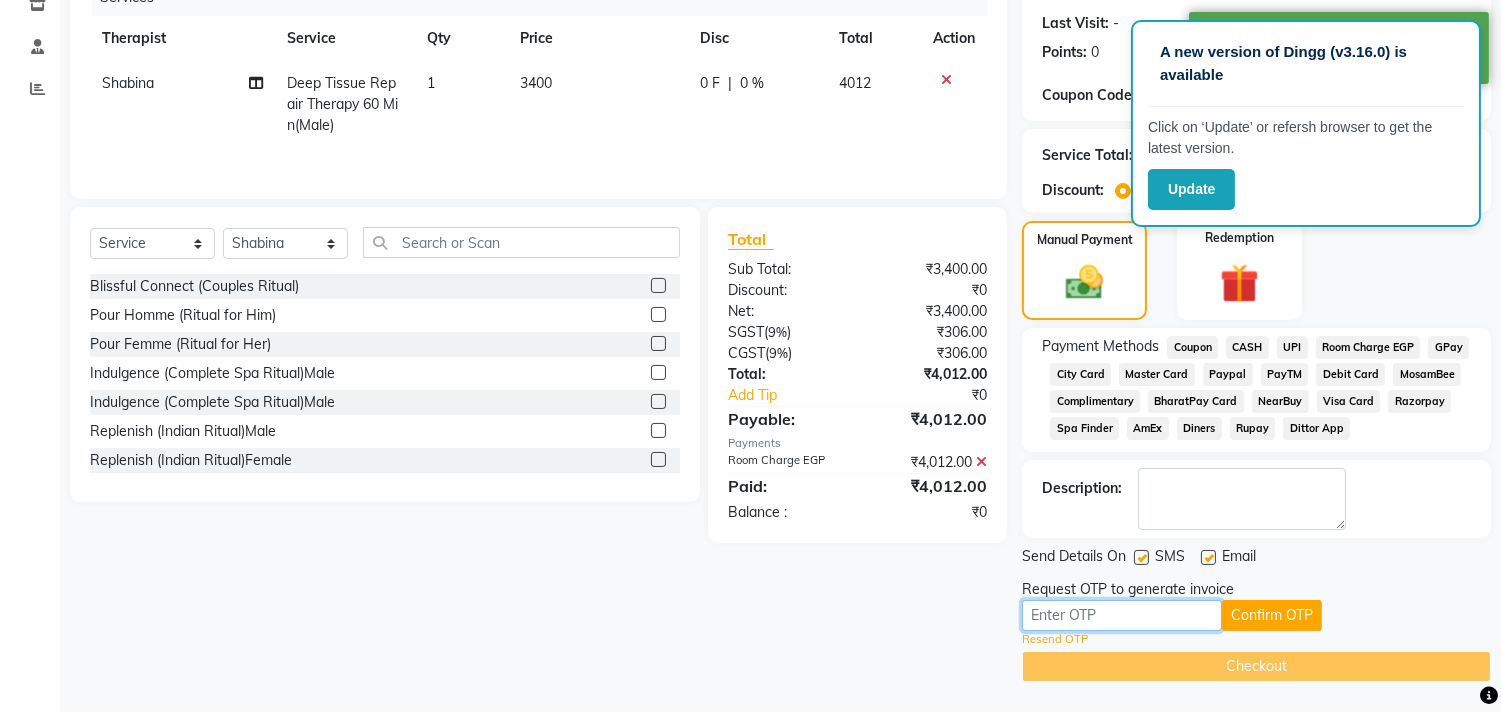 click at bounding box center (1122, 615) 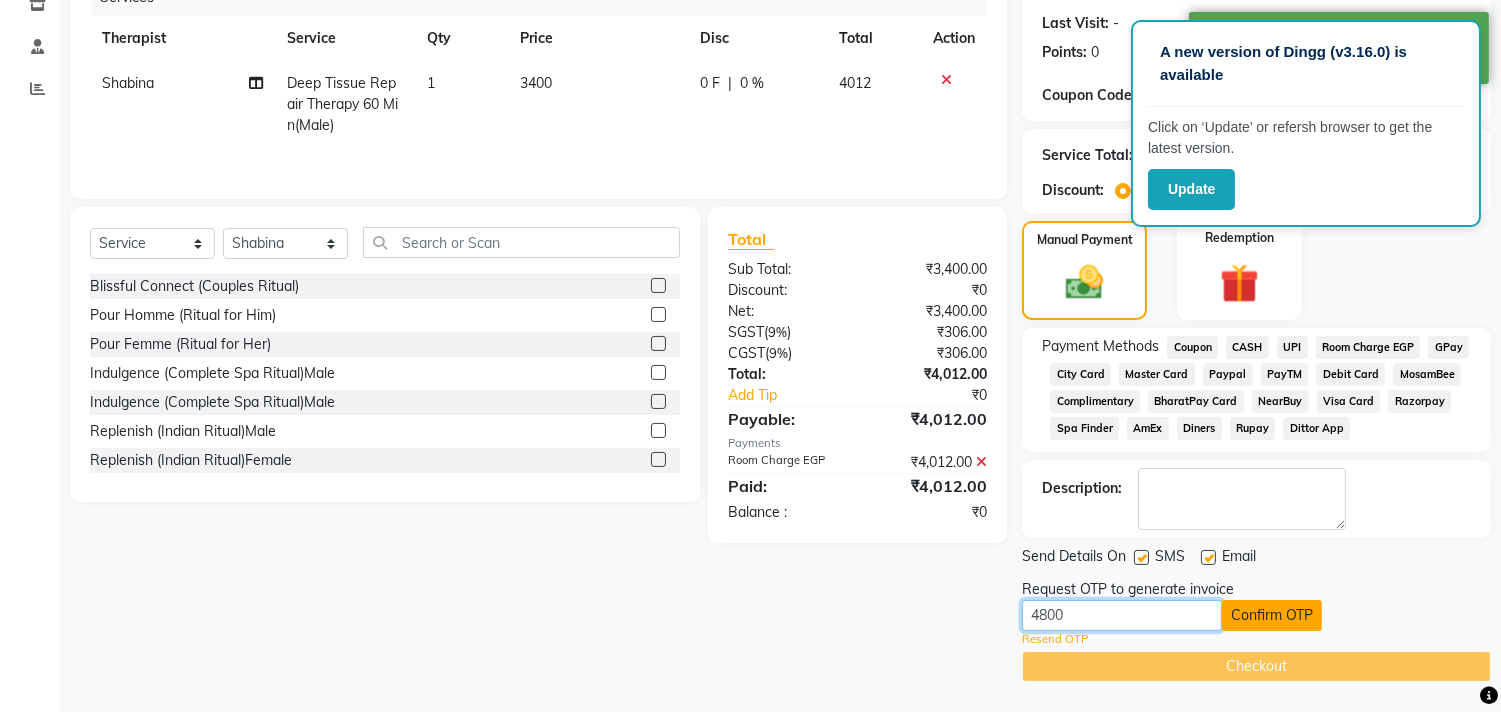 type on "4800" 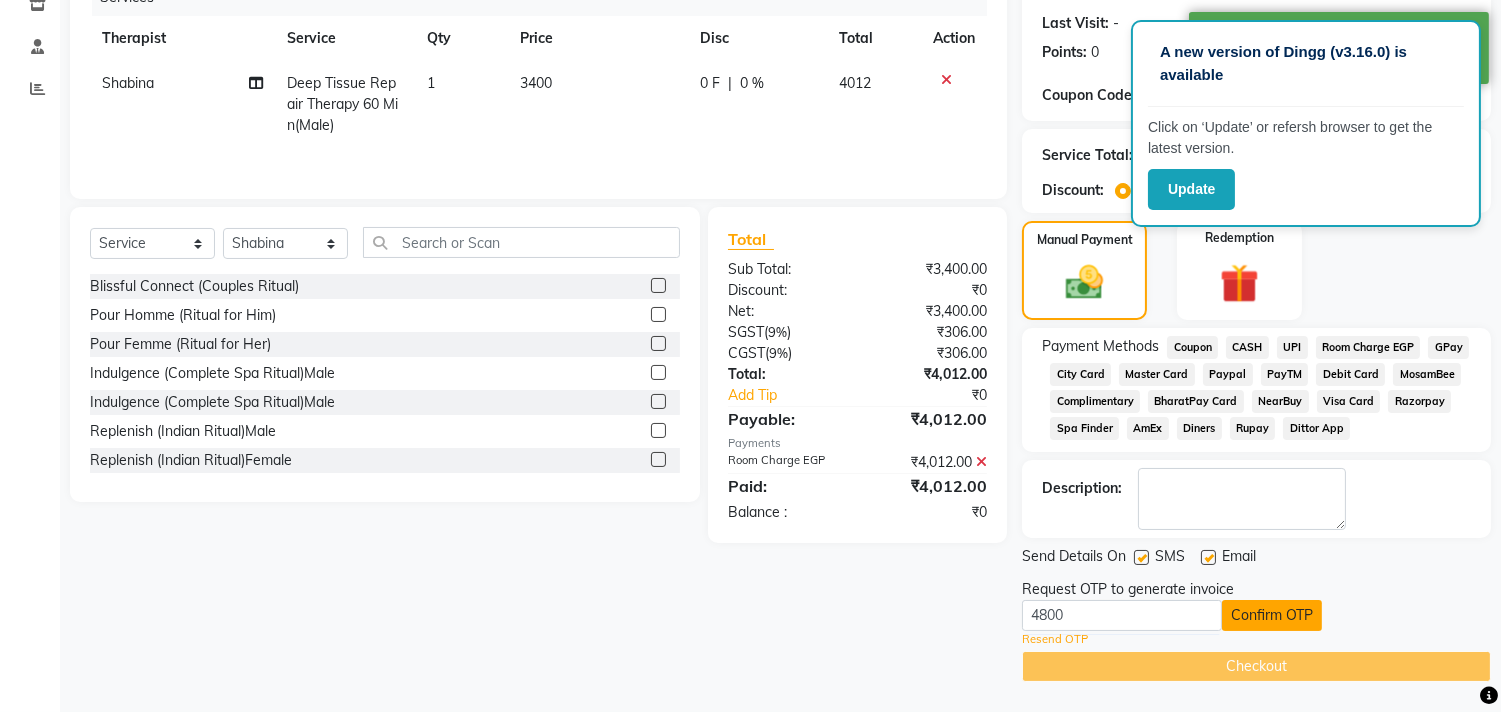 click on "Confirm OTP" 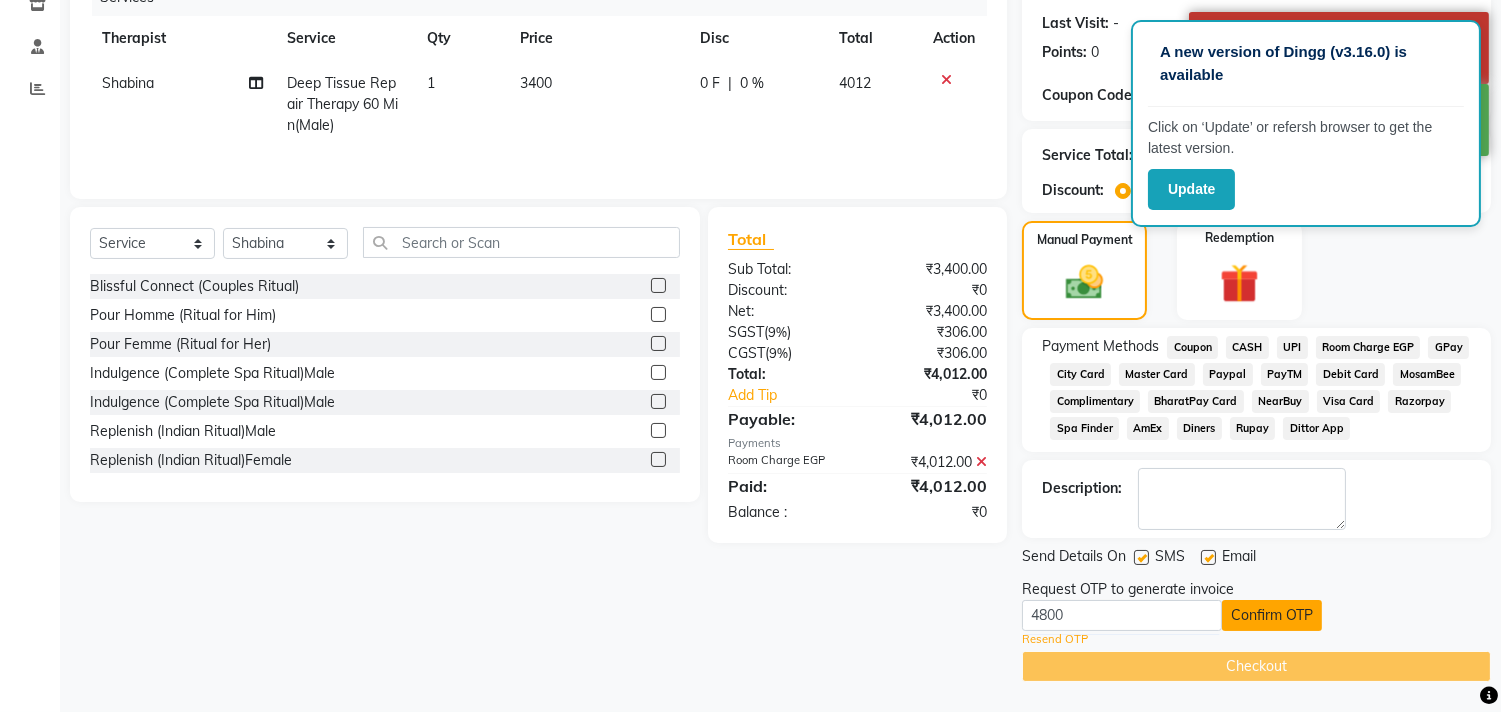 click on "Confirm OTP" 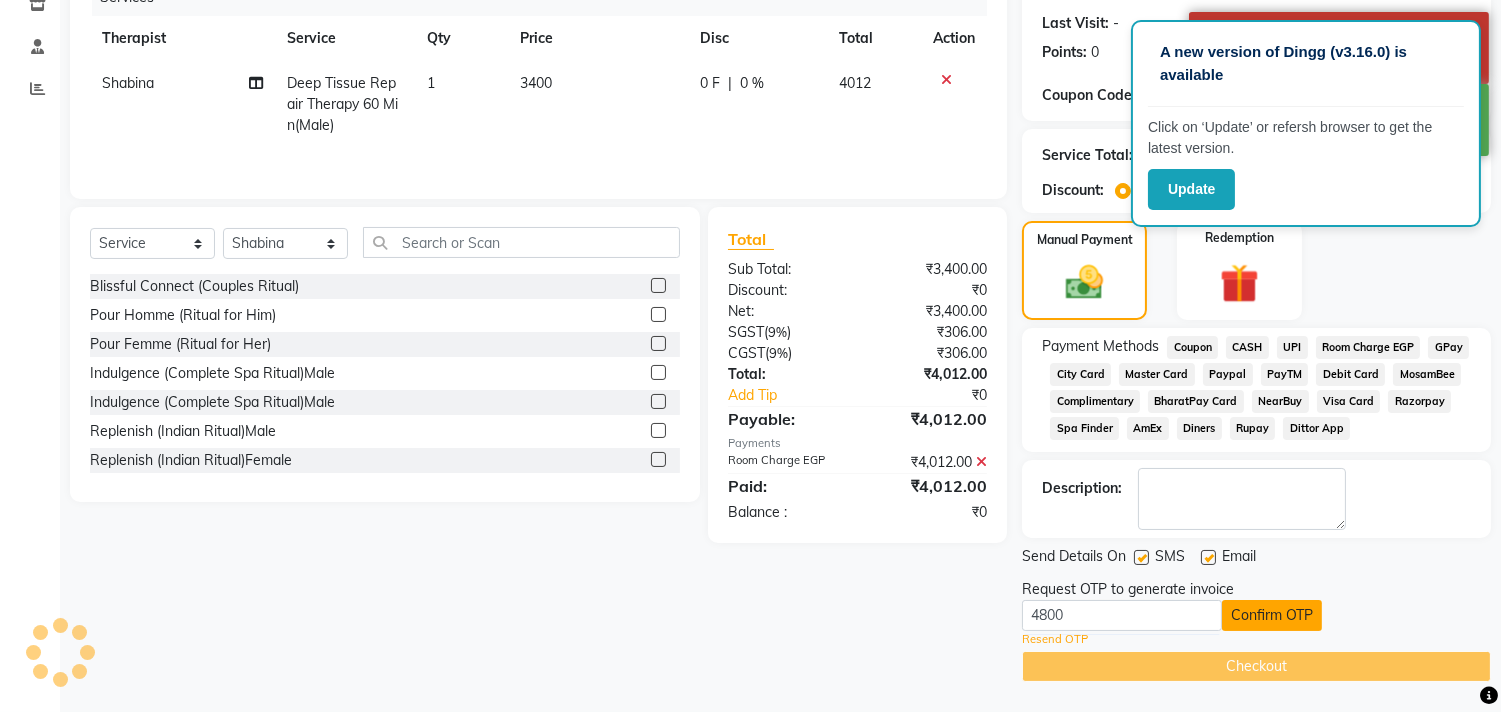 click on "Confirm OTP" 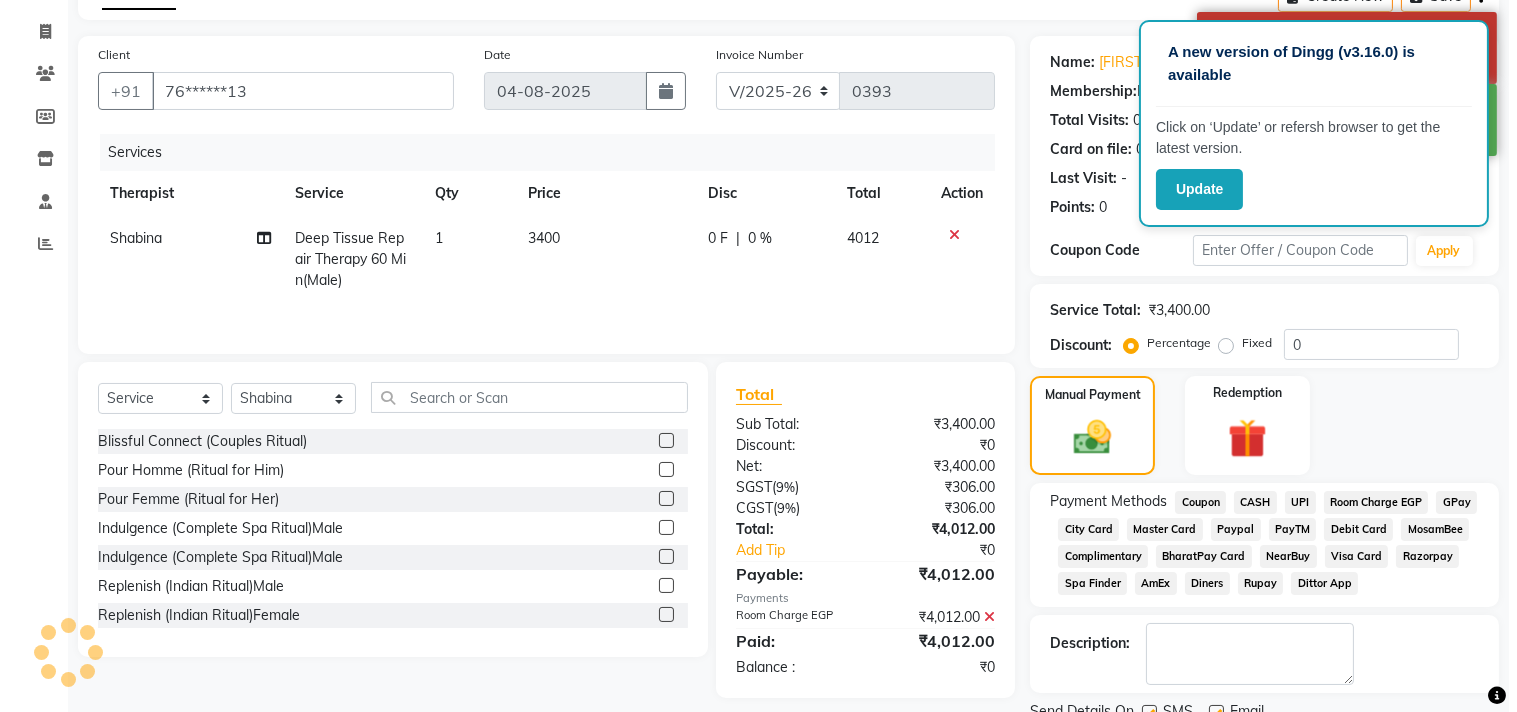 scroll, scrollTop: 0, scrollLeft: 0, axis: both 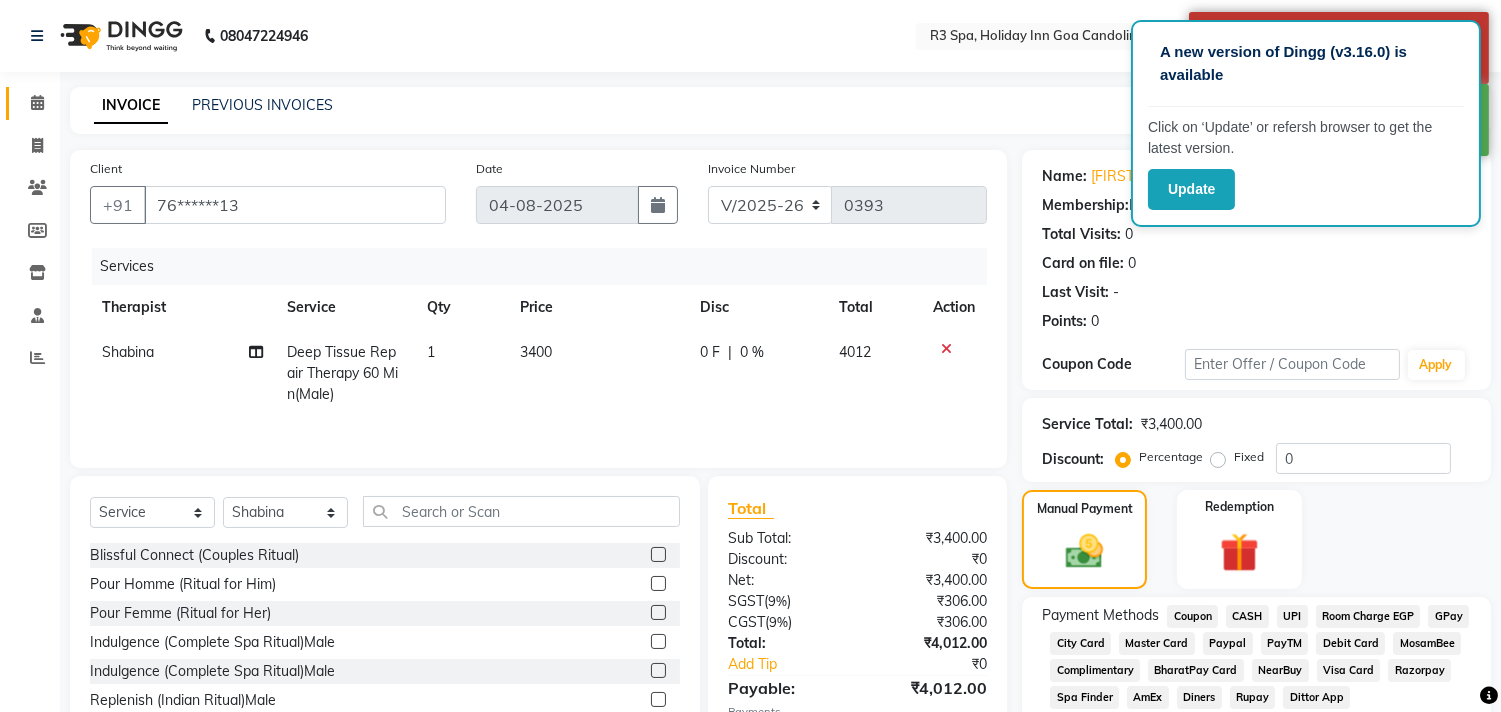 drag, startPoint x: 536, startPoint y: 156, endPoint x: 28, endPoint y: 90, distance: 512.2695 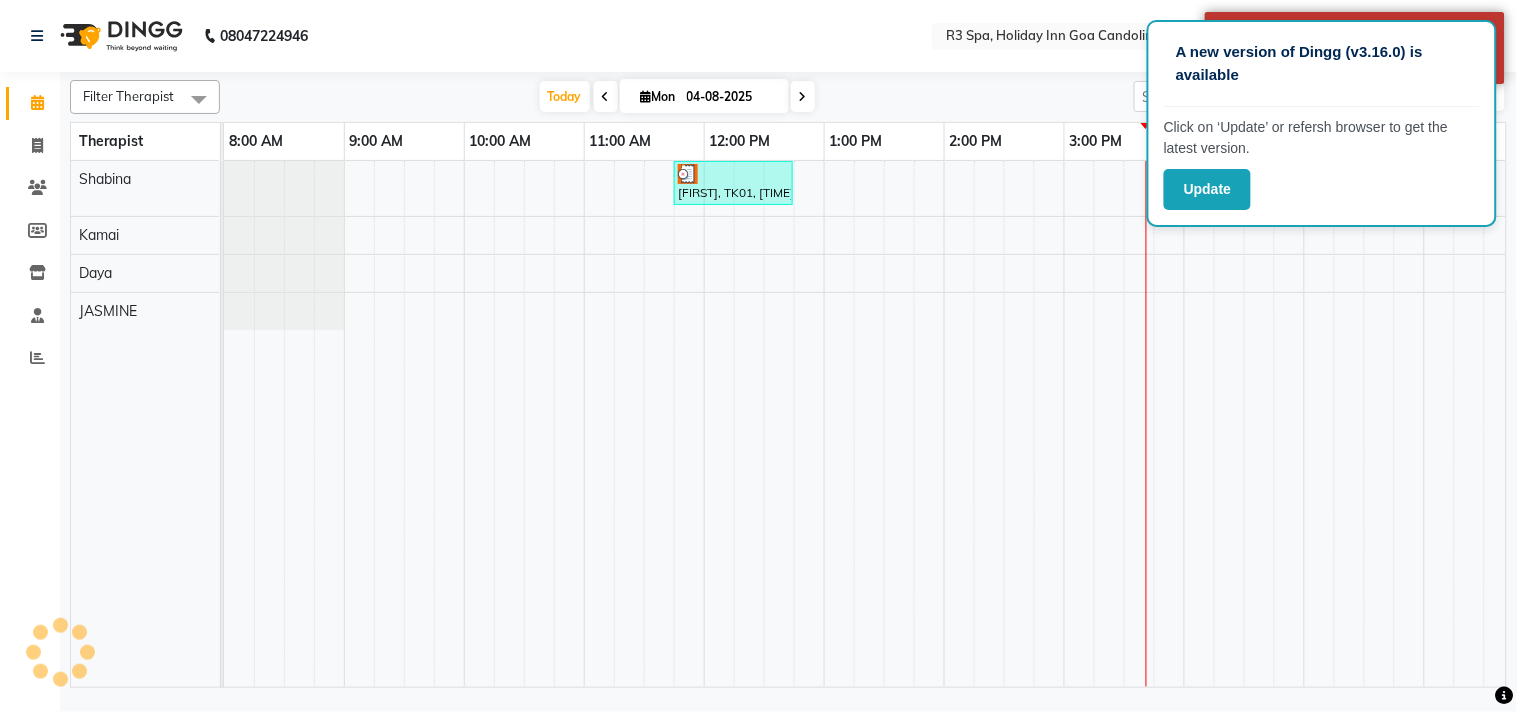 scroll, scrollTop: 0, scrollLeft: 0, axis: both 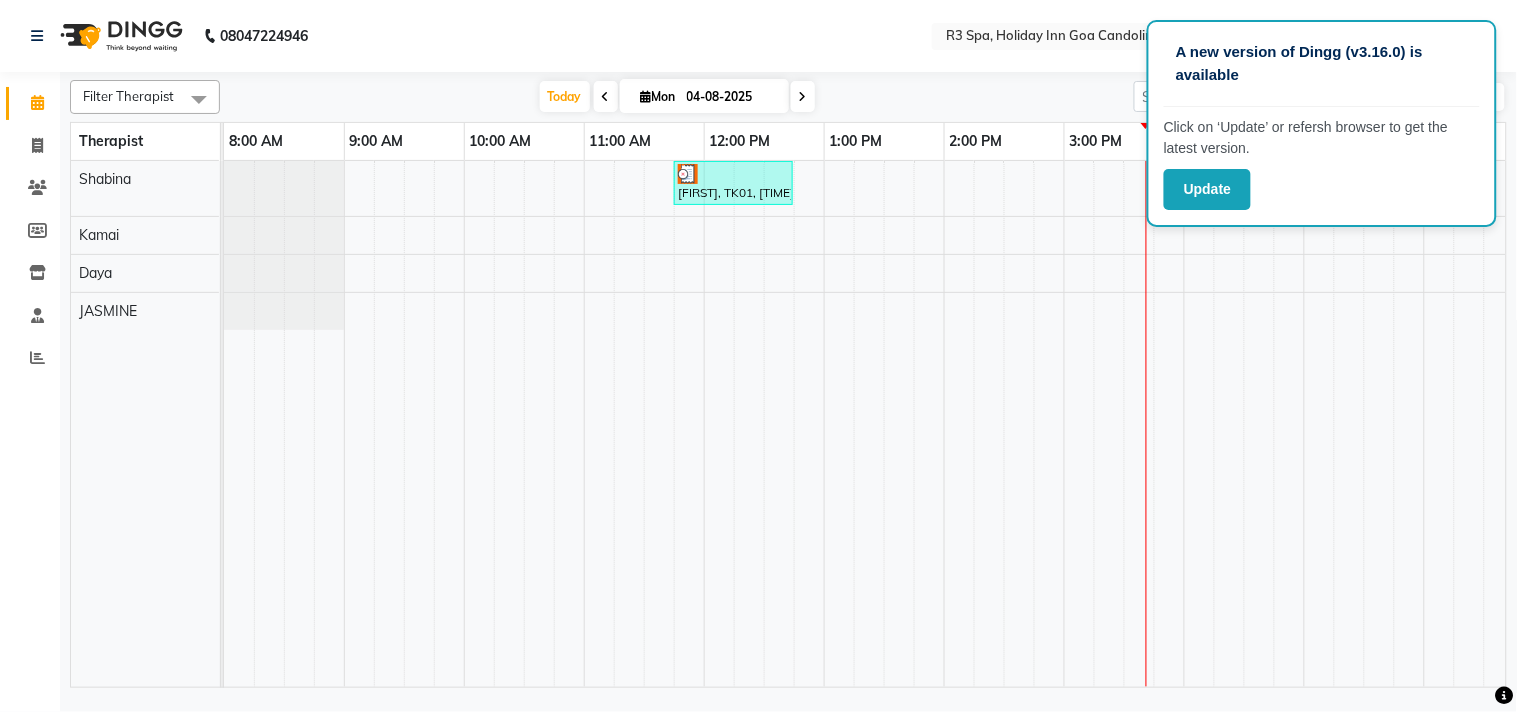 click on "[LAST], TK01, [TIME]-[TIME], Deep Tissue Repair Therapy 60 Min(Male)" at bounding box center [1184, 424] 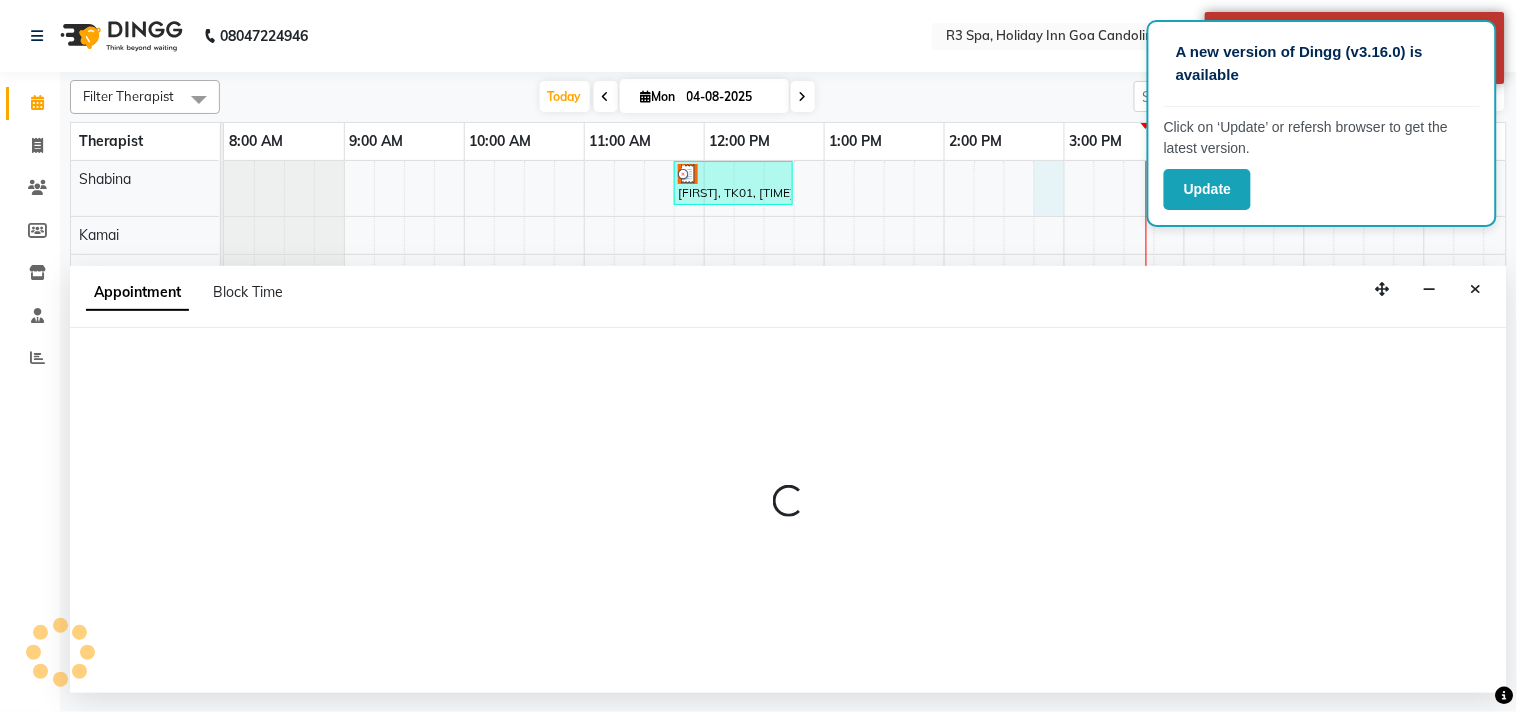 select on "71357" 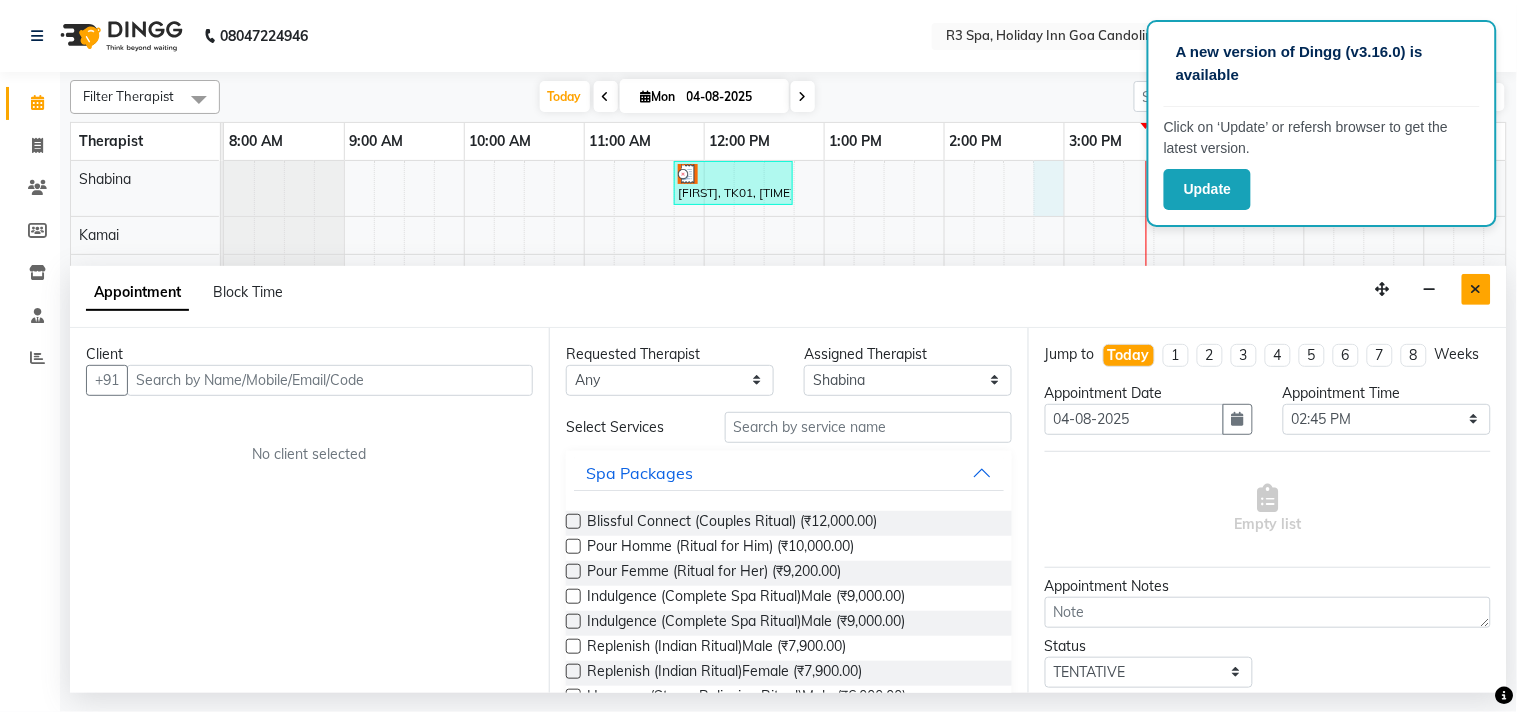click at bounding box center (1476, 289) 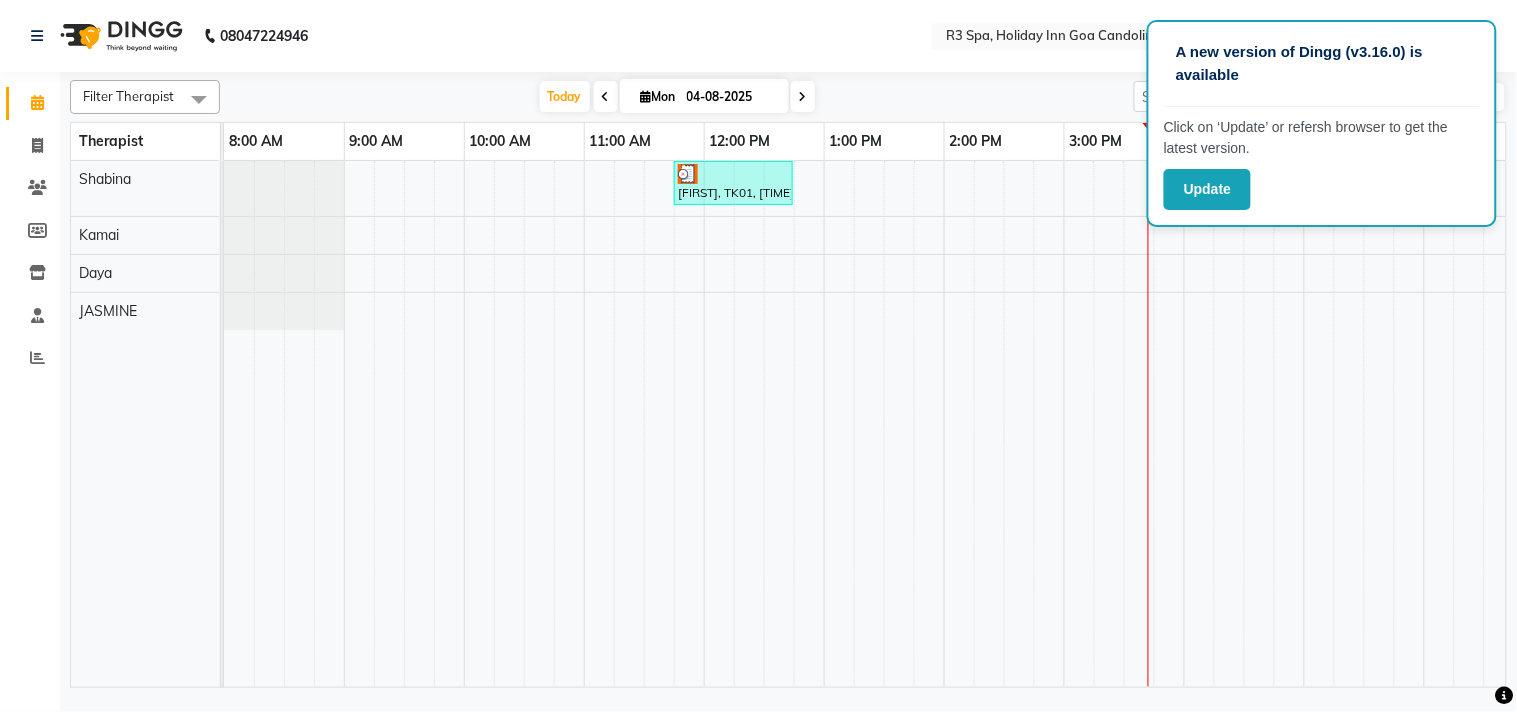 click at bounding box center (1109, 424) 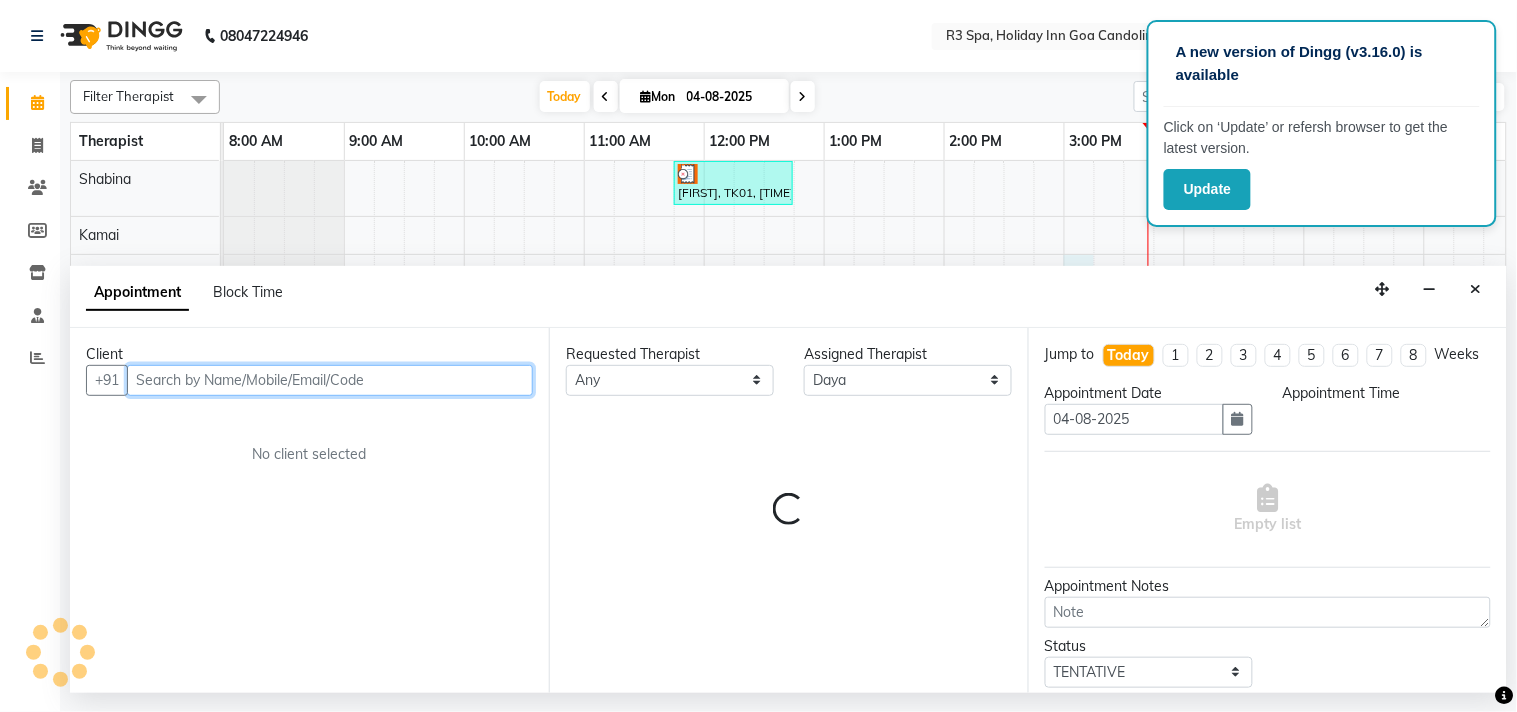 select on "900" 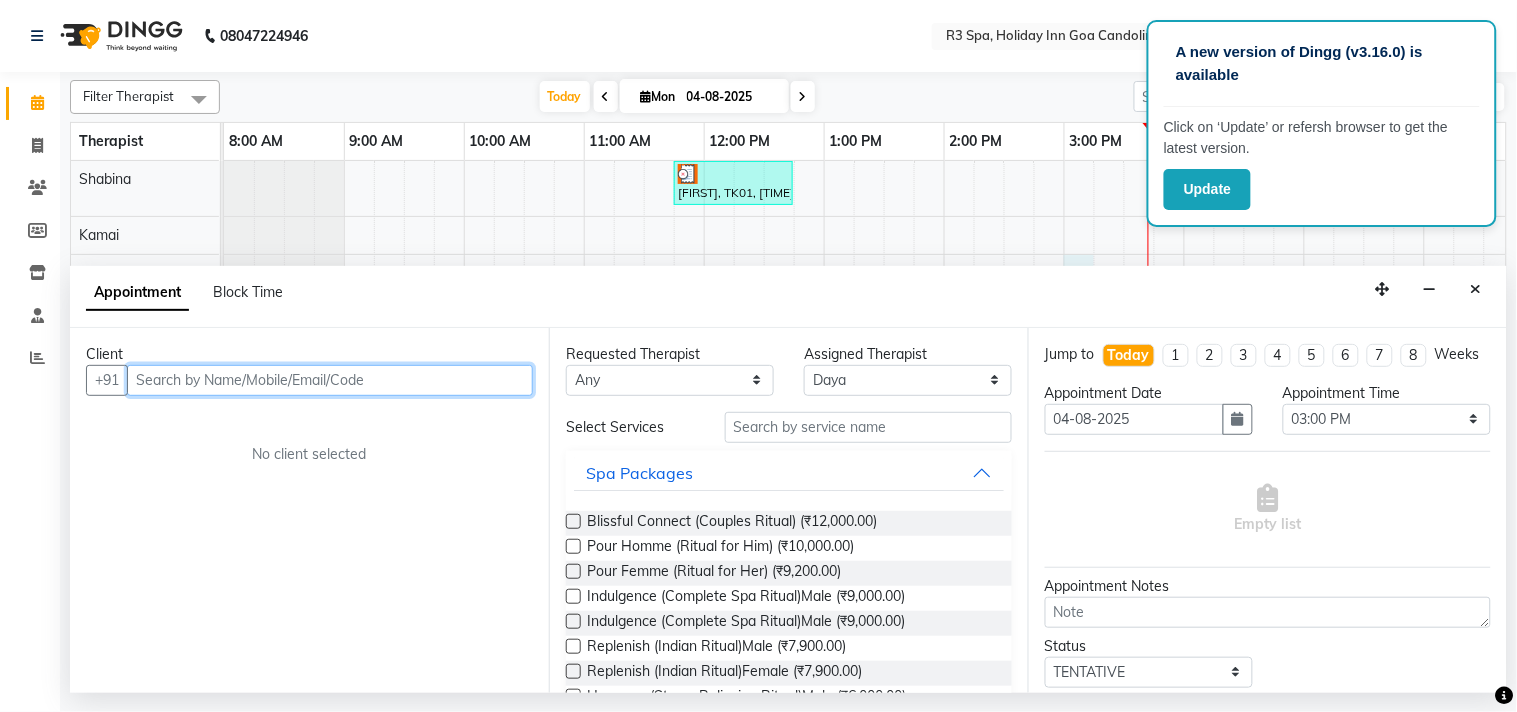 click at bounding box center [330, 380] 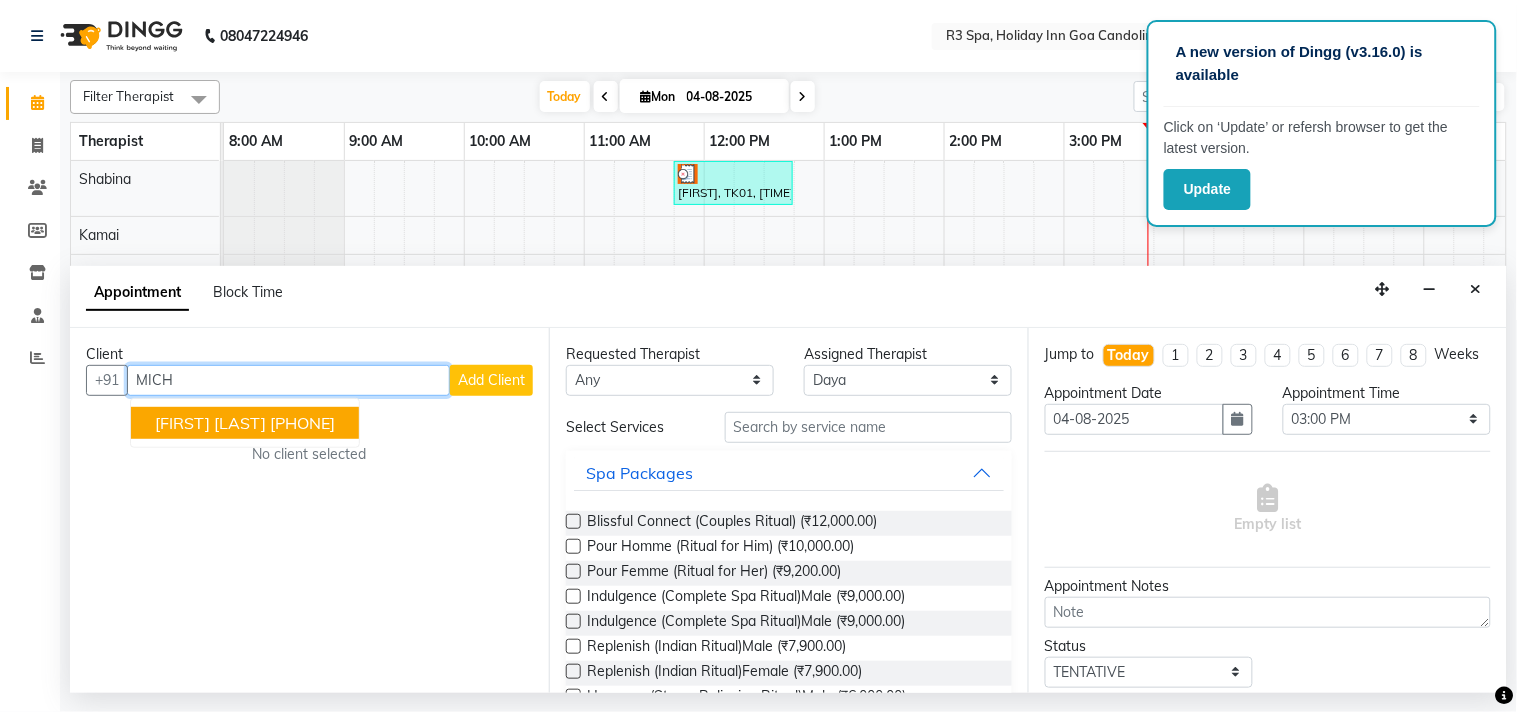 click on "Michelle Serrato  13*******51" at bounding box center [245, 423] 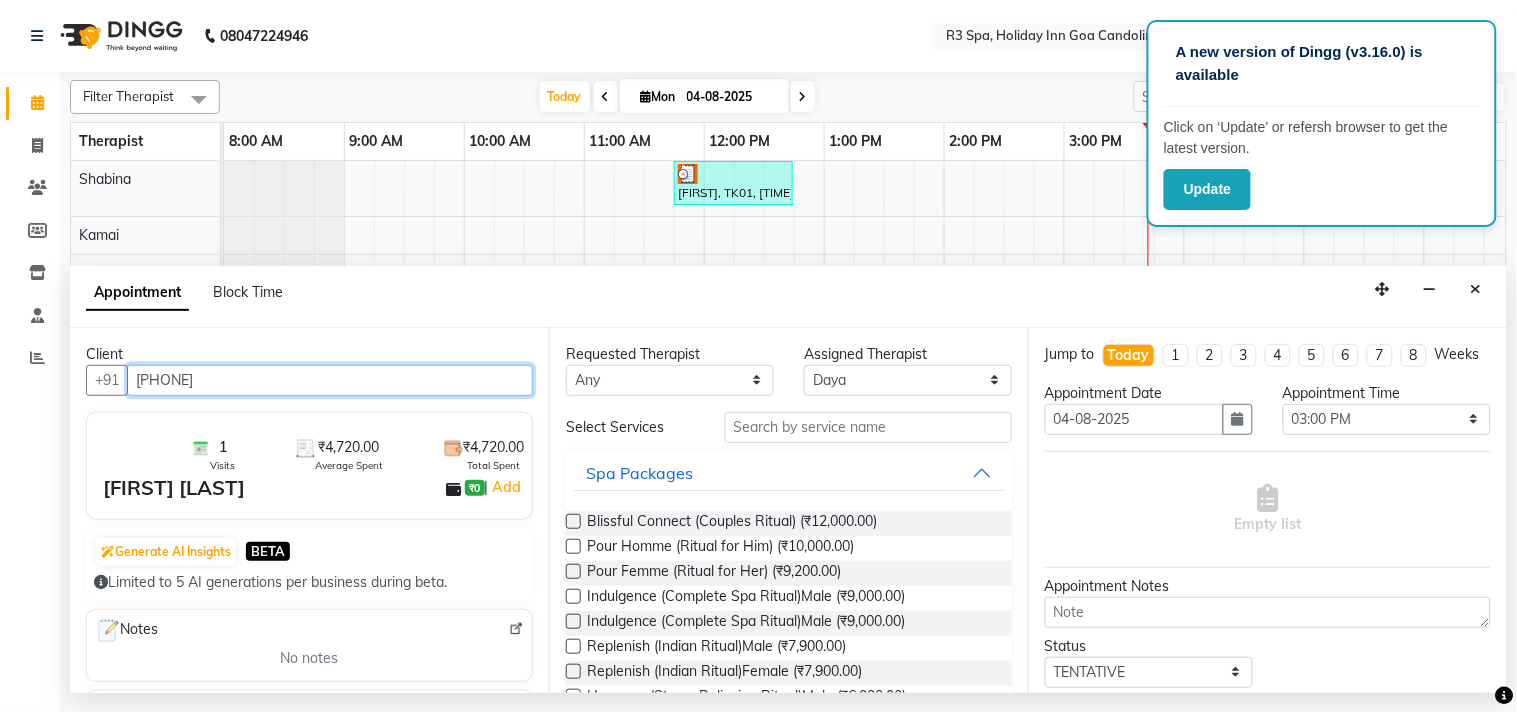 type on "[CREDITCARD]" 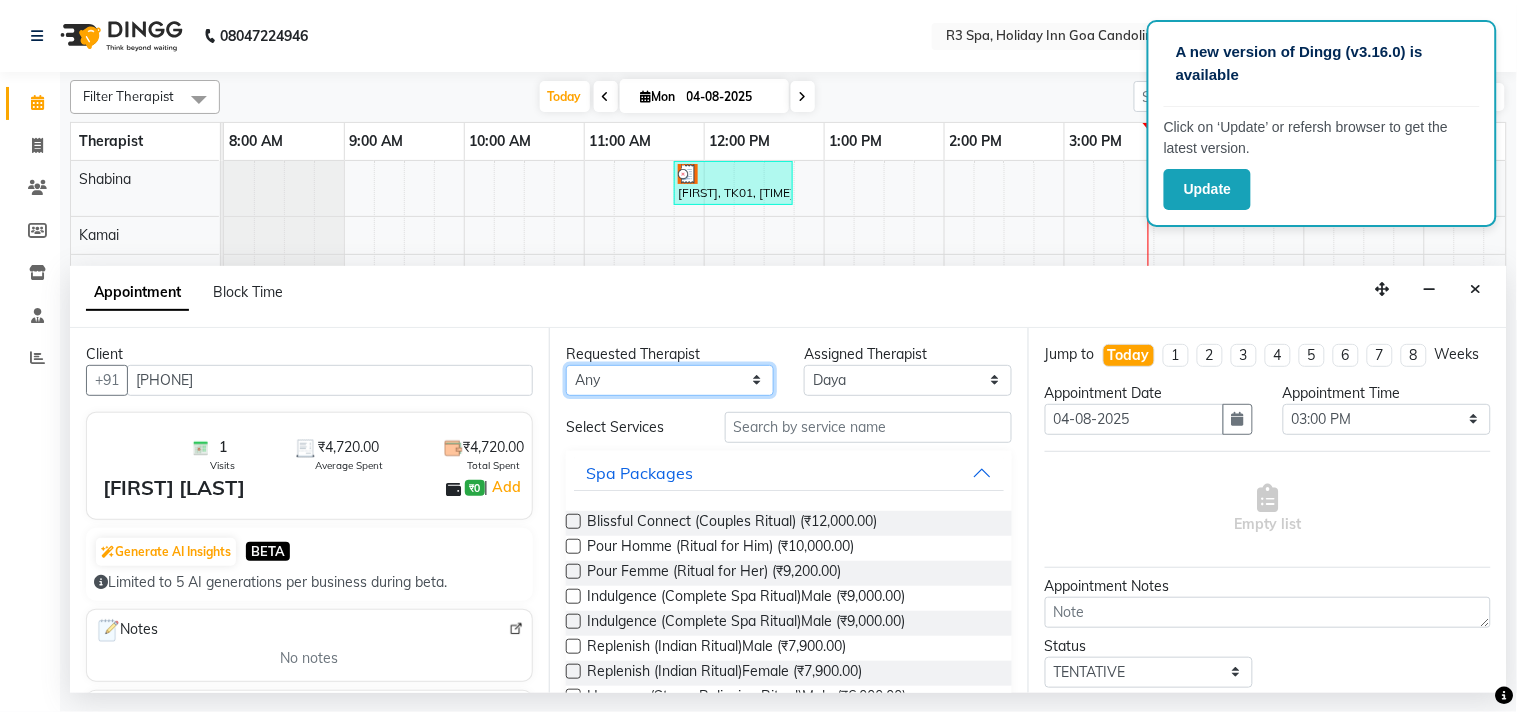 drag, startPoint x: 694, startPoint y: 373, endPoint x: 707, endPoint y: 394, distance: 24.698177 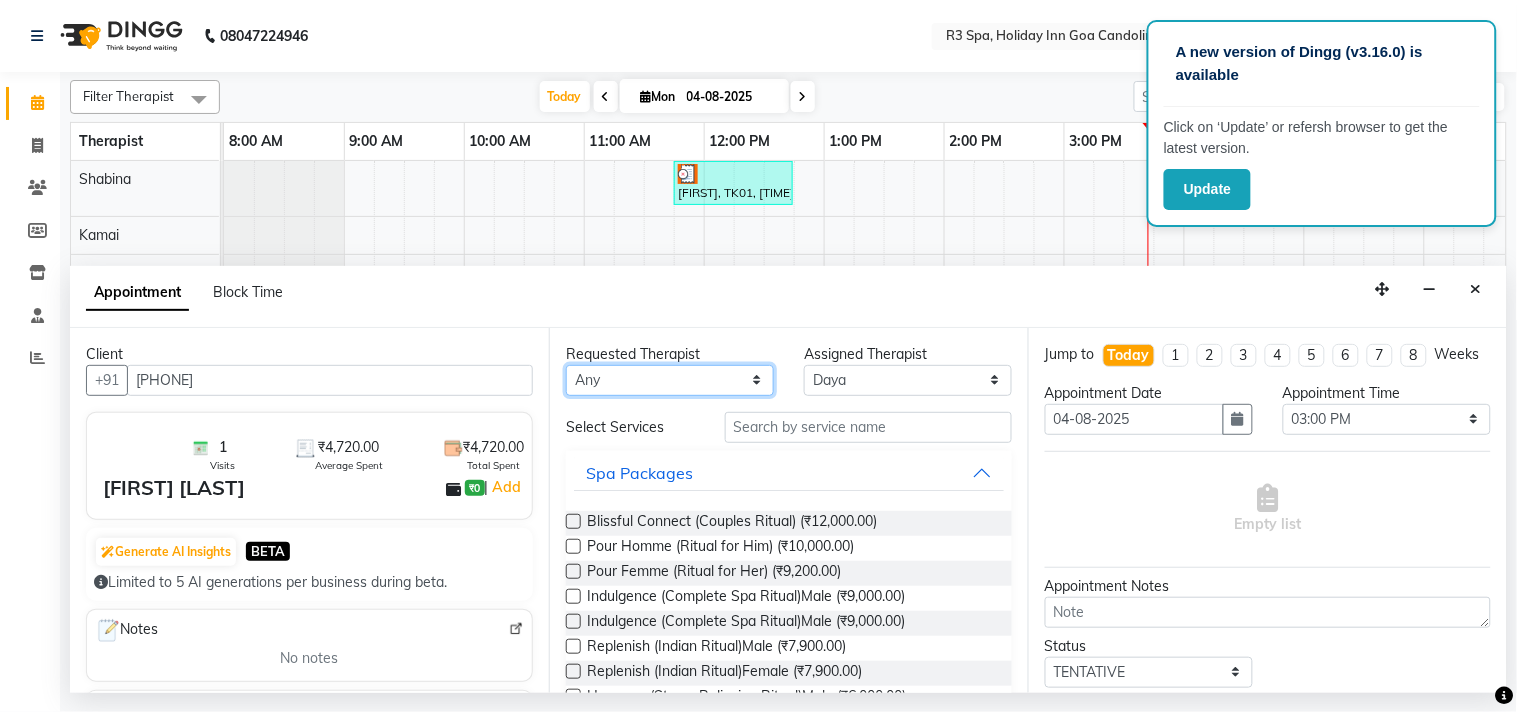 select on "71368" 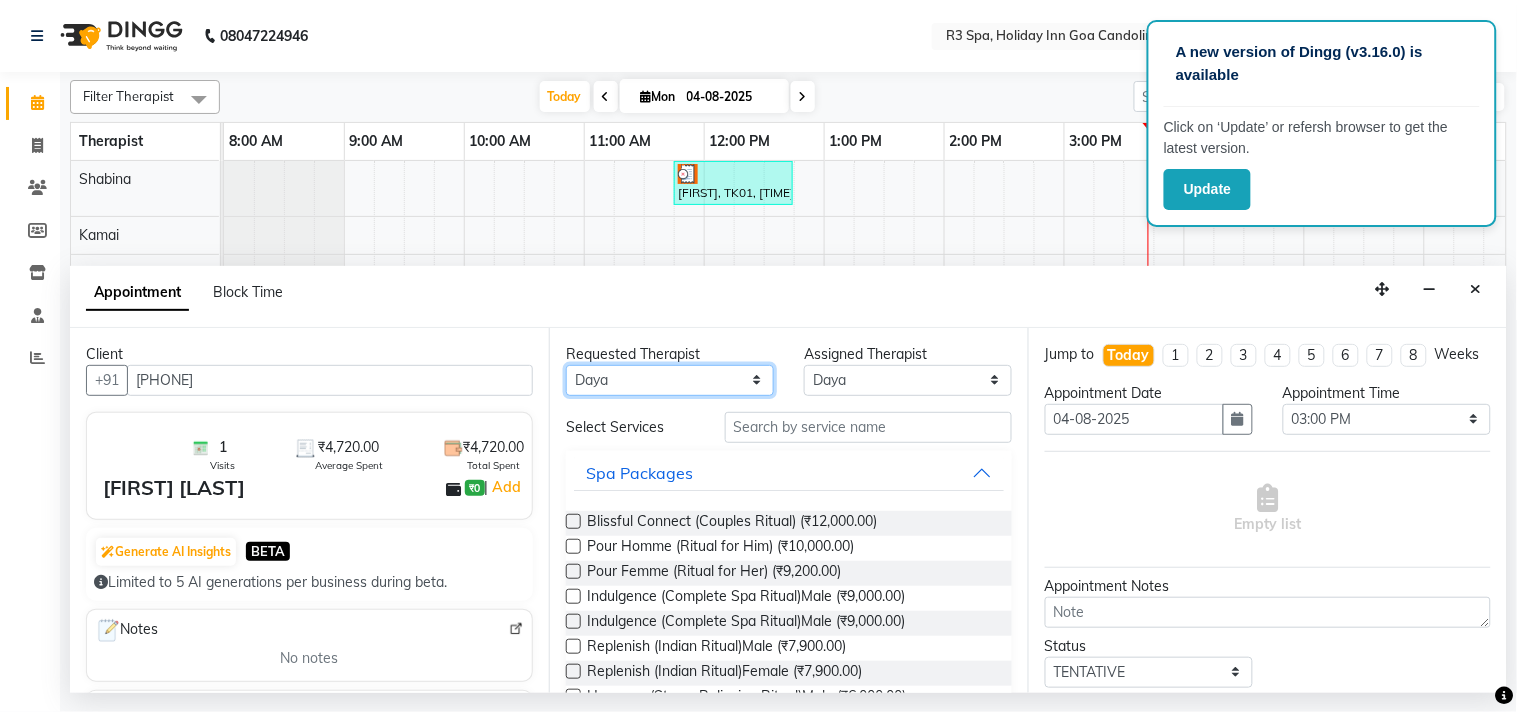 click on "Any Daya JASMINE Kamai Shabina" at bounding box center [670, 380] 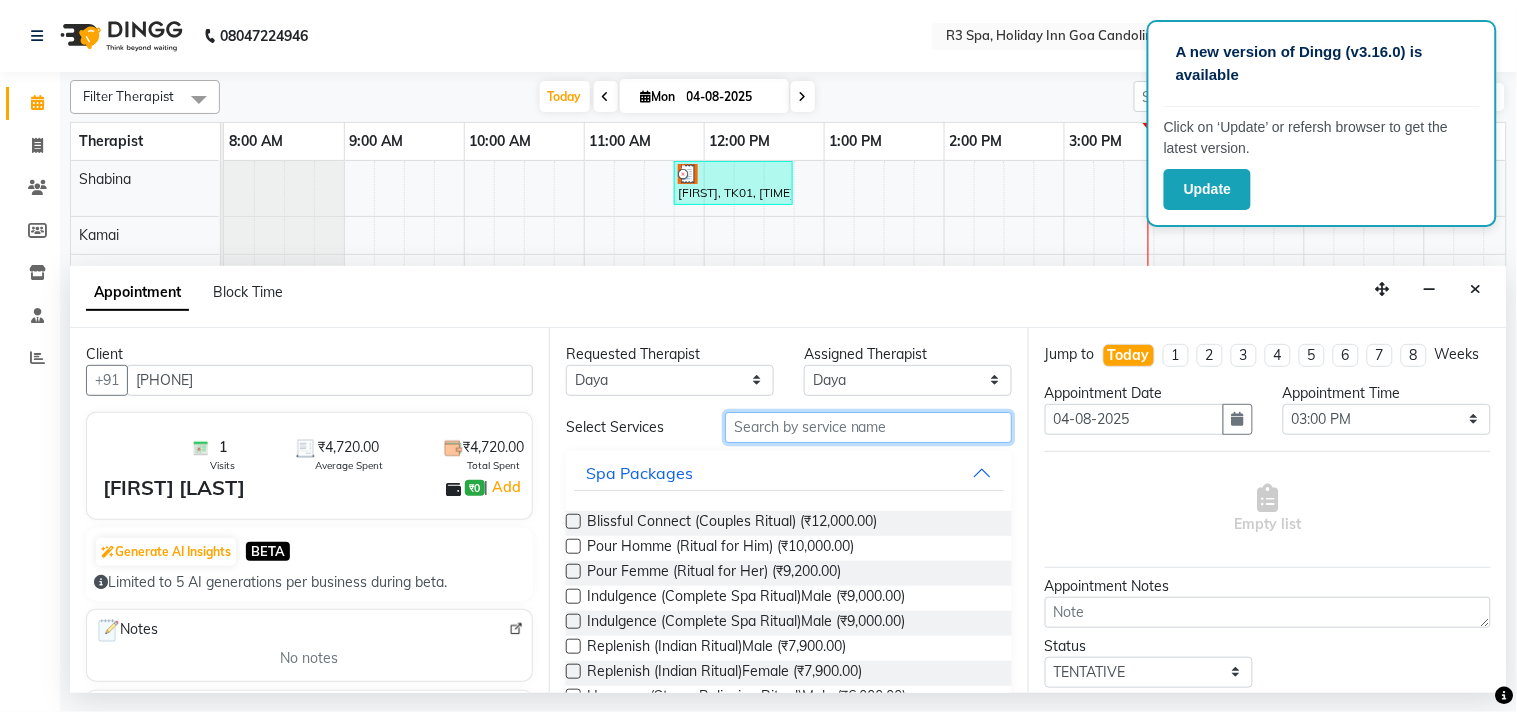 click at bounding box center (868, 427) 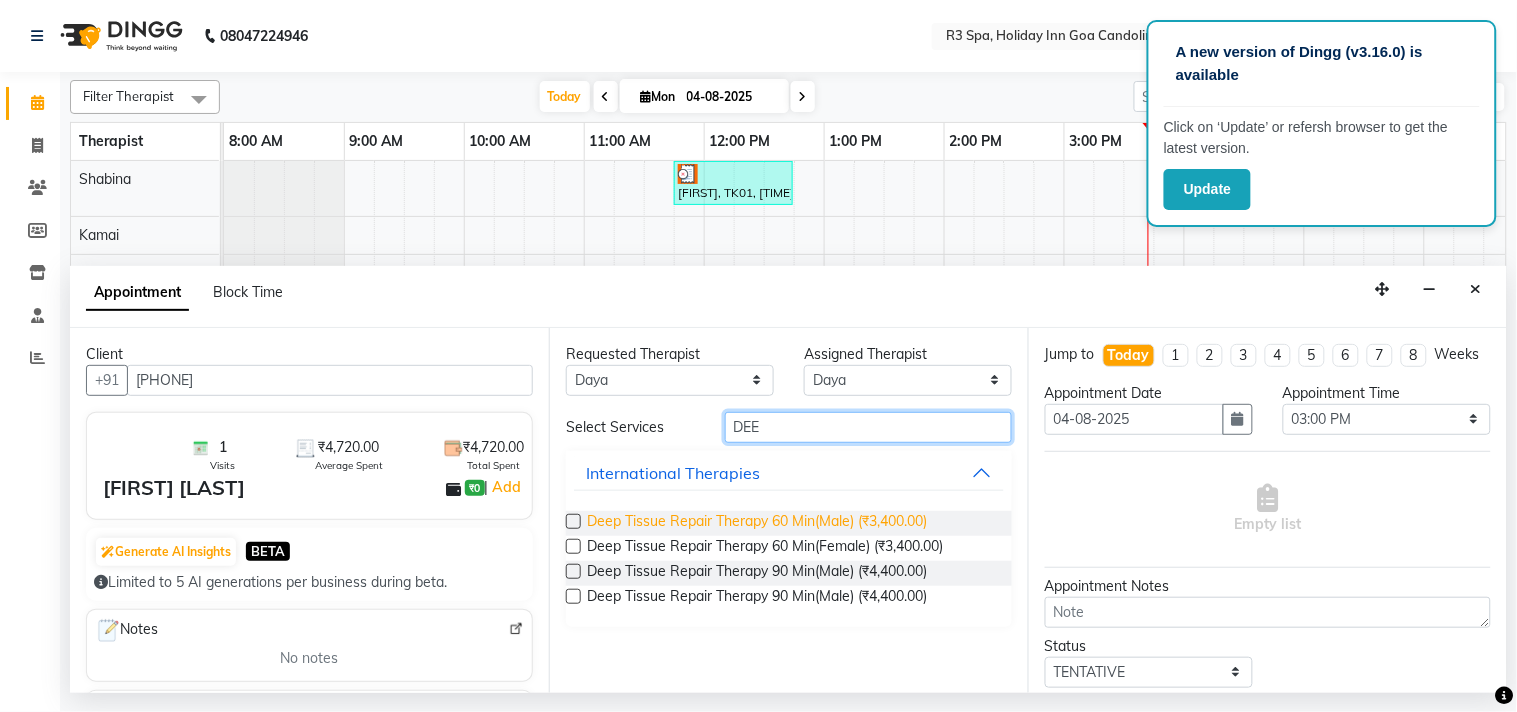 type on "DEE" 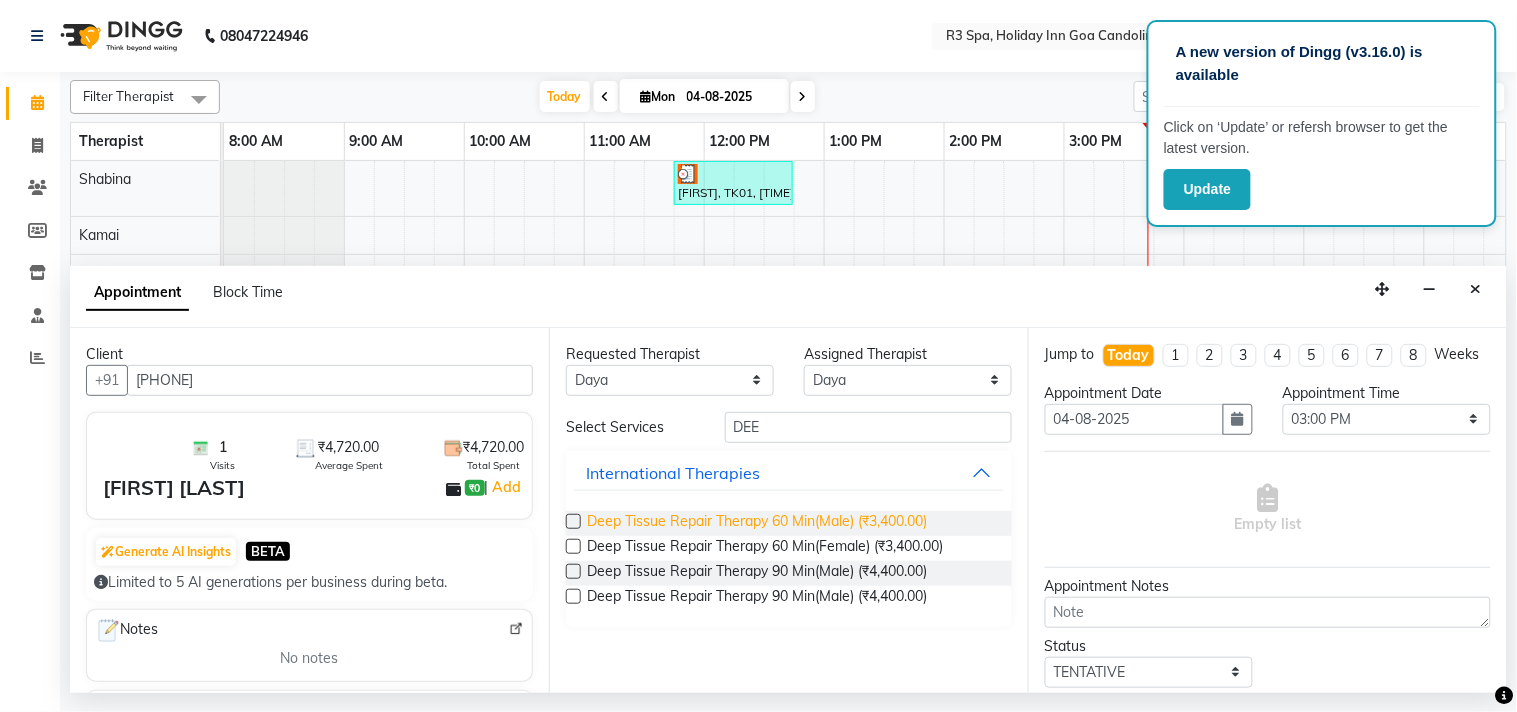 click on "Deep Tissue Repair Therapy 60 Min(Male) (₹3,400.00)" at bounding box center (757, 523) 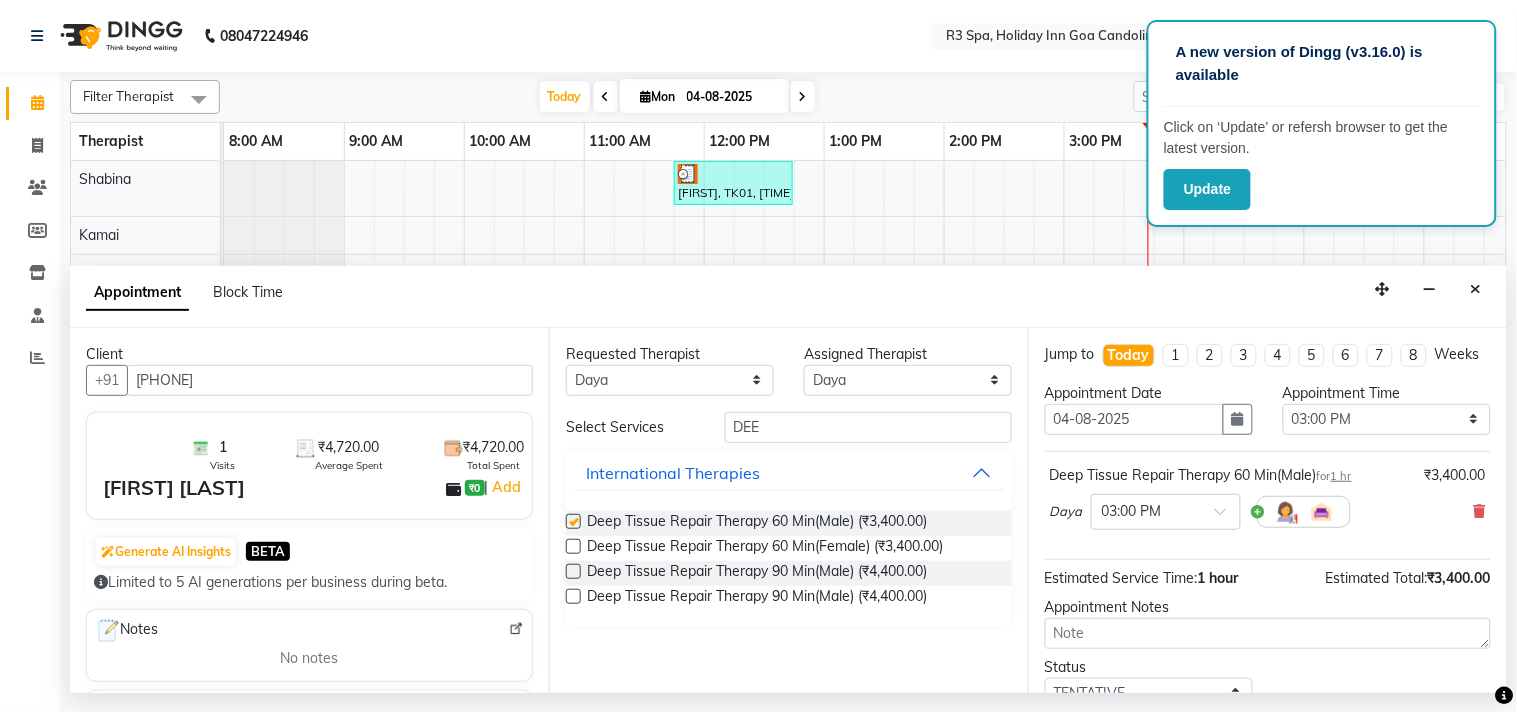 checkbox on "false" 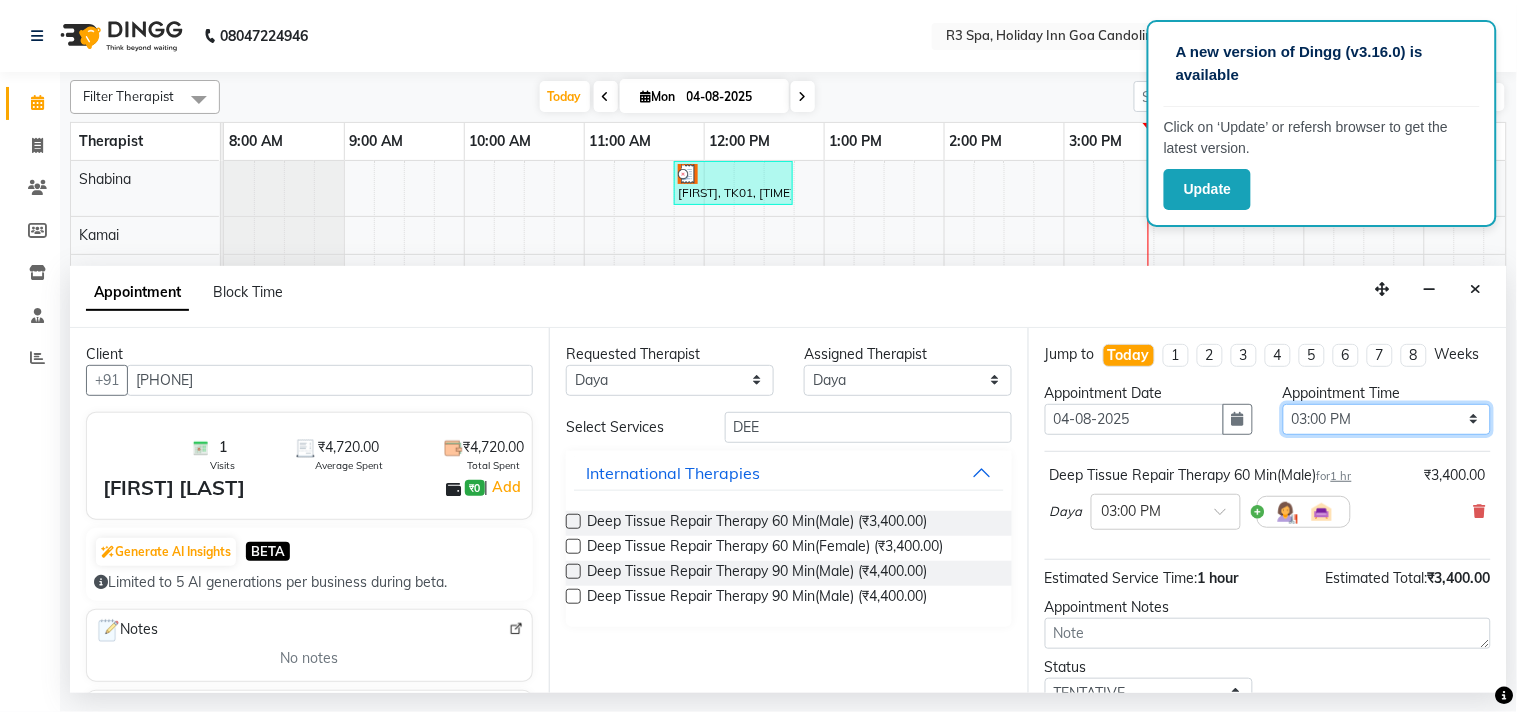 click on "Select 09:00 AM 09:15 AM 09:30 AM 09:45 AM 10:00 AM 10:15 AM 10:30 AM 10:45 AM 11:00 AM 11:15 AM 11:30 AM 11:45 AM 12:00 PM 12:15 PM 12:30 PM 12:45 PM 01:00 PM 01:15 PM 01:30 PM 01:45 PM 02:00 PM 02:15 PM 02:30 PM 02:45 PM 03:00 PM 03:15 PM 03:30 PM 03:45 PM 04:00 PM 04:15 PM 04:30 PM 04:45 PM 05:00 PM 05:15 PM 05:30 PM 05:45 PM 06:00 PM 06:15 PM 06:30 PM 06:45 PM 07:00 PM 07:15 PM 07:30 PM 07:45 PM 08:00 PM 08:15 PM 08:30 PM 08:45 PM 09:00 PM 09:15 PM 09:30 PM 09:45 PM 10:00 PM 10:15 PM 10:30 PM 10:45 PM 11:00 PM" at bounding box center (1387, 419) 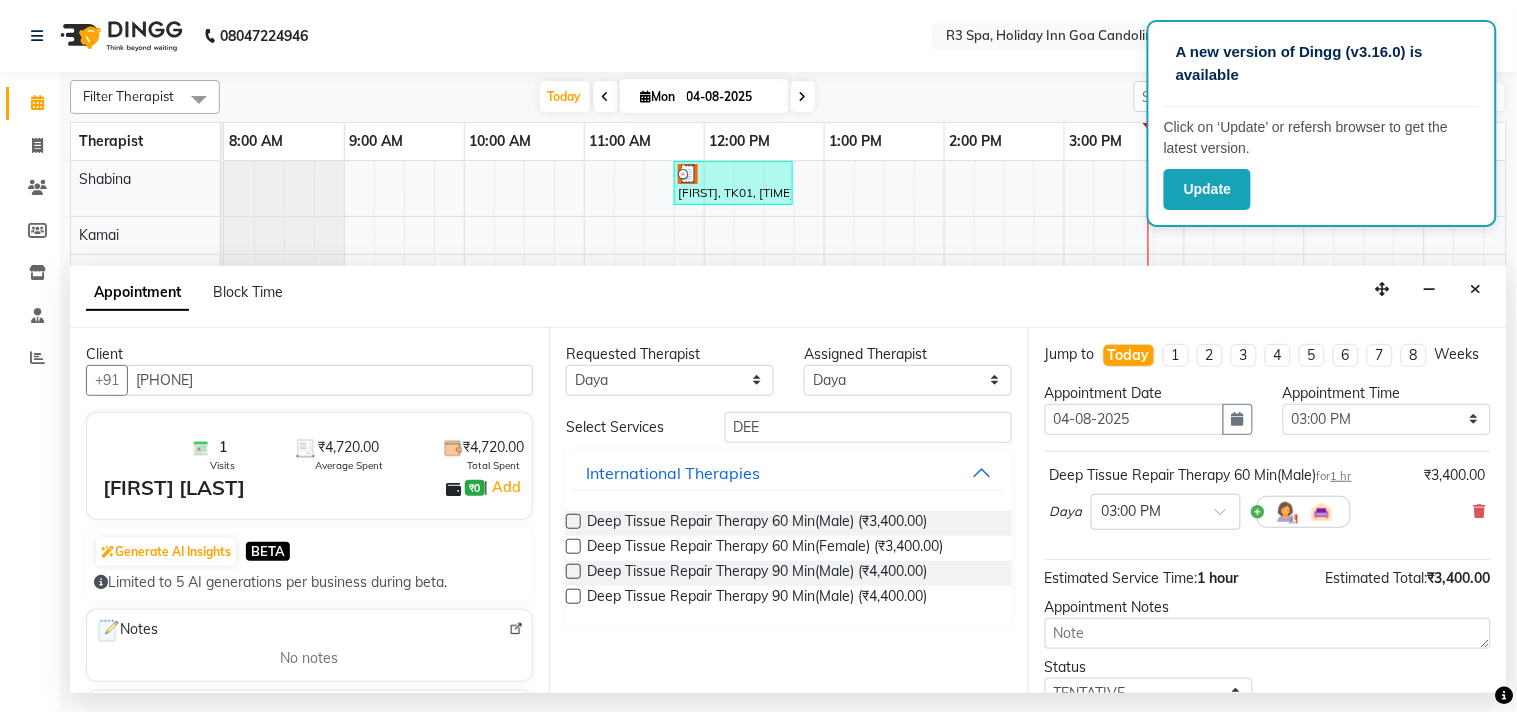 click on "Appointment Time Select 09:00 AM 09:15 AM 09:30 AM 09:45 AM 10:00 AM 10:15 AM 10:30 AM 10:45 AM 11:00 AM 11:15 AM 11:30 AM 11:45 AM 12:00 PM 12:15 PM 12:30 PM 12:45 PM 01:00 PM 01:15 PM 01:30 PM 01:45 PM 02:00 PM 02:15 PM 02:30 PM 02:45 PM 03:00 PM 03:15 PM 03:30 PM 03:45 PM 04:00 PM 04:15 PM 04:30 PM 04:45 PM 05:00 PM 05:15 PM 05:30 PM 05:45 PM 06:00 PM 06:15 PM 06:30 PM 06:45 PM 07:00 PM 07:15 PM 07:30 PM 07:45 PM 08:00 PM 08:15 PM 08:30 PM 08:45 PM 09:00 PM 09:15 PM 09:30 PM 09:45 PM 10:00 PM 10:15 PM 10:30 PM 10:45 PM 11:00 PM" at bounding box center [1387, 417] 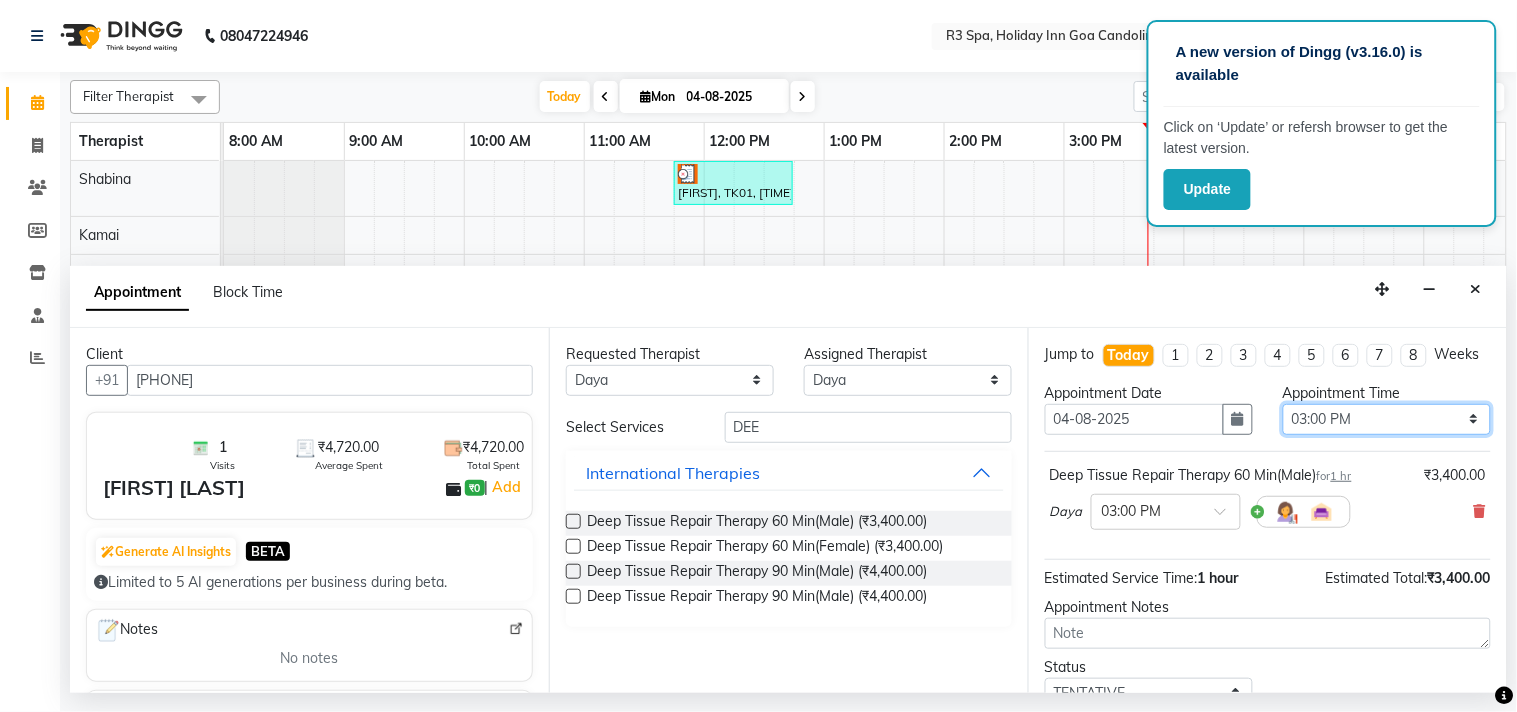 click on "Select 09:00 AM 09:15 AM 09:30 AM 09:45 AM 10:00 AM 10:15 AM 10:30 AM 10:45 AM 11:00 AM 11:15 AM 11:30 AM 11:45 AM 12:00 PM 12:15 PM 12:30 PM 12:45 PM 01:00 PM 01:15 PM 01:30 PM 01:45 PM 02:00 PM 02:15 PM 02:30 PM 02:45 PM 03:00 PM 03:15 PM 03:30 PM 03:45 PM 04:00 PM 04:15 PM 04:30 PM 04:45 PM 05:00 PM 05:15 PM 05:30 PM 05:45 PM 06:00 PM 06:15 PM 06:30 PM 06:45 PM 07:00 PM 07:15 PM 07:30 PM 07:45 PM 08:00 PM 08:15 PM 08:30 PM 08:45 PM 09:00 PM 09:15 PM 09:30 PM 09:45 PM 10:00 PM 10:15 PM 10:30 PM 10:45 PM 11:00 PM" at bounding box center (1387, 419) 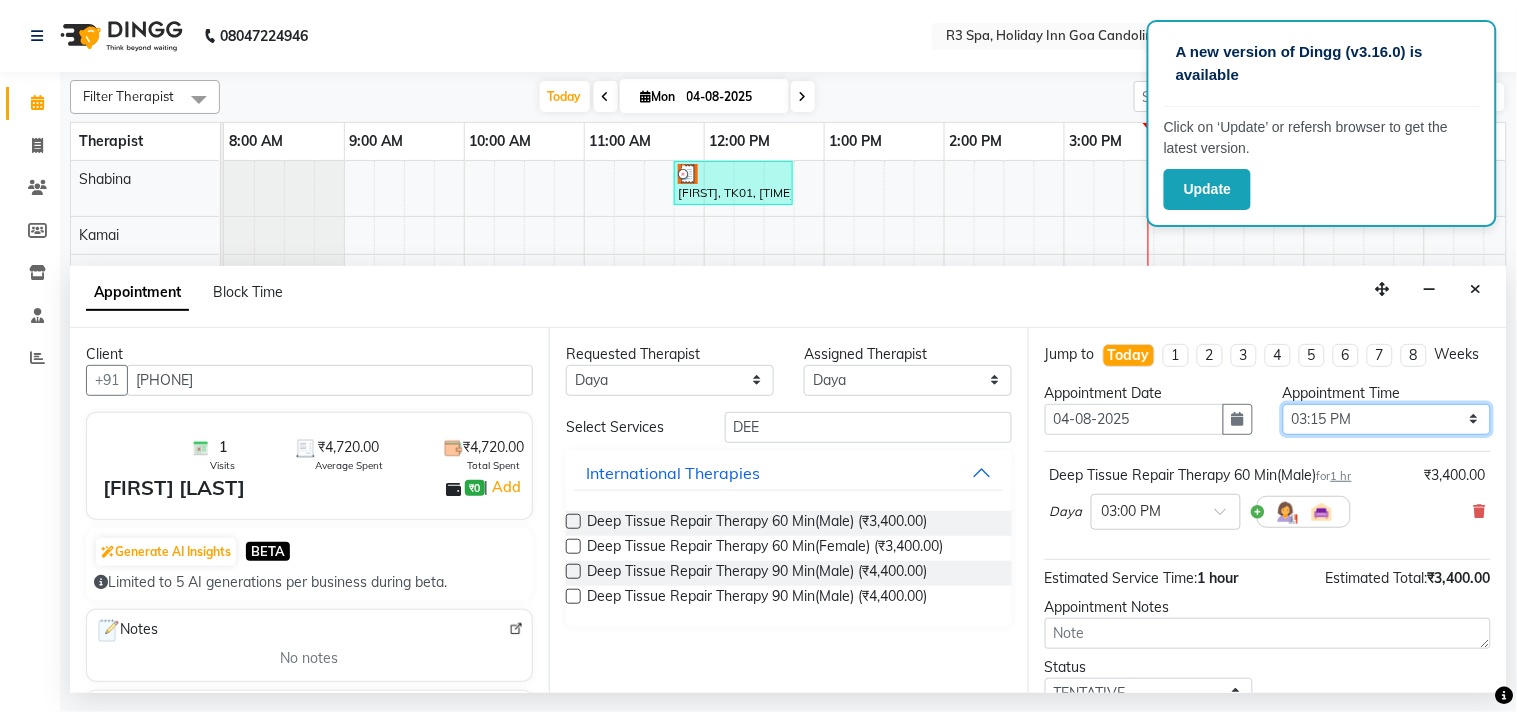 click on "Select 09:00 AM 09:15 AM 09:30 AM 09:45 AM 10:00 AM 10:15 AM 10:30 AM 10:45 AM 11:00 AM 11:15 AM 11:30 AM 11:45 AM 12:00 PM 12:15 PM 12:30 PM 12:45 PM 01:00 PM 01:15 PM 01:30 PM 01:45 PM 02:00 PM 02:15 PM 02:30 PM 02:45 PM 03:00 PM 03:15 PM 03:30 PM 03:45 PM 04:00 PM 04:15 PM 04:30 PM 04:45 PM 05:00 PM 05:15 PM 05:30 PM 05:45 PM 06:00 PM 06:15 PM 06:30 PM 06:45 PM 07:00 PM 07:15 PM 07:30 PM 07:45 PM 08:00 PM 08:15 PM 08:30 PM 08:45 PM 09:00 PM 09:15 PM 09:30 PM 09:45 PM 10:00 PM 10:15 PM 10:30 PM 10:45 PM 11:00 PM" at bounding box center (1387, 419) 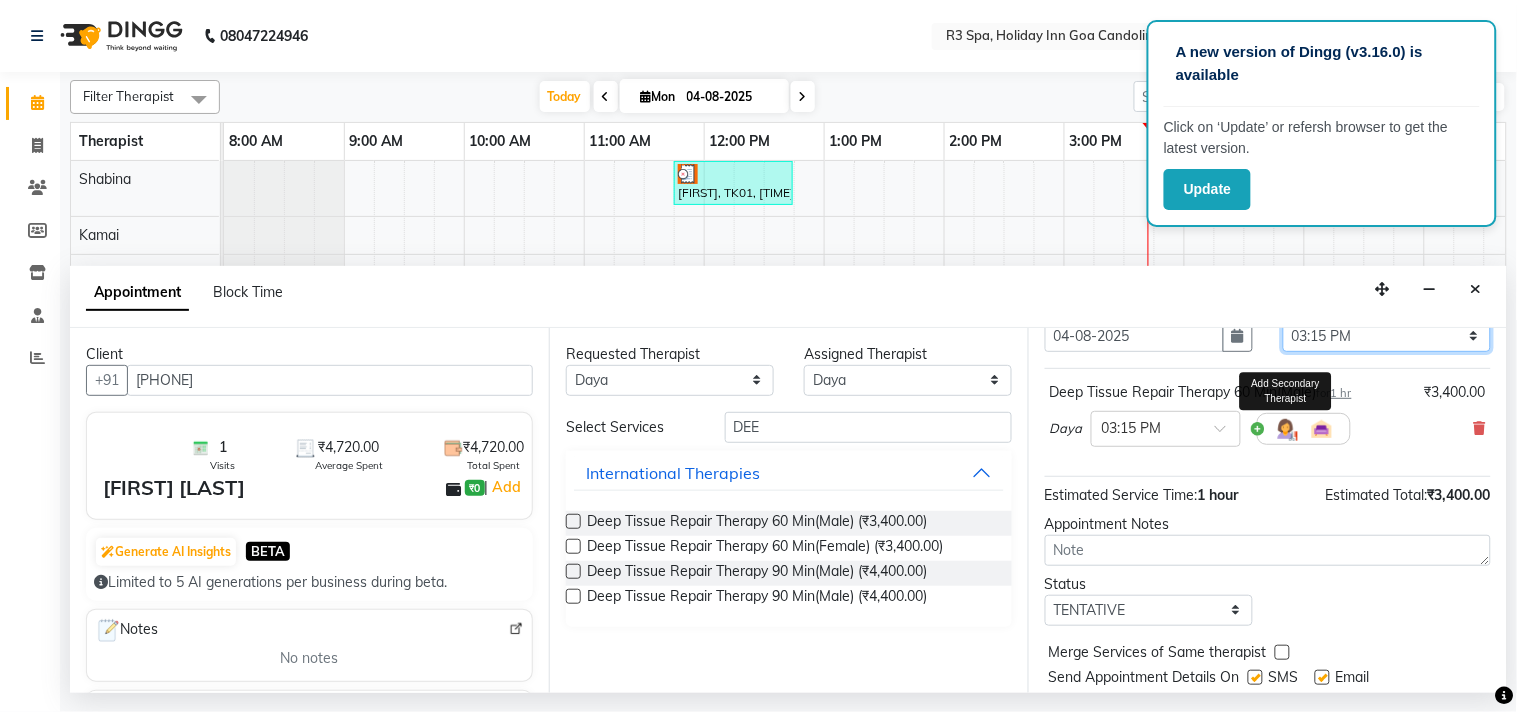 scroll, scrollTop: 161, scrollLeft: 0, axis: vertical 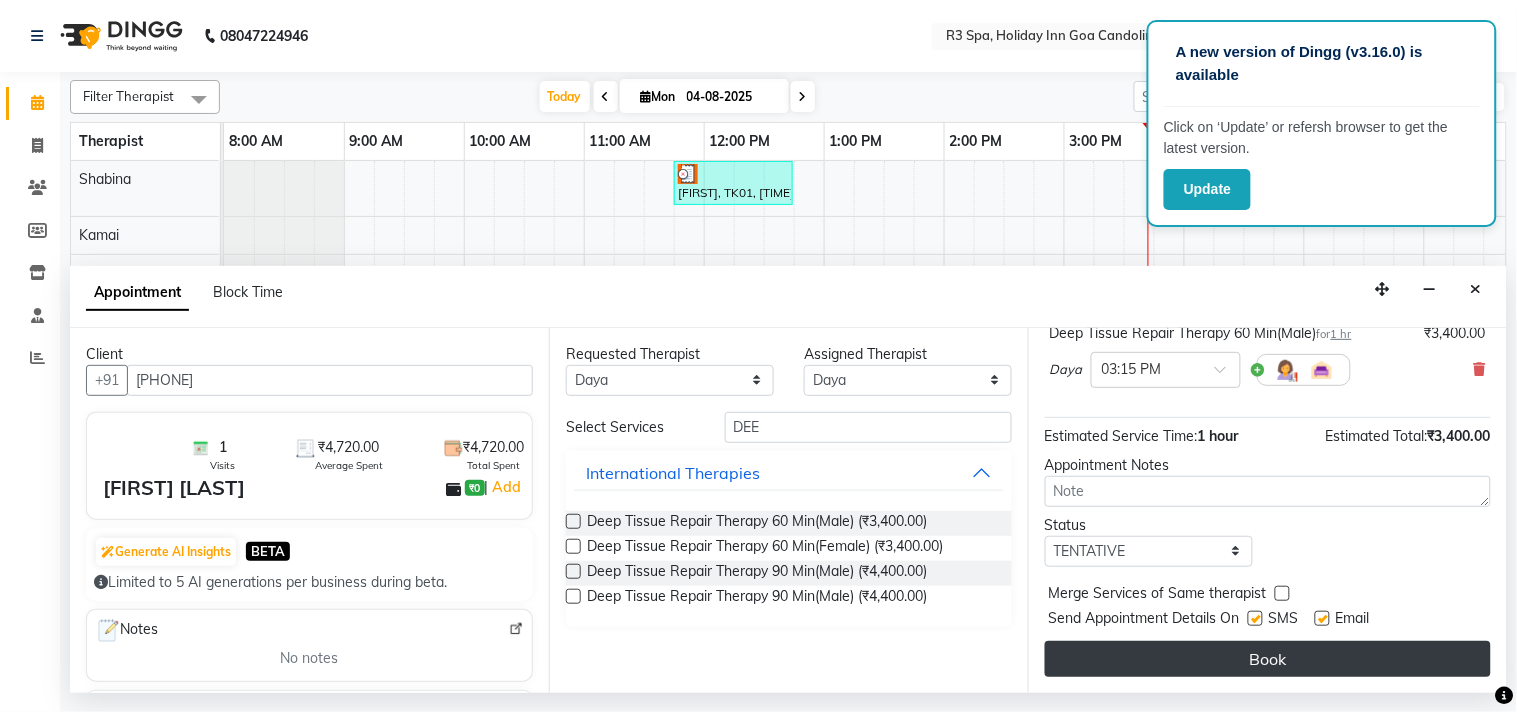 click on "Book" at bounding box center [1268, 659] 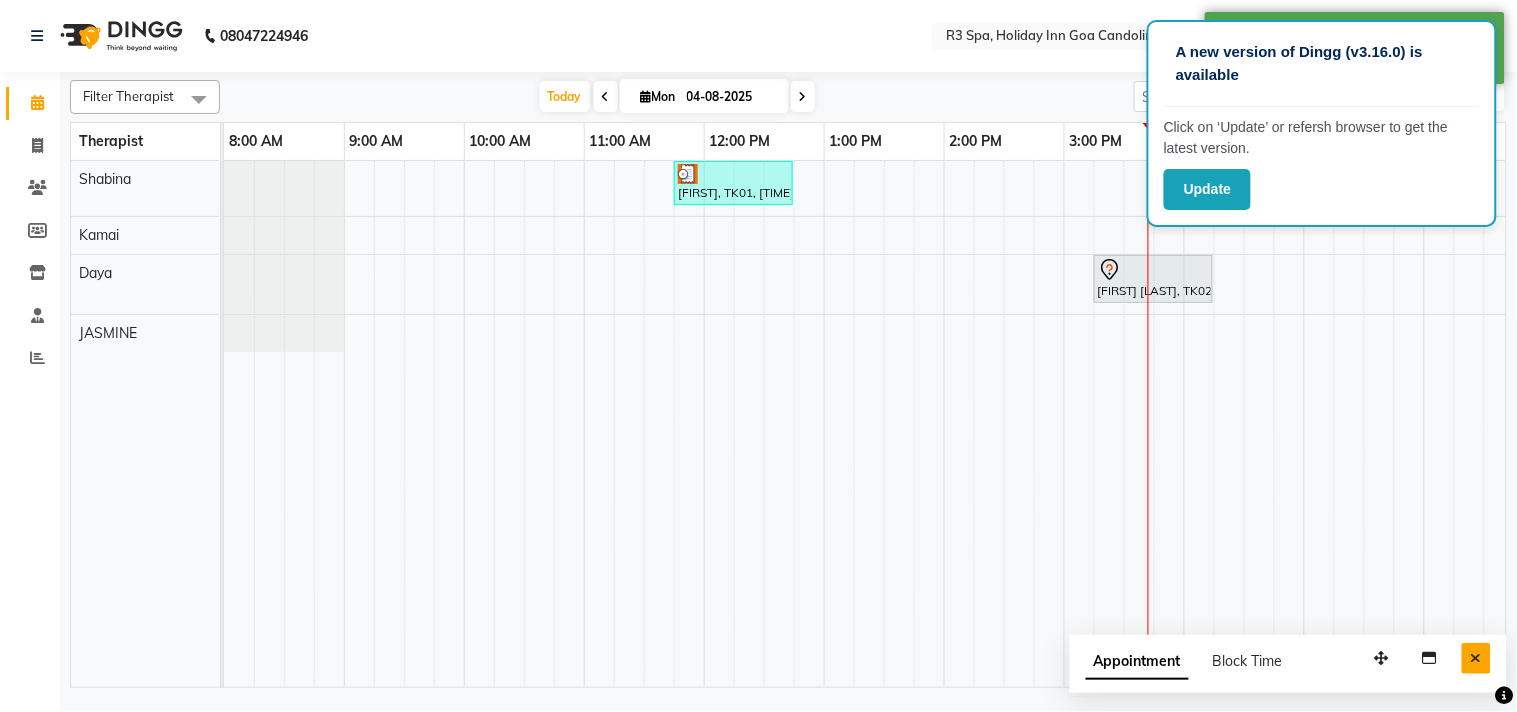 click at bounding box center (1476, 658) 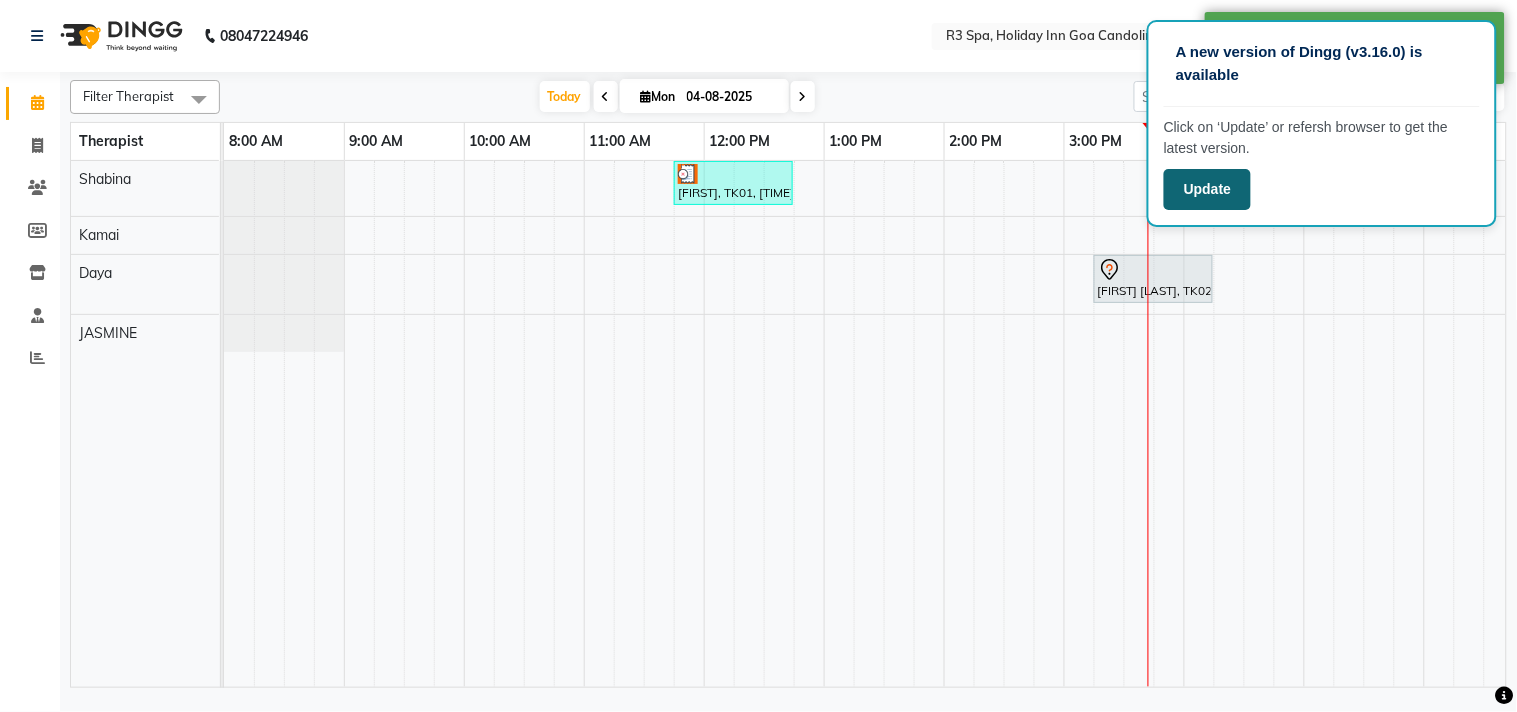 click on "Update" 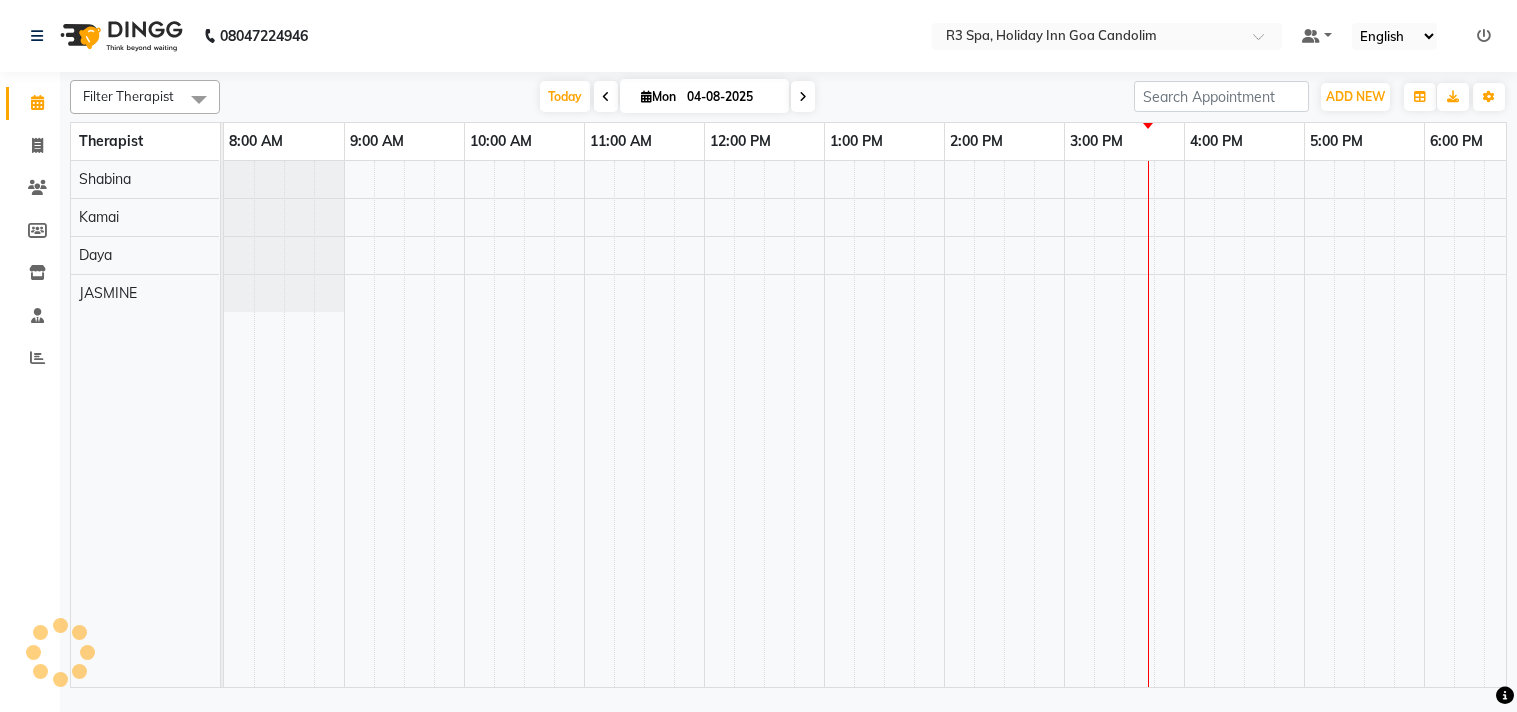 scroll, scrollTop: 0, scrollLeft: 0, axis: both 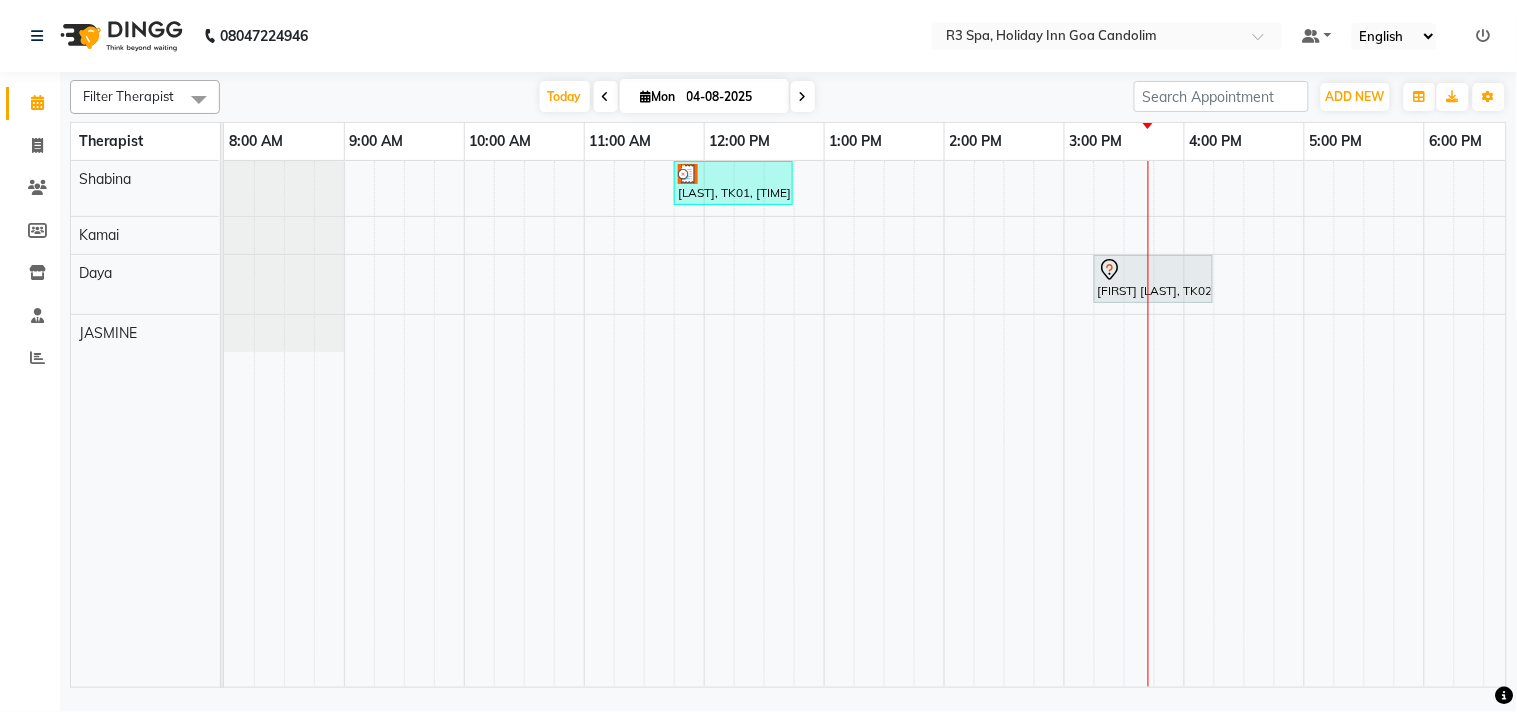 click on "[LAST], TK01, [TIME]-[TIME], Deep Tissue Repair Therapy 60 Min(Male)             [FIRST] [LAST], TK02, [TIME]-[TIME], Deep Tissue Repair Therapy 60 Min(Male)" at bounding box center (1184, 424) 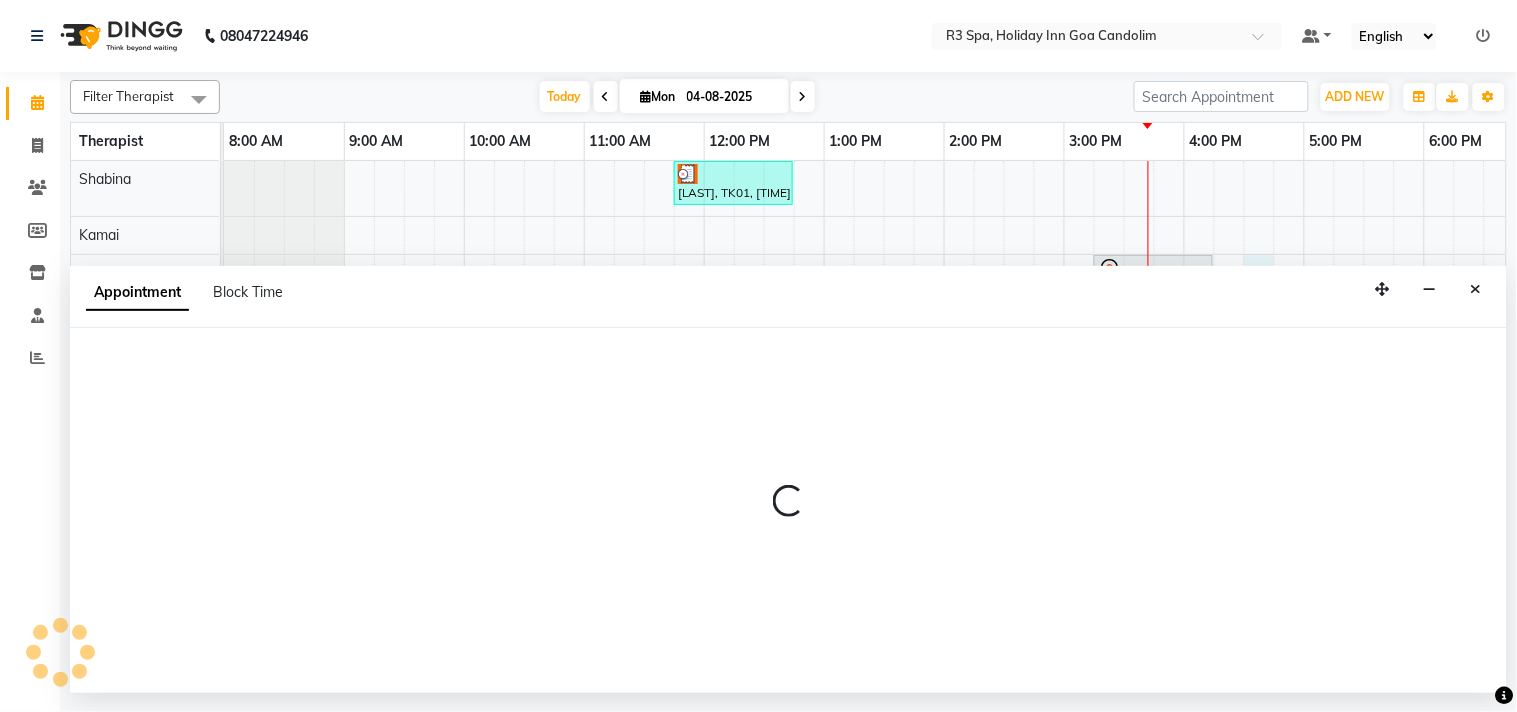 select on "71368" 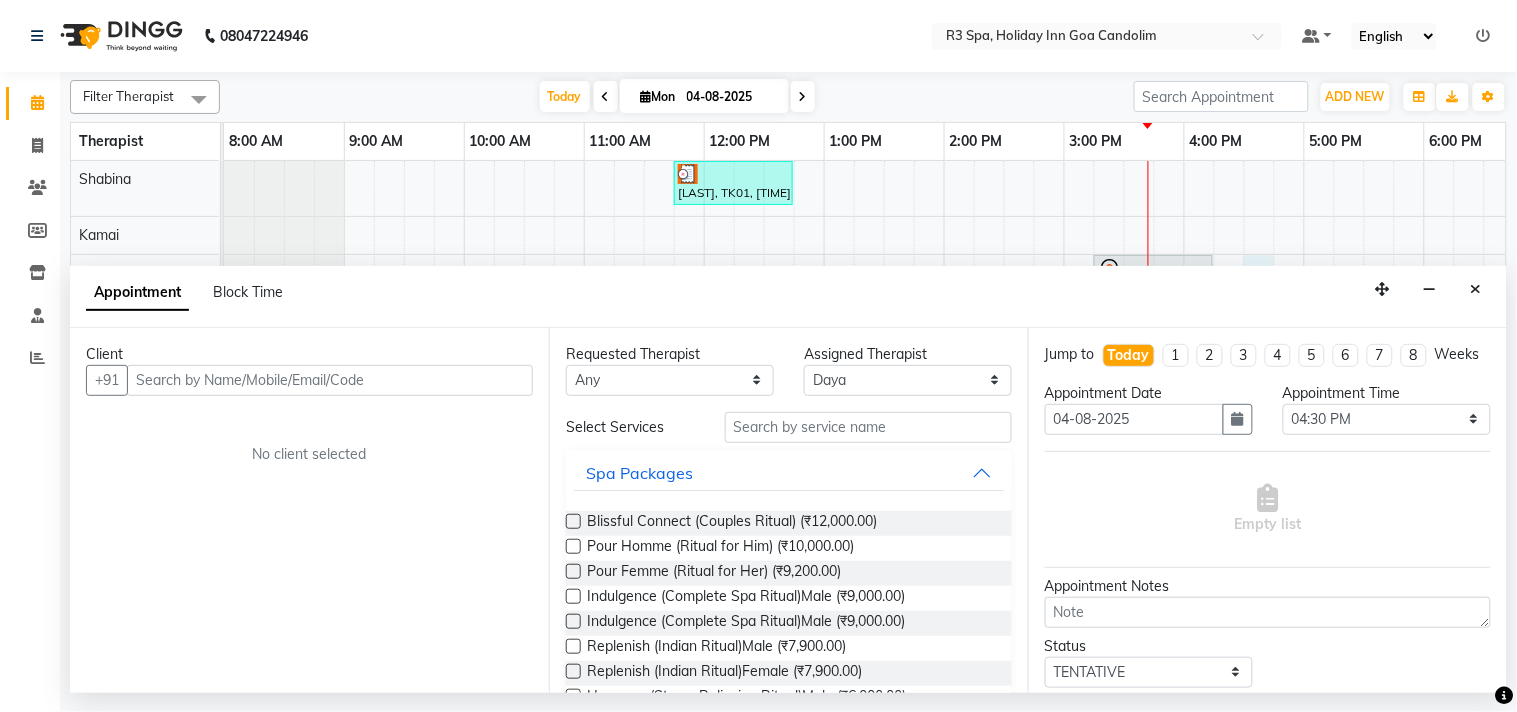 click at bounding box center (330, 380) 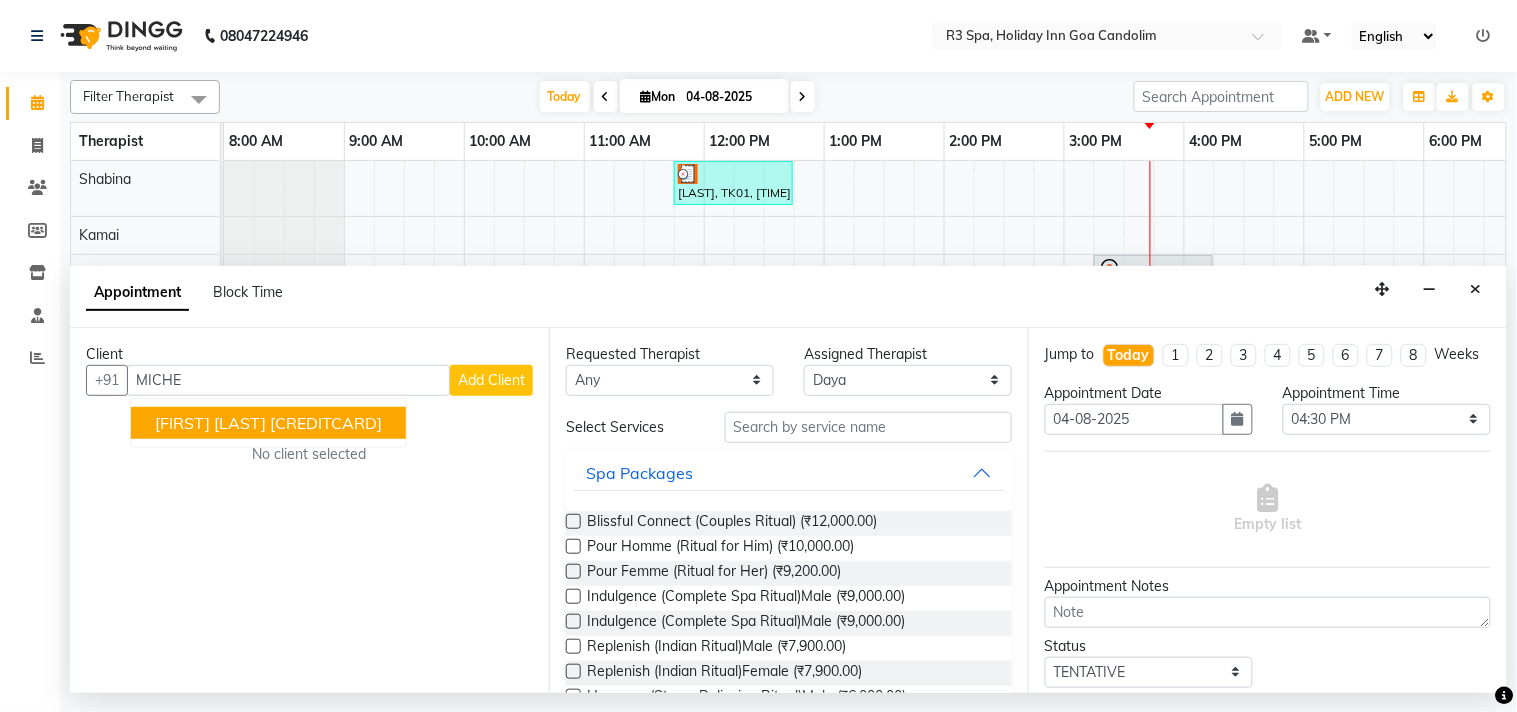 click on "MICHE" at bounding box center [288, 380] 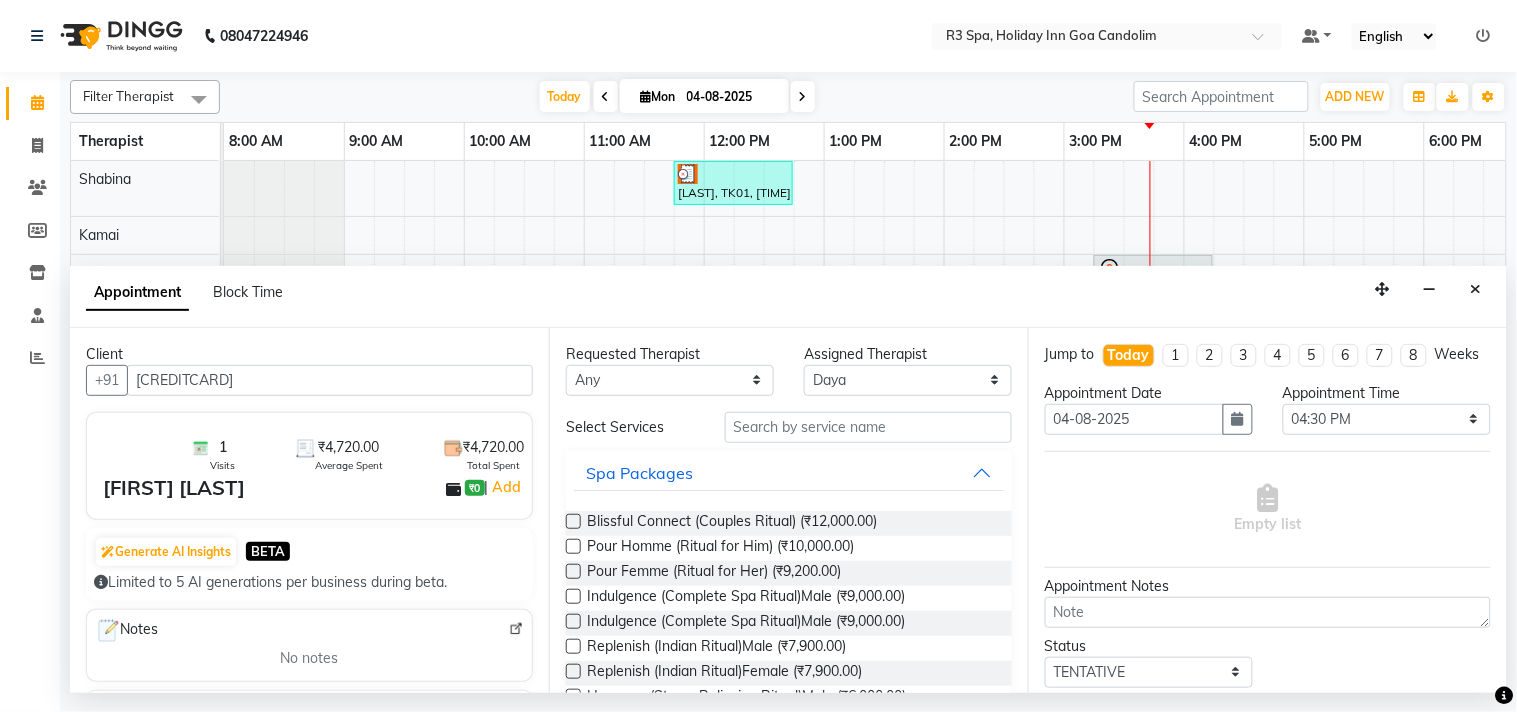 type on "[CREDITCARD]" 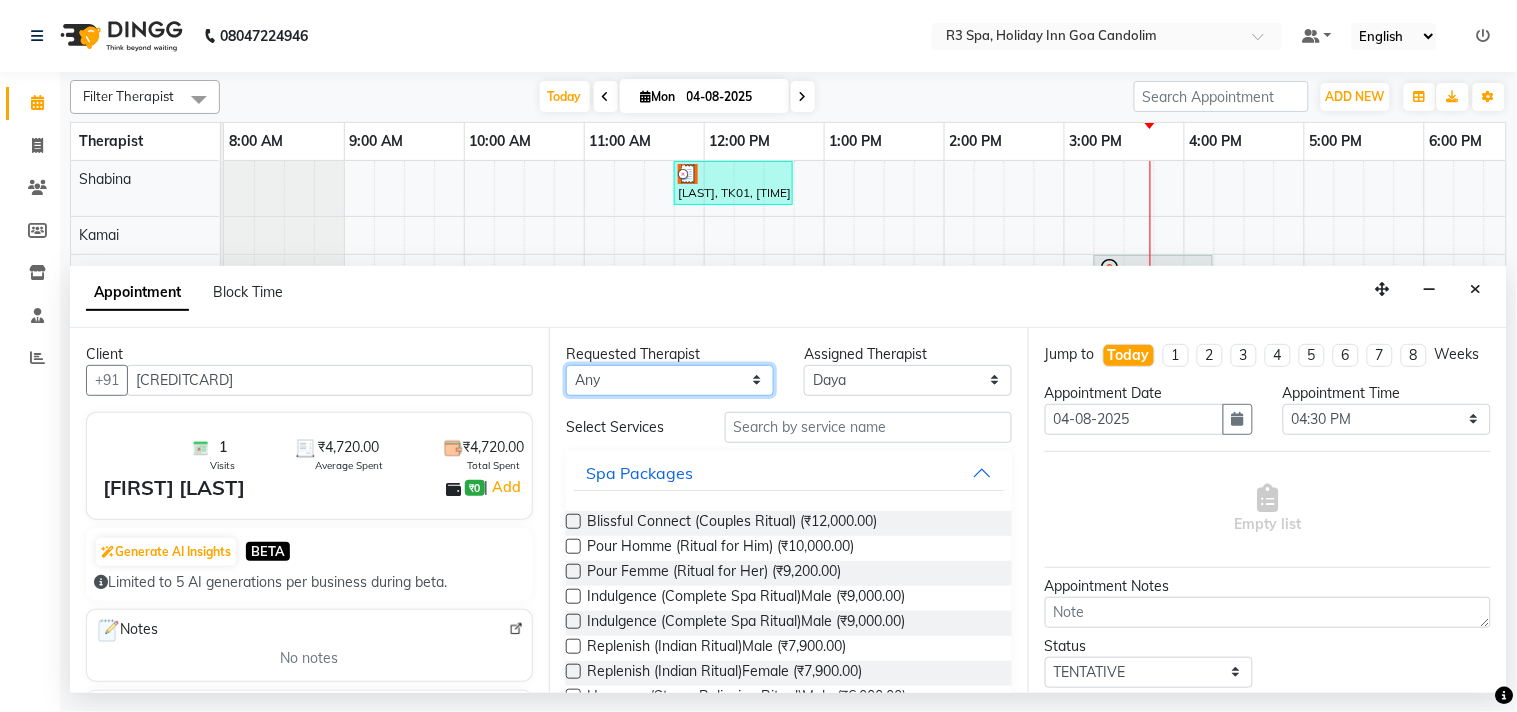 click on "Any Daya JASMINE Kamai Shabina" at bounding box center (670, 380) 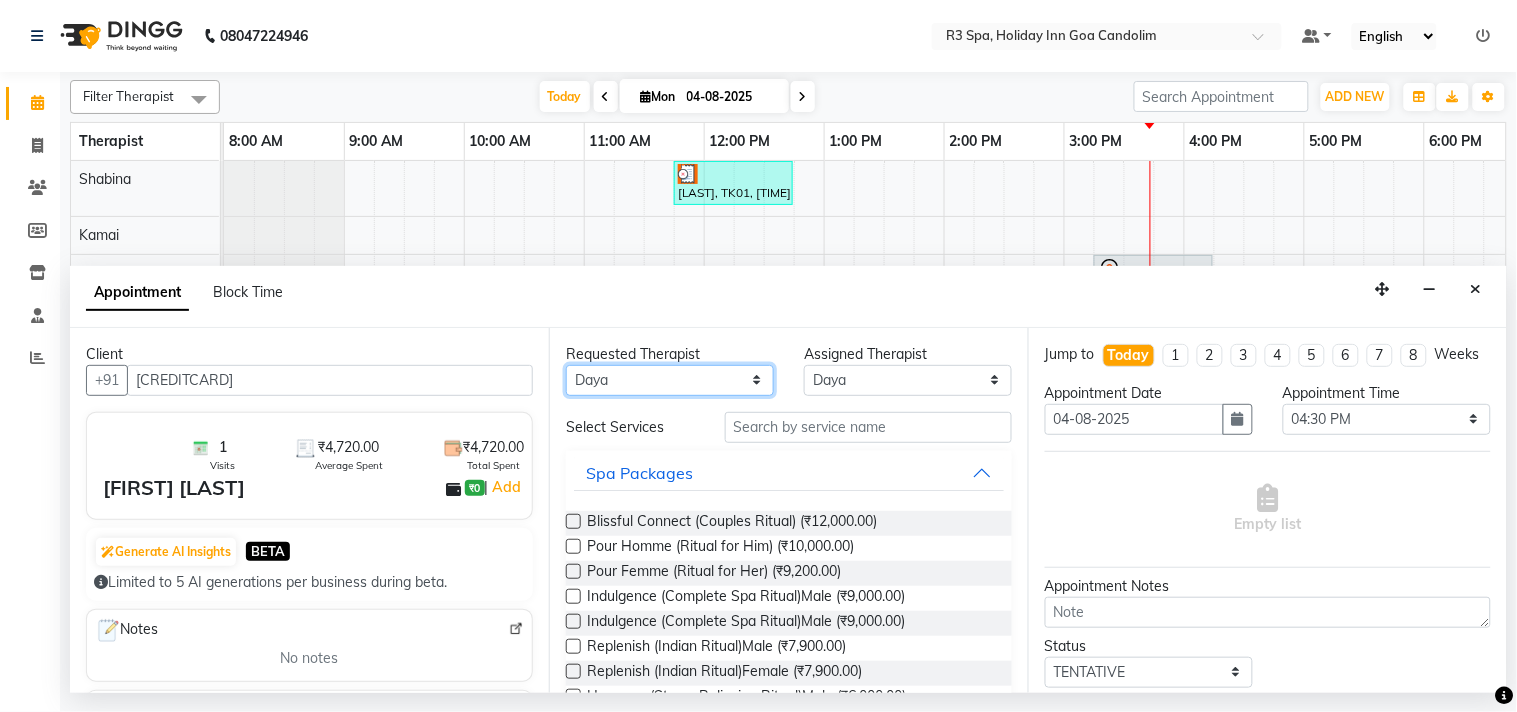 click on "Any Daya JASMINE Kamai Shabina" at bounding box center (670, 380) 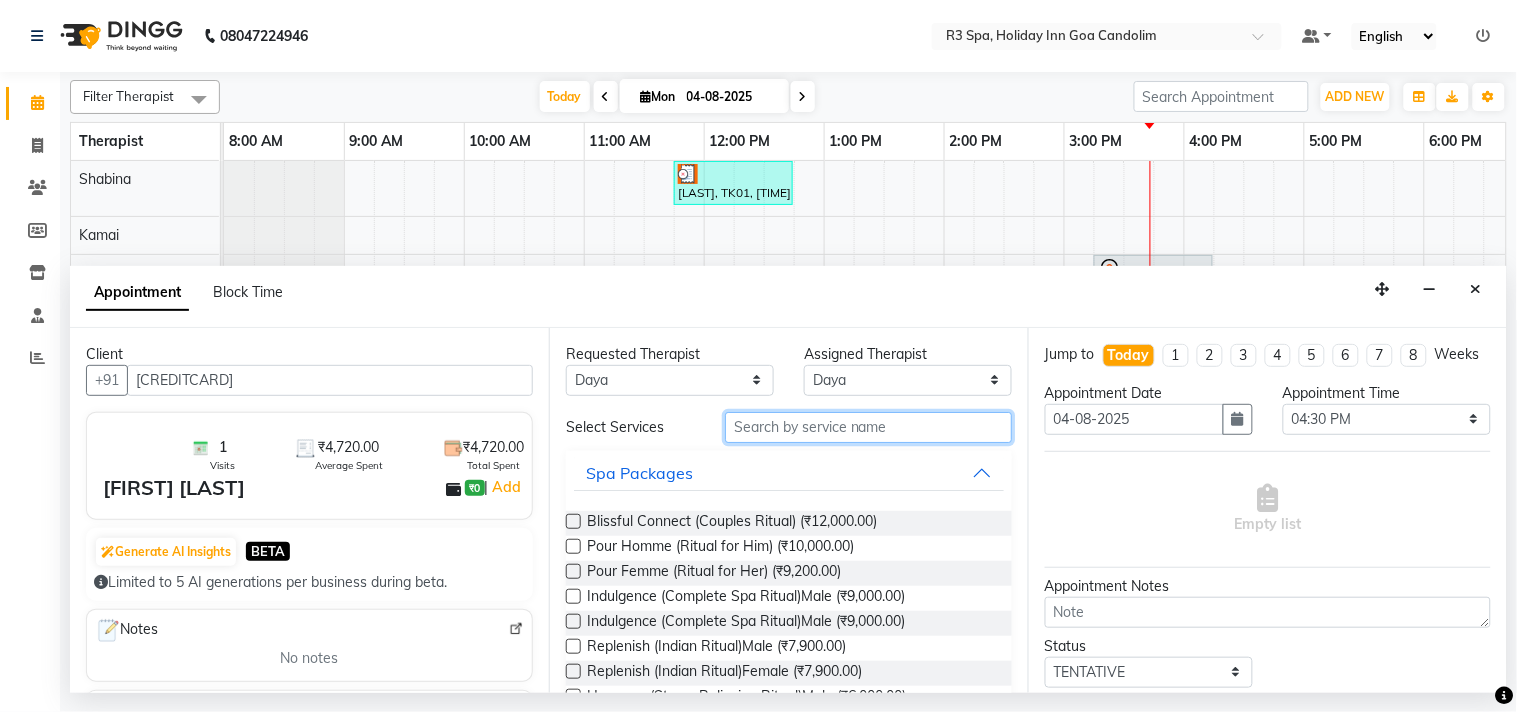 click at bounding box center (868, 427) 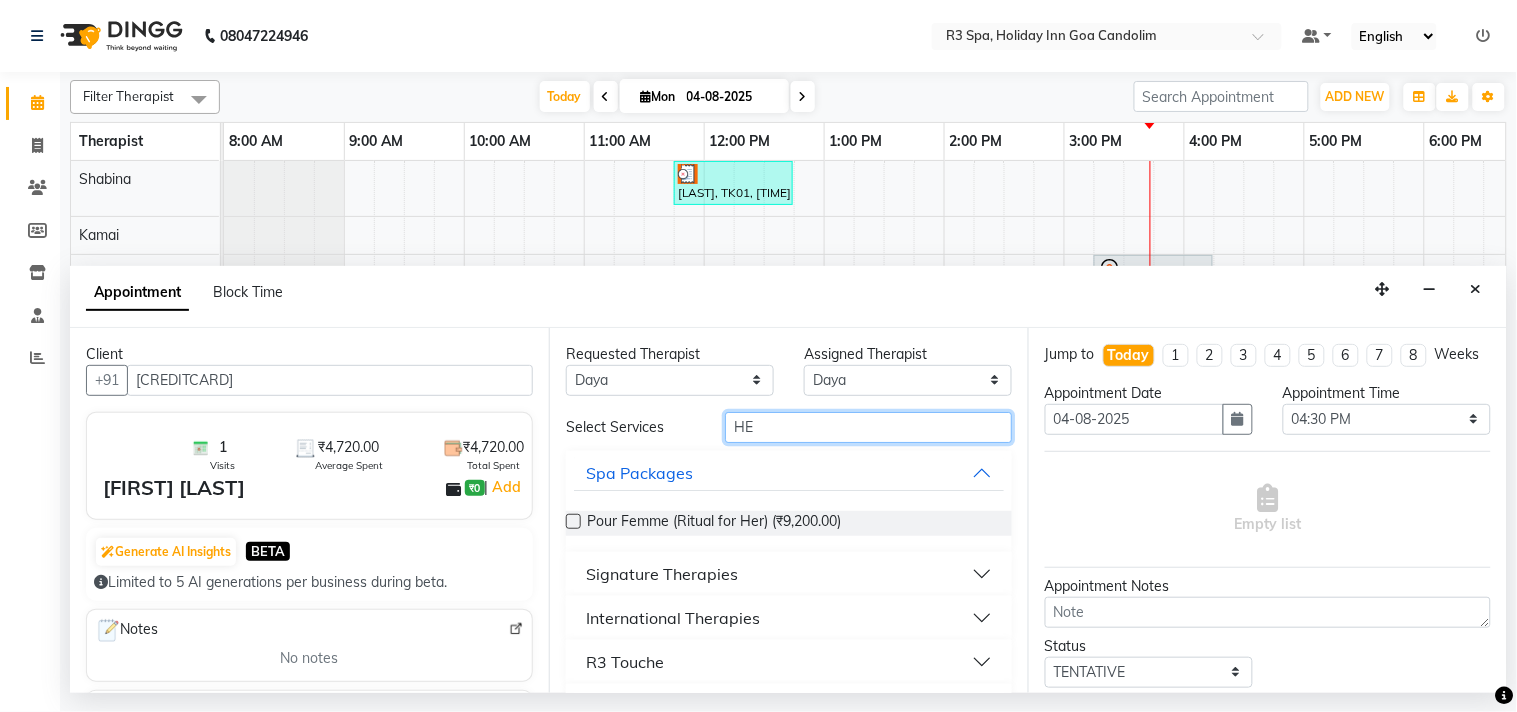 type on "HE" 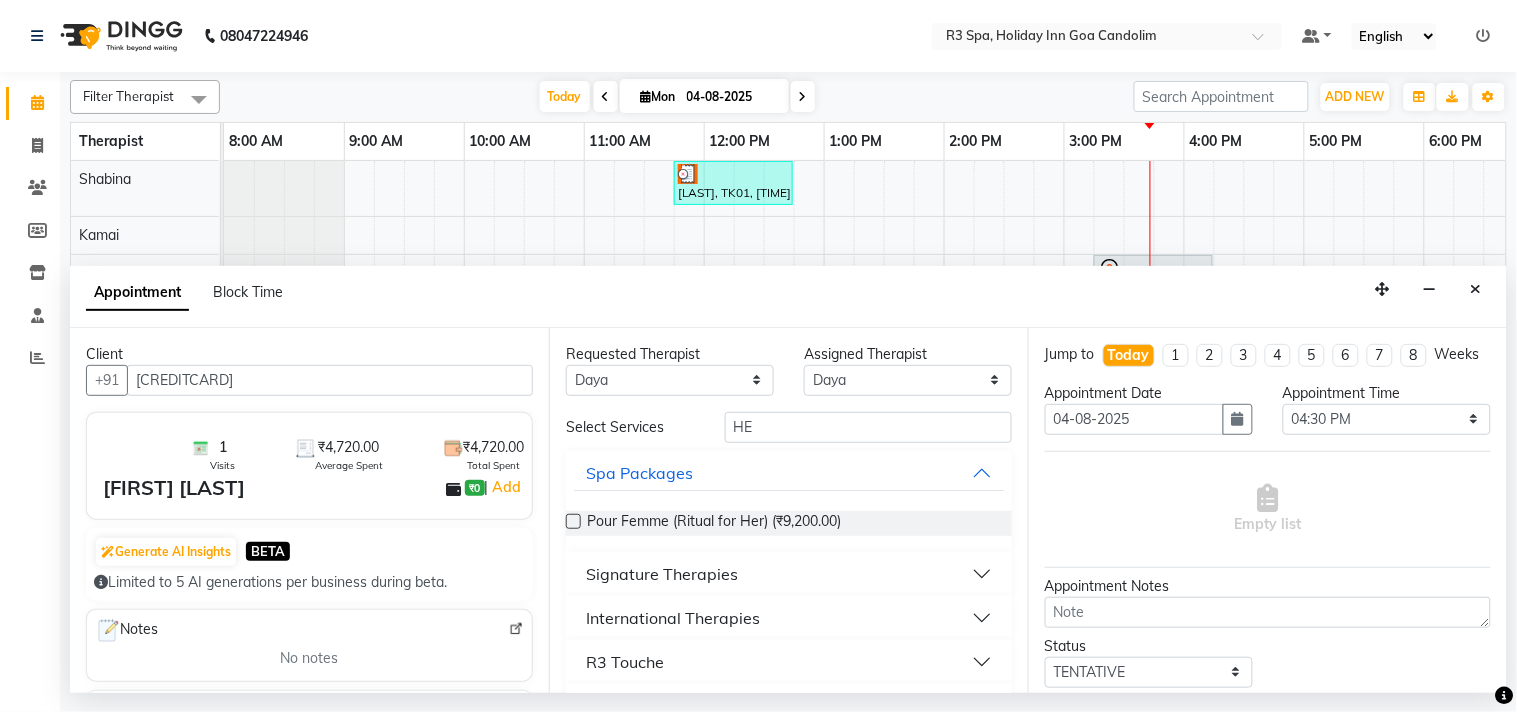 click on "R3 Touche" at bounding box center (789, 662) 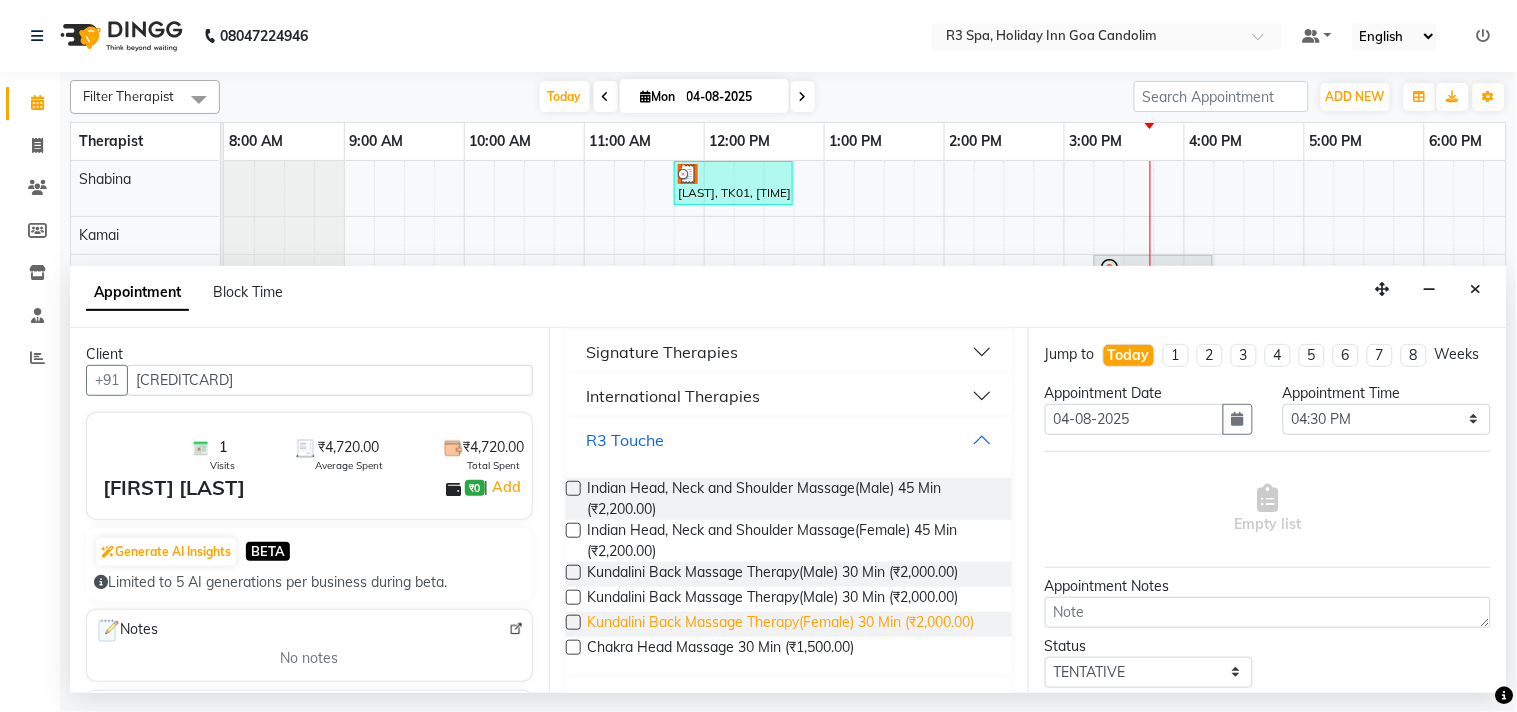 scroll, scrollTop: 283, scrollLeft: 0, axis: vertical 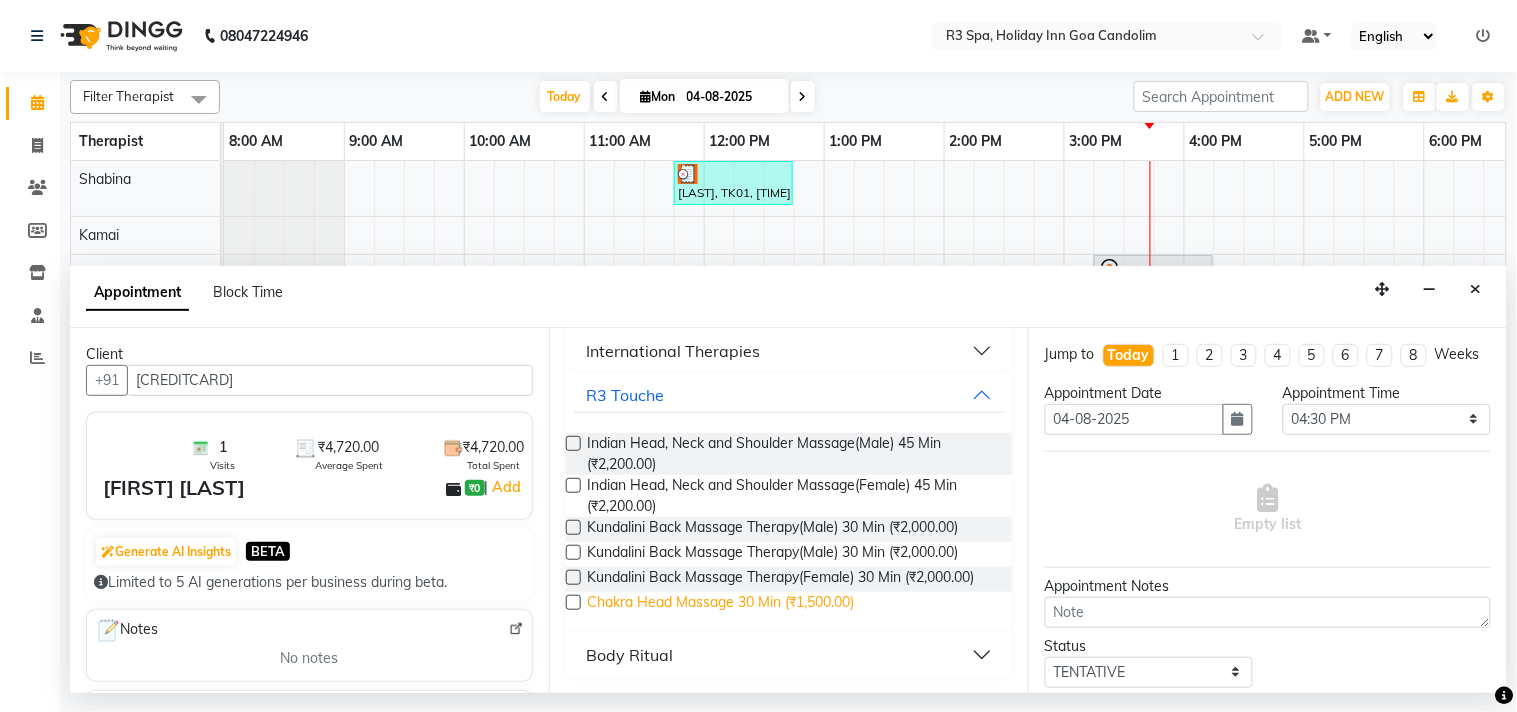 drag, startPoint x: 760, startPoint y: 602, endPoint x: 801, endPoint y: 602, distance: 41 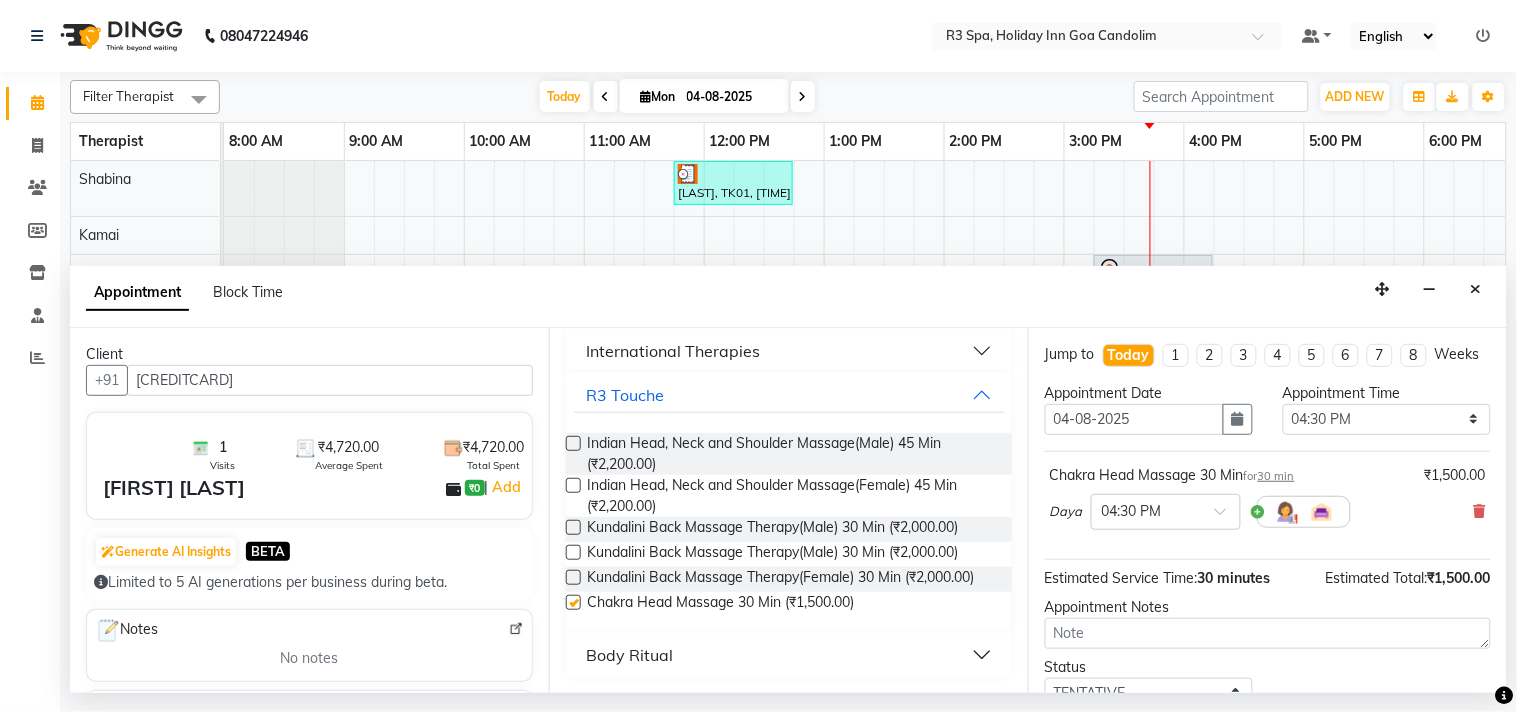 checkbox on "false" 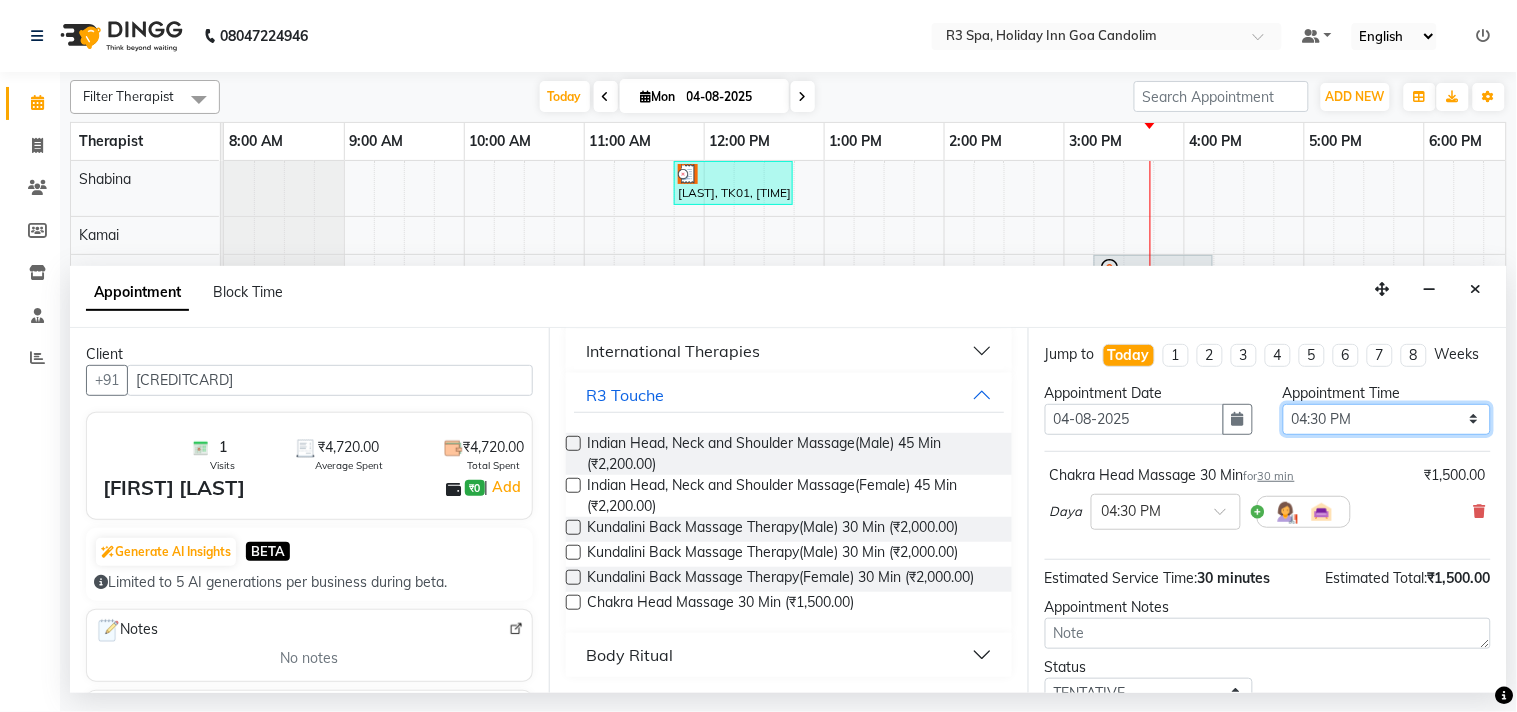 click on "Select 09:00 AM 09:15 AM 09:30 AM 09:45 AM 10:00 AM 10:15 AM 10:30 AM 10:45 AM 11:00 AM 11:15 AM 11:30 AM 11:45 AM 12:00 PM 12:15 PM 12:30 PM 12:45 PM 01:00 PM 01:15 PM 01:30 PM 01:45 PM 02:00 PM 02:15 PM 02:30 PM 02:45 PM 03:00 PM 03:15 PM 03:30 PM 03:45 PM 04:00 PM 04:15 PM 04:30 PM 04:45 PM 05:00 PM 05:15 PM 05:30 PM 05:45 PM 06:00 PM 06:15 PM 06:30 PM 06:45 PM 07:00 PM 07:15 PM 07:30 PM 07:45 PM 08:00 PM 08:15 PM 08:30 PM 08:45 PM 09:00 PM 09:15 PM 09:30 PM 09:45 PM 10:00 PM 10:15 PM 10:30 PM 10:45 PM 11:00 PM" at bounding box center [1387, 419] 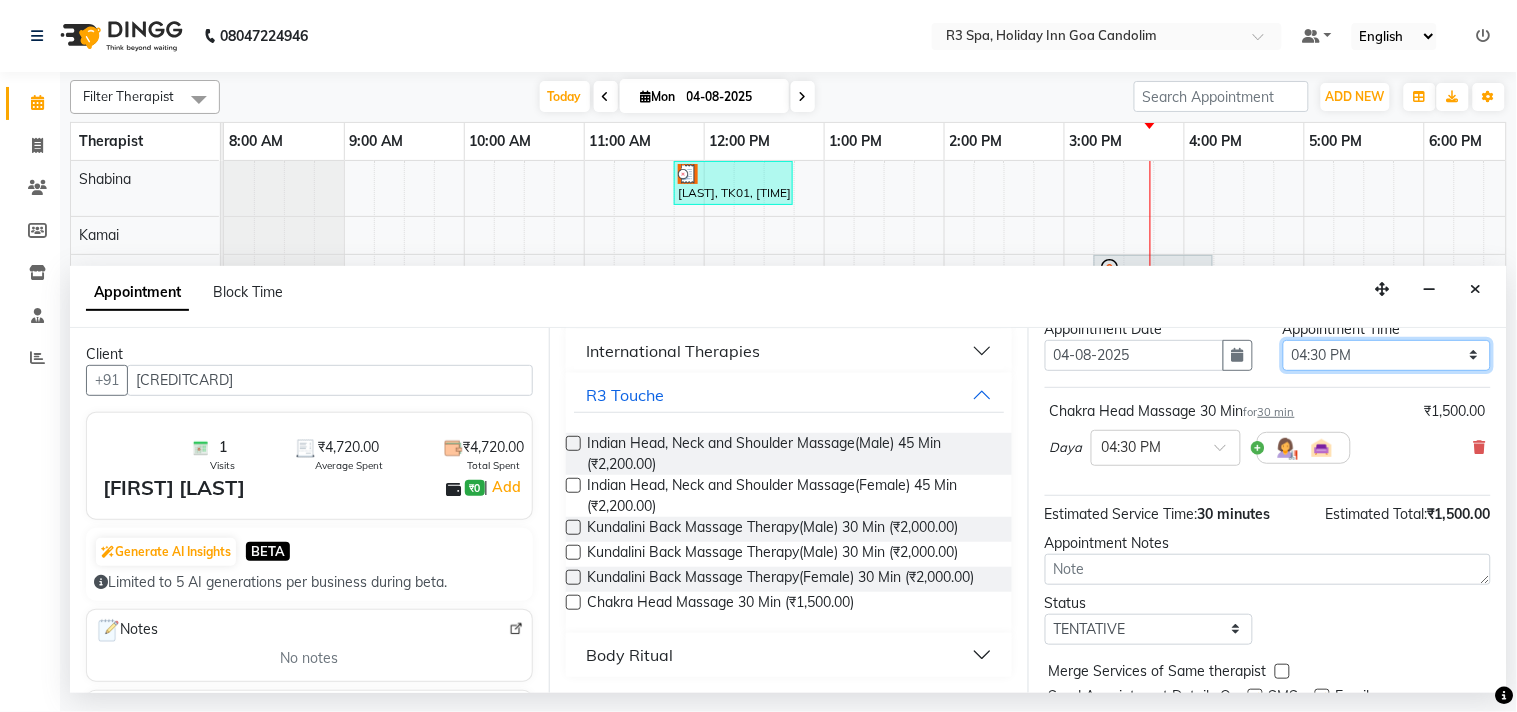 scroll, scrollTop: 161, scrollLeft: 0, axis: vertical 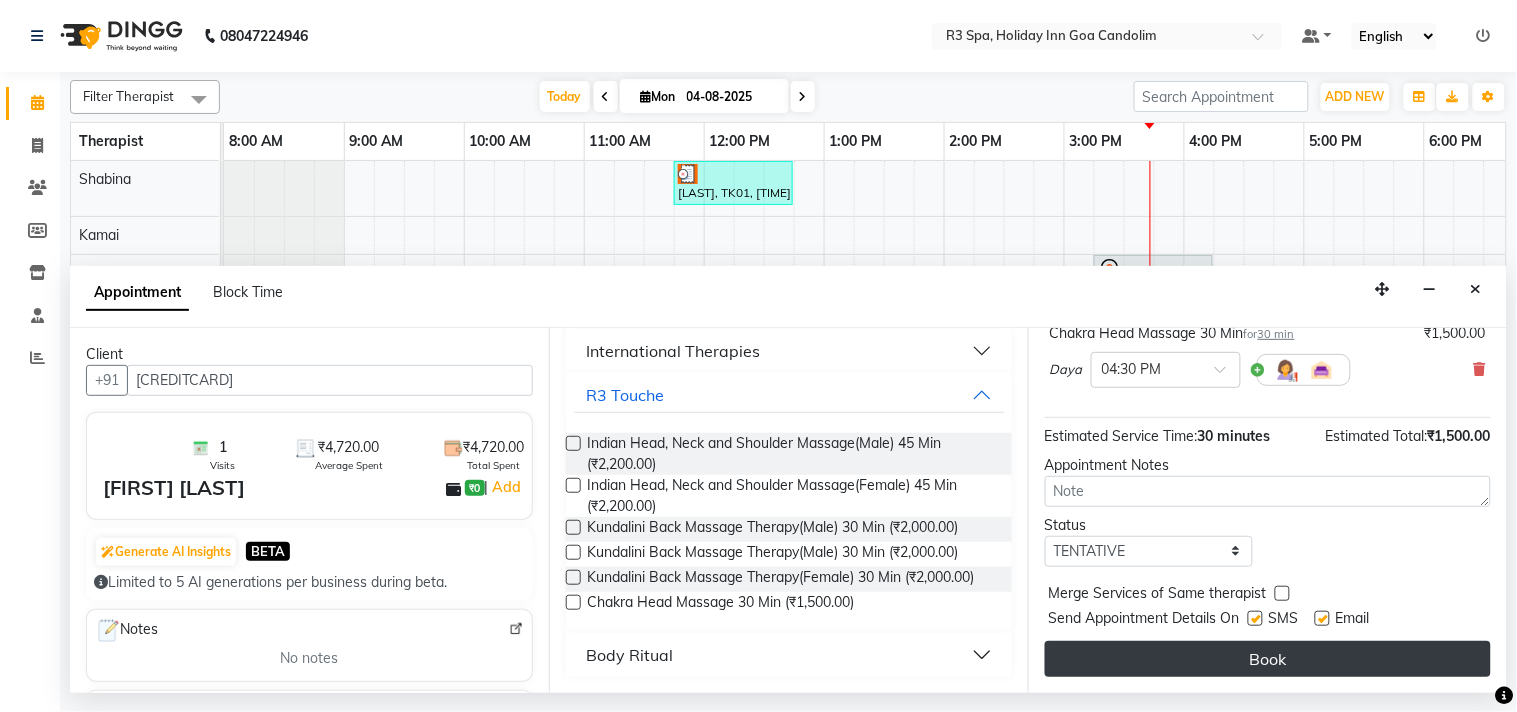 click on "Book" at bounding box center (1268, 659) 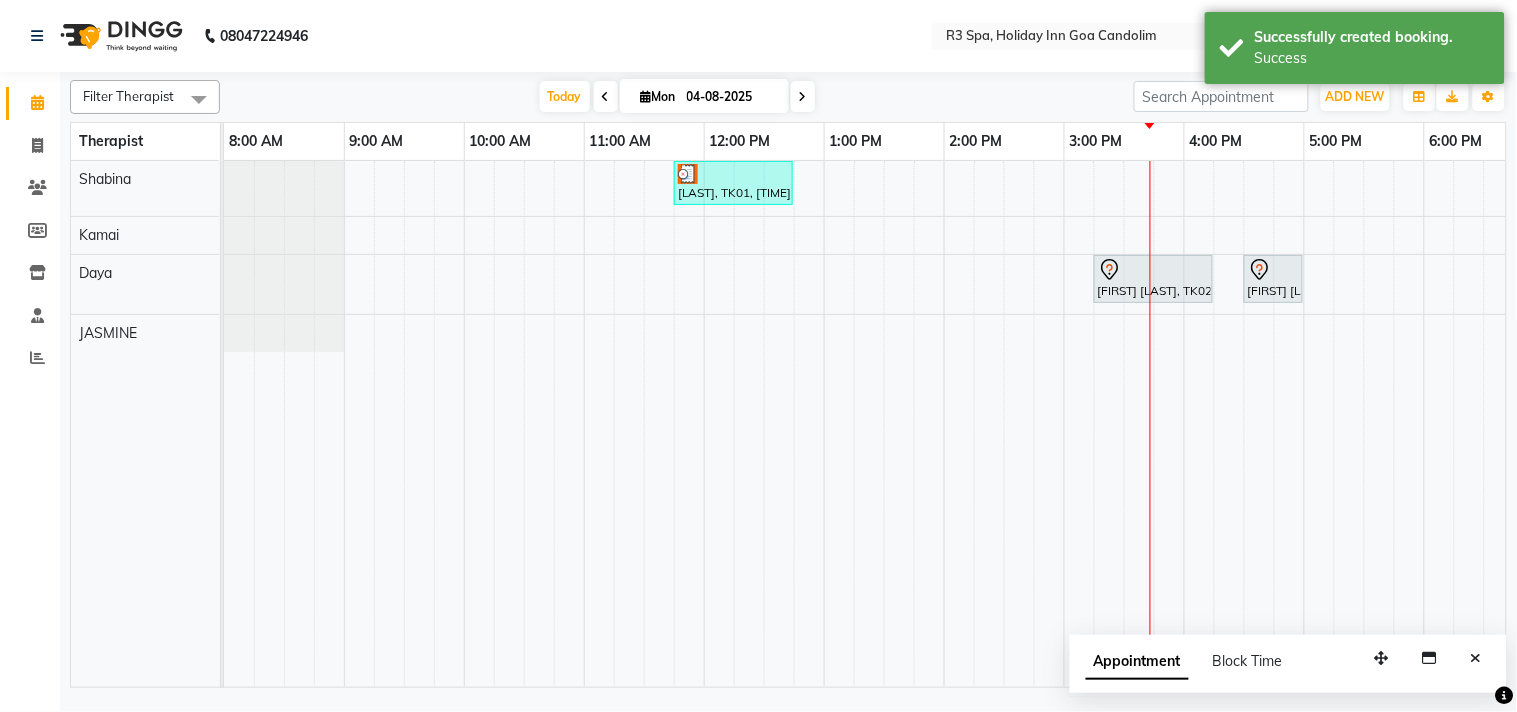 click at bounding box center (1273, 270) 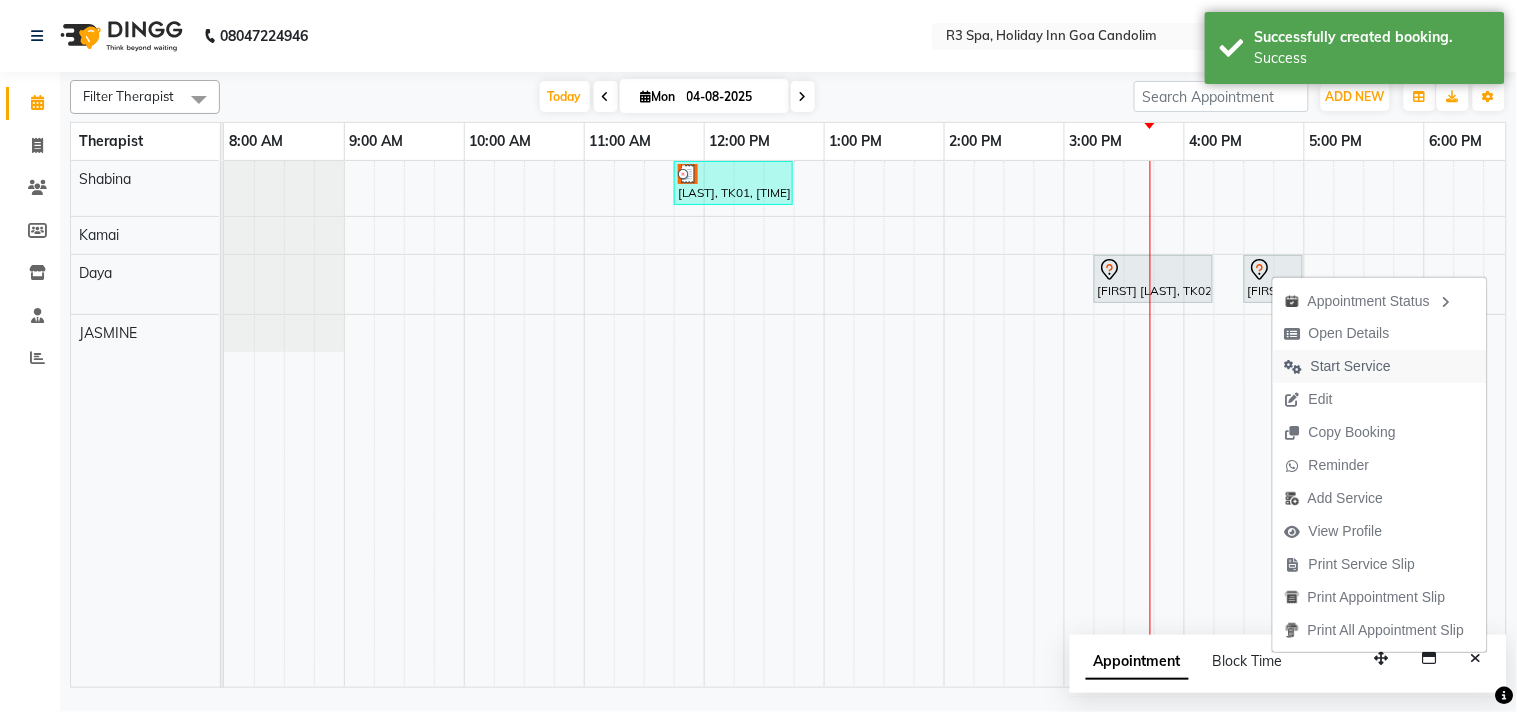 click on "Start Service" at bounding box center (1351, 366) 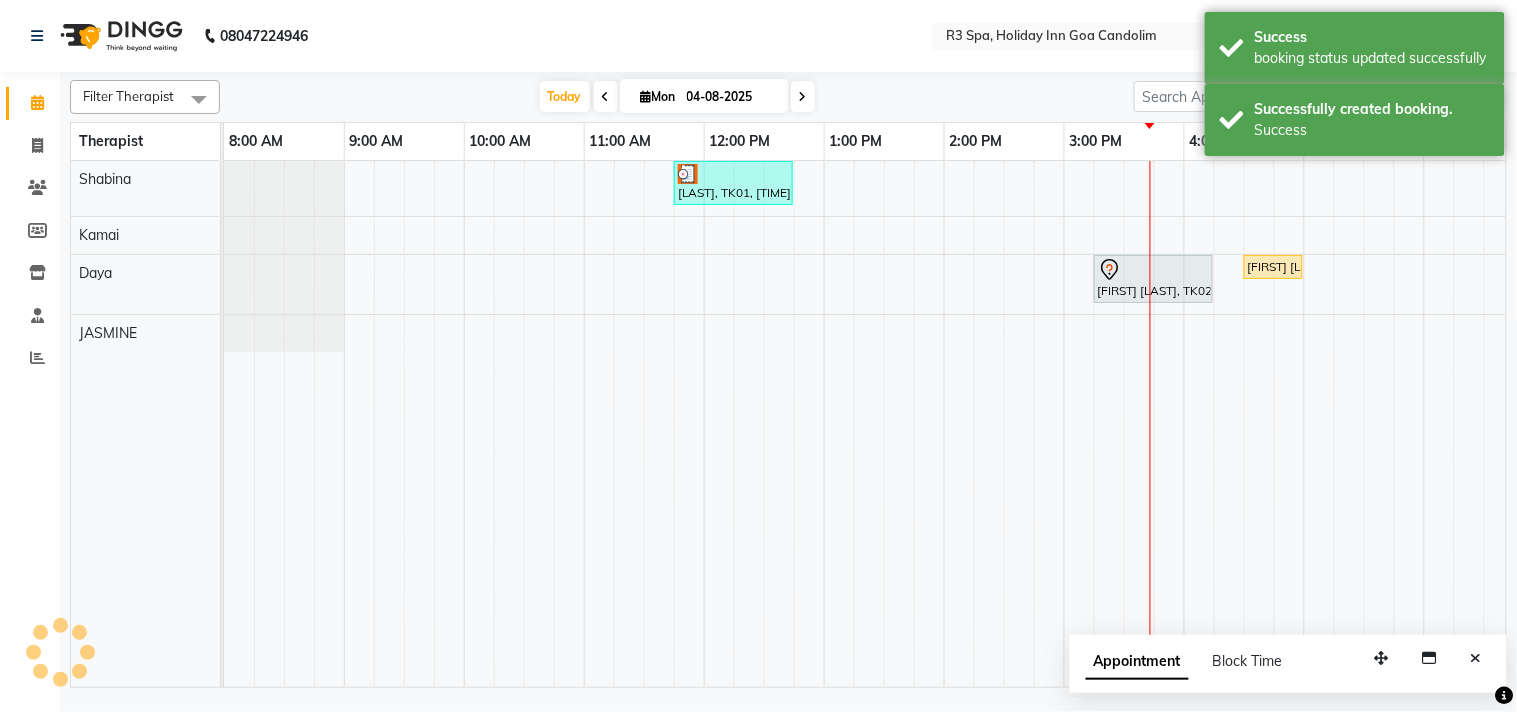 click at bounding box center (1153, 270) 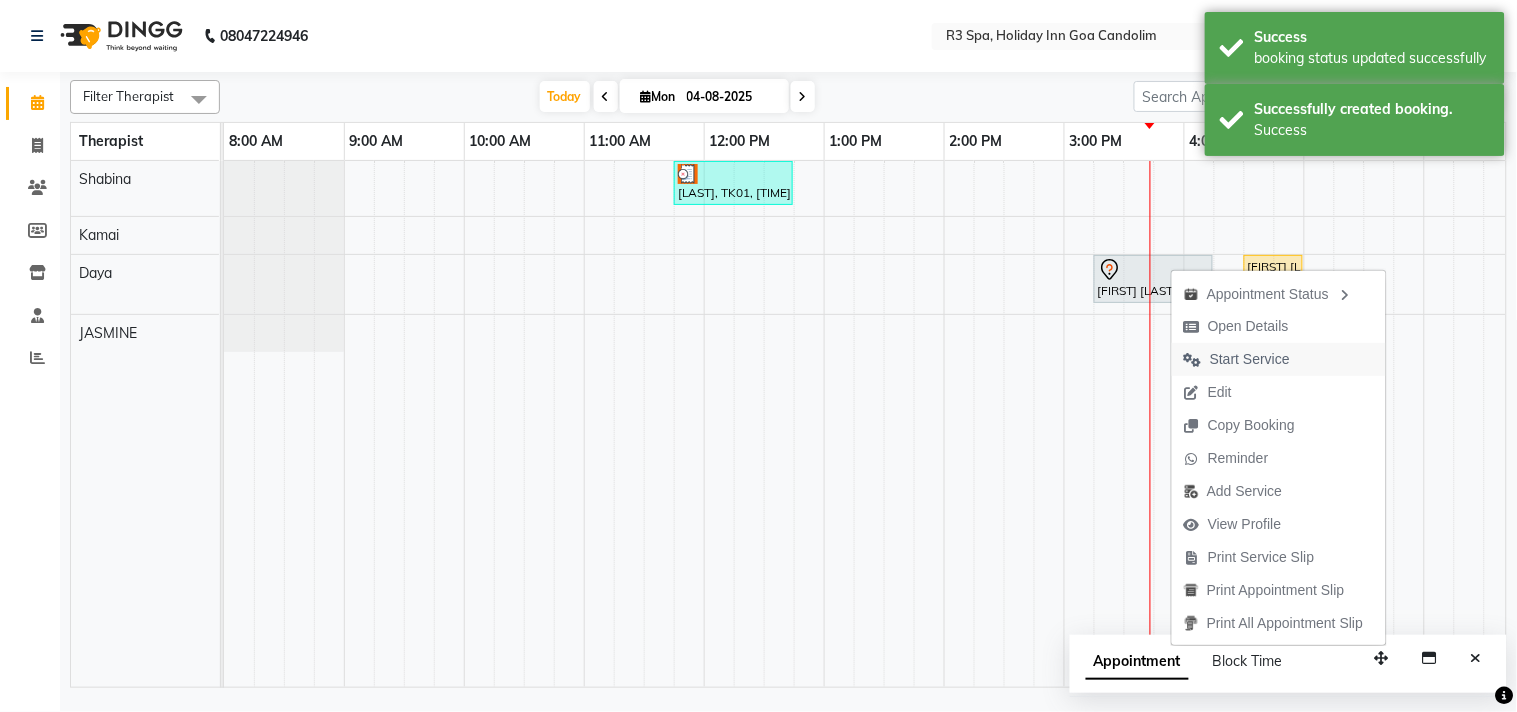 click on "Start Service" at bounding box center (1250, 359) 